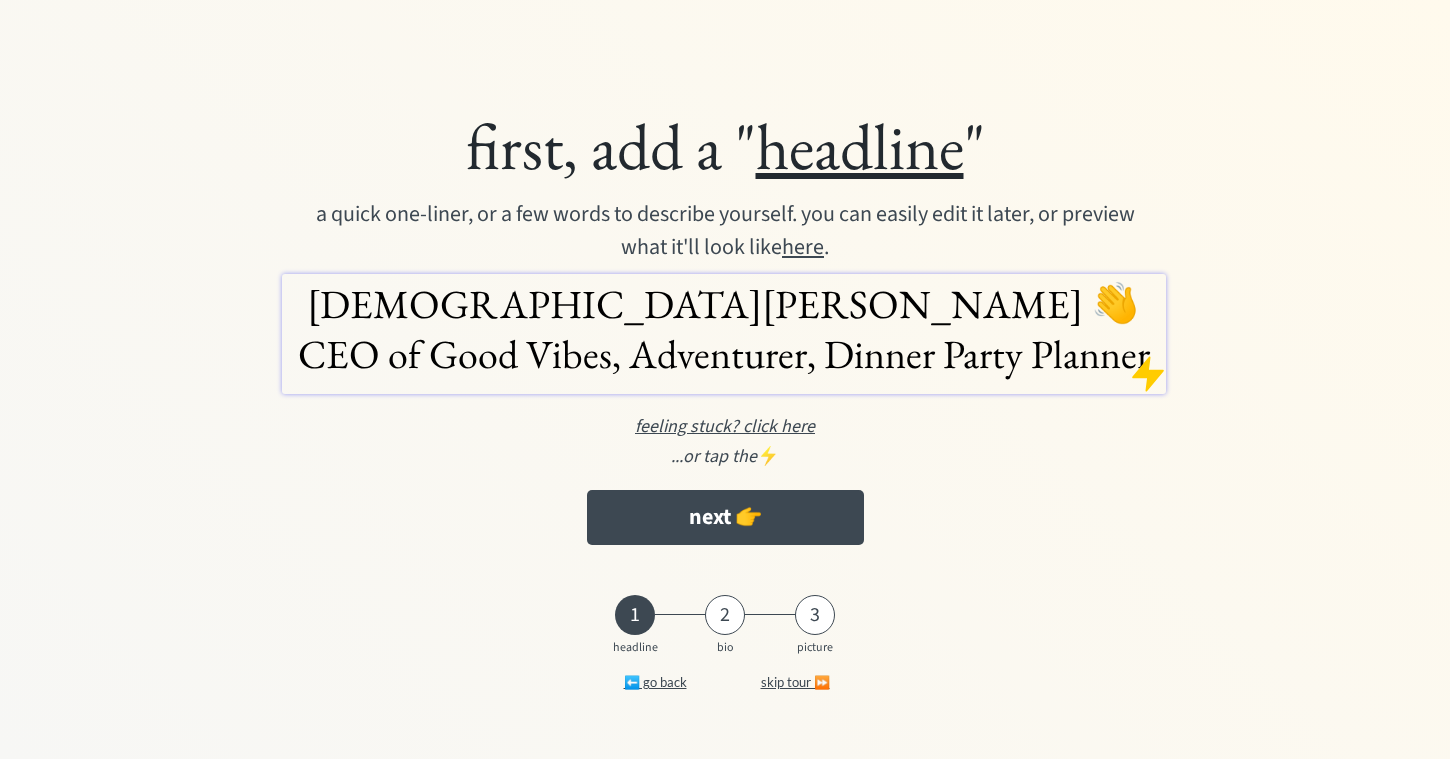 scroll, scrollTop: 0, scrollLeft: 0, axis: both 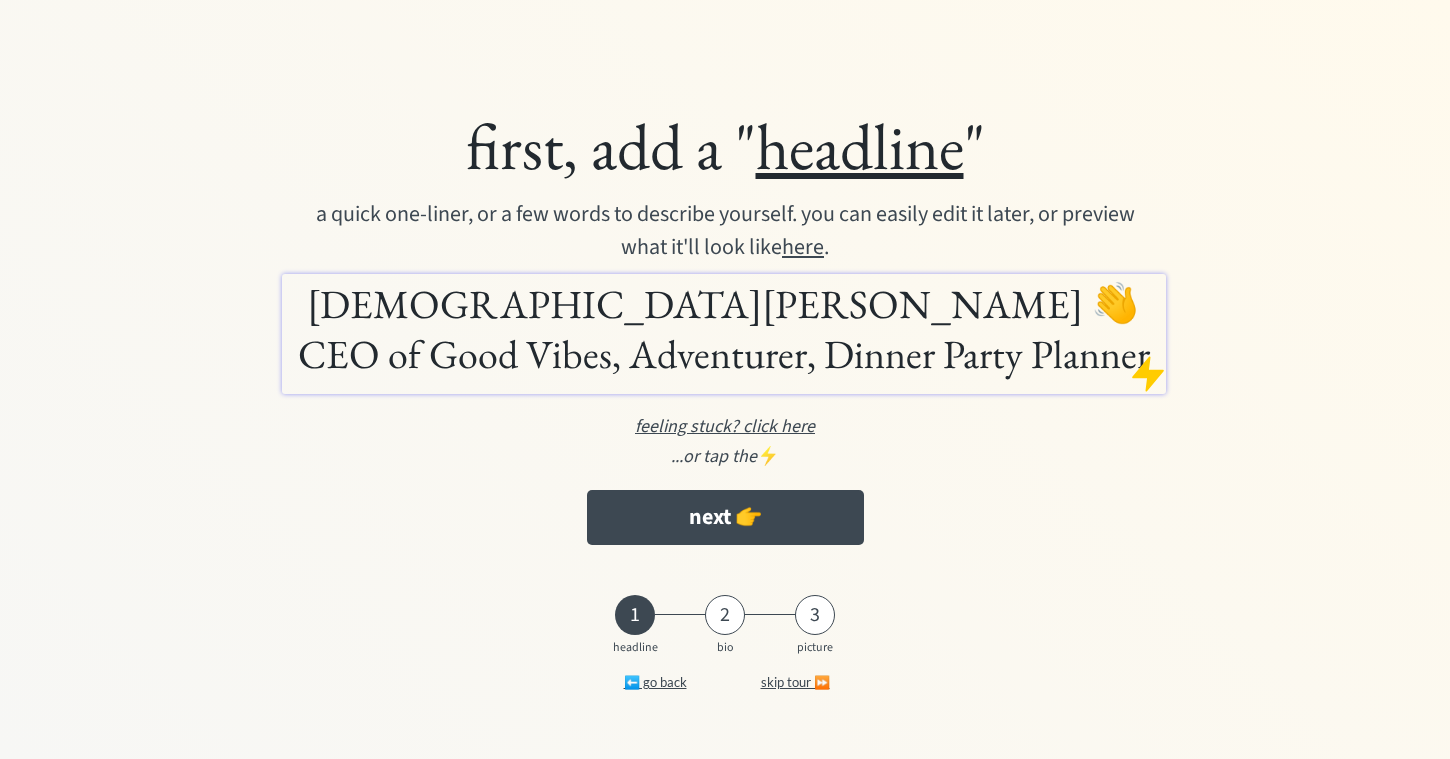 click on "here" at bounding box center [803, 247] 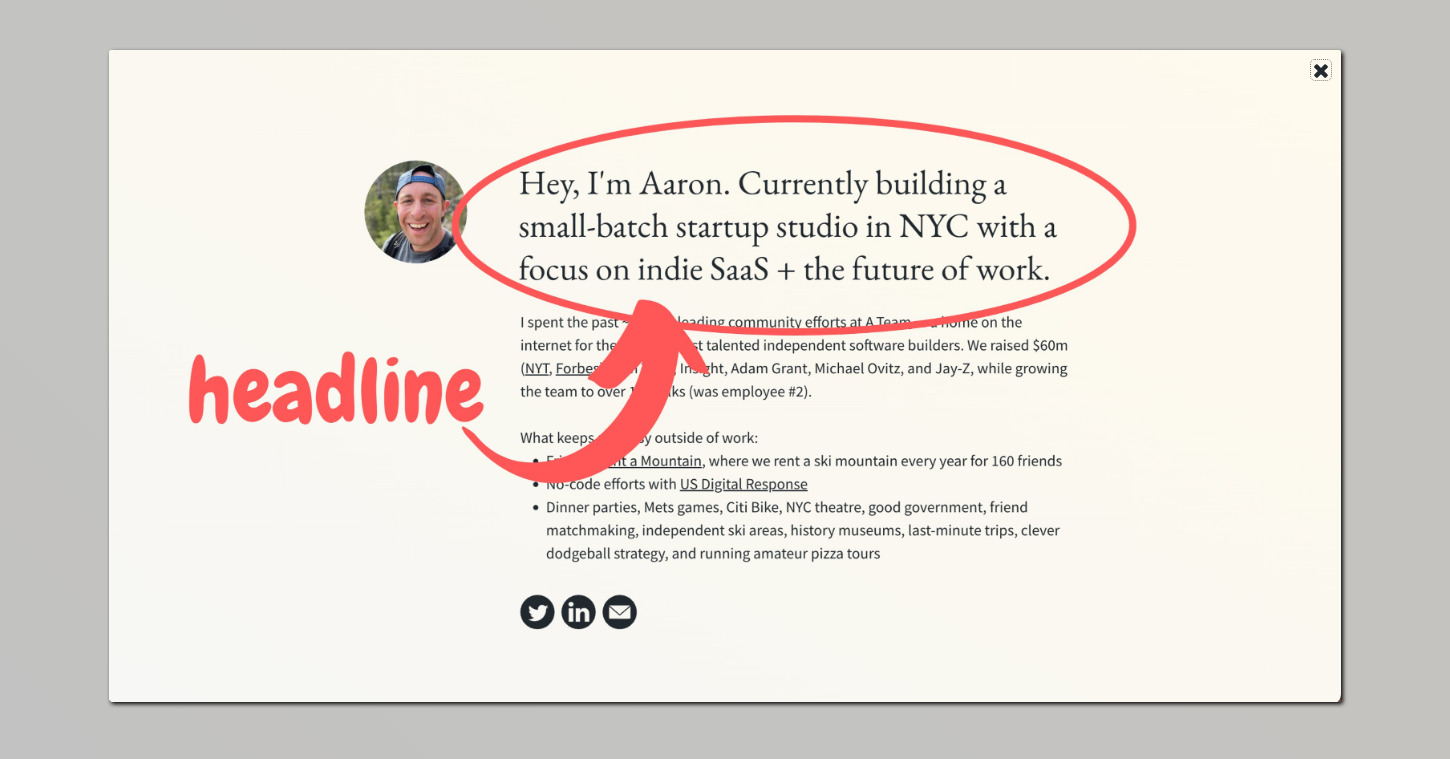click 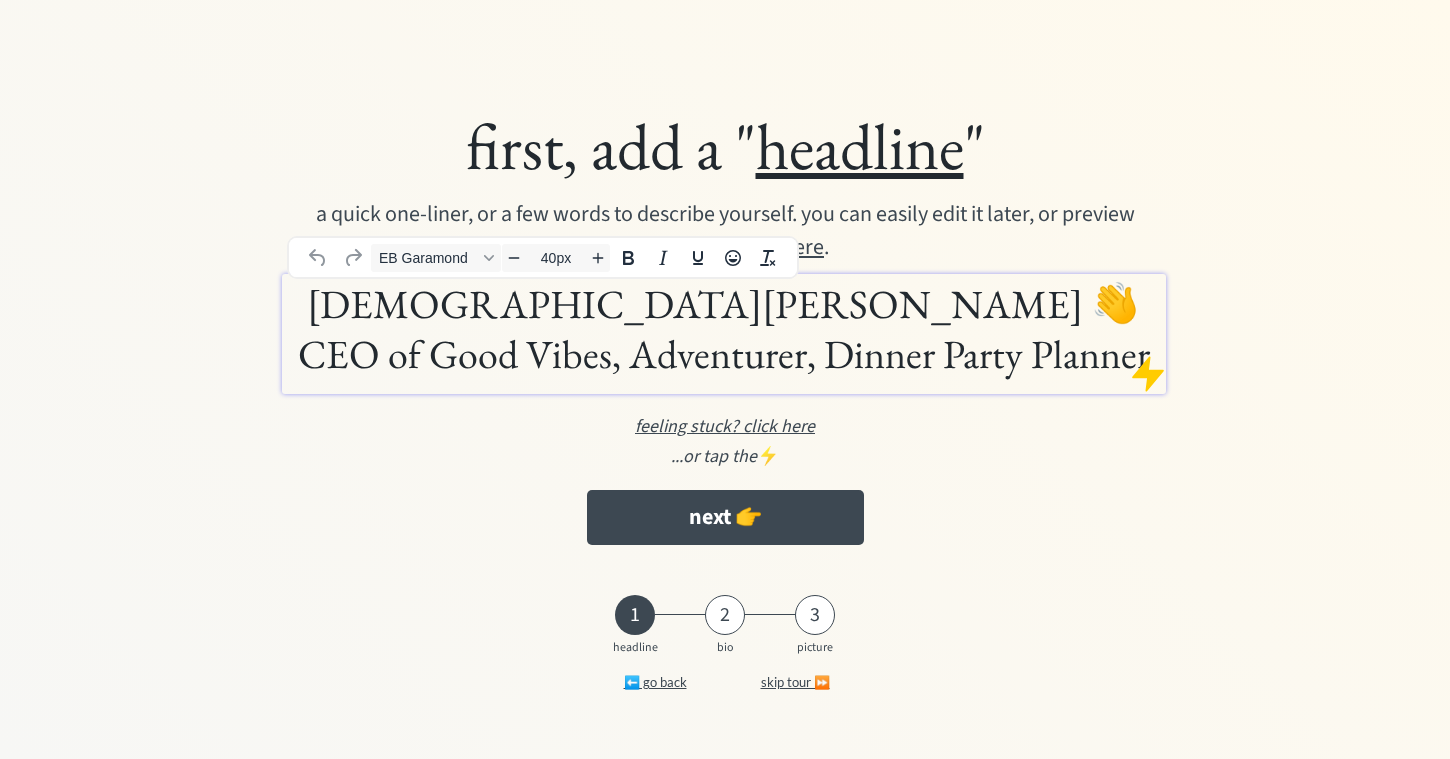 click on "brit kelleher 👋 CEO of Good Vibes, Adventurer, Dinner Party Planner" at bounding box center [724, 329] 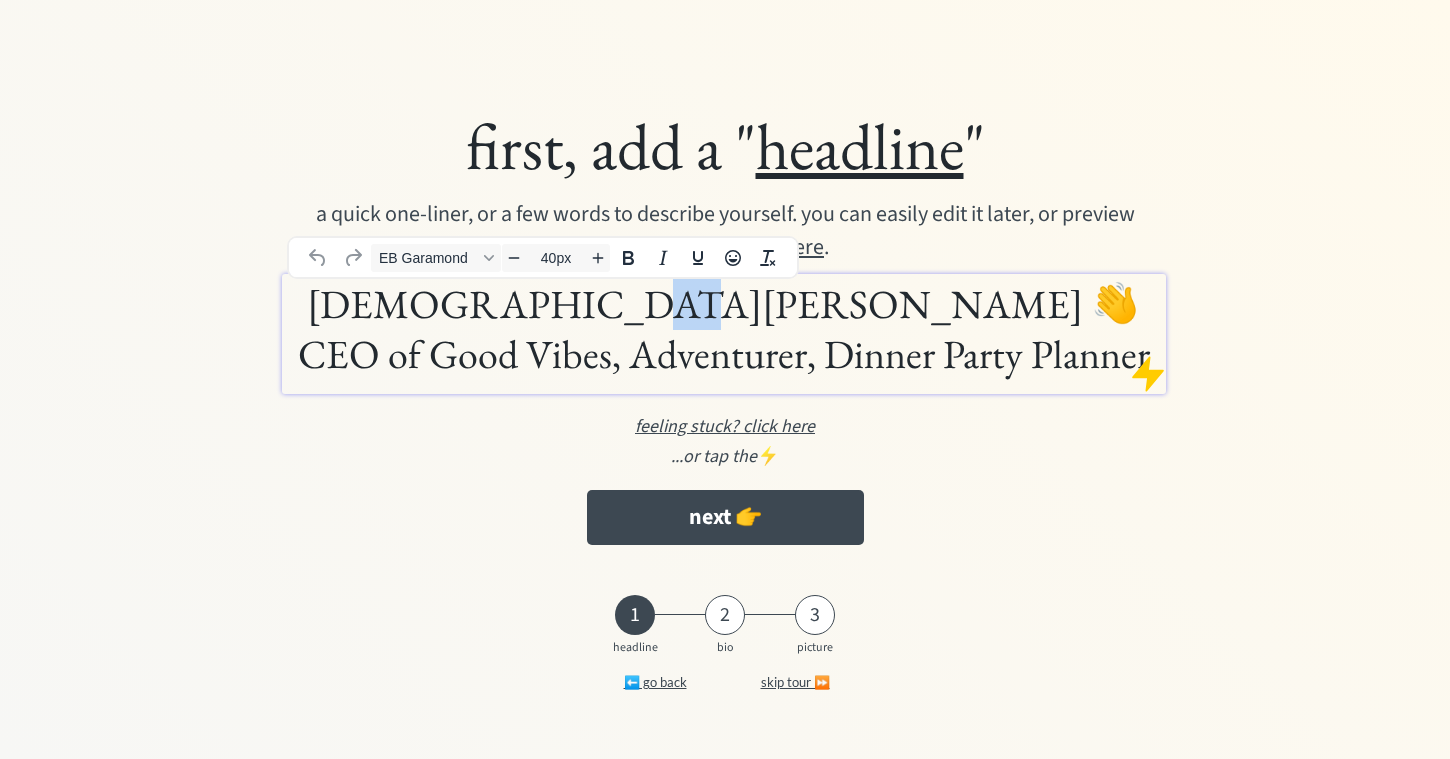 drag, startPoint x: 477, startPoint y: 304, endPoint x: 514, endPoint y: 302, distance: 37.054016 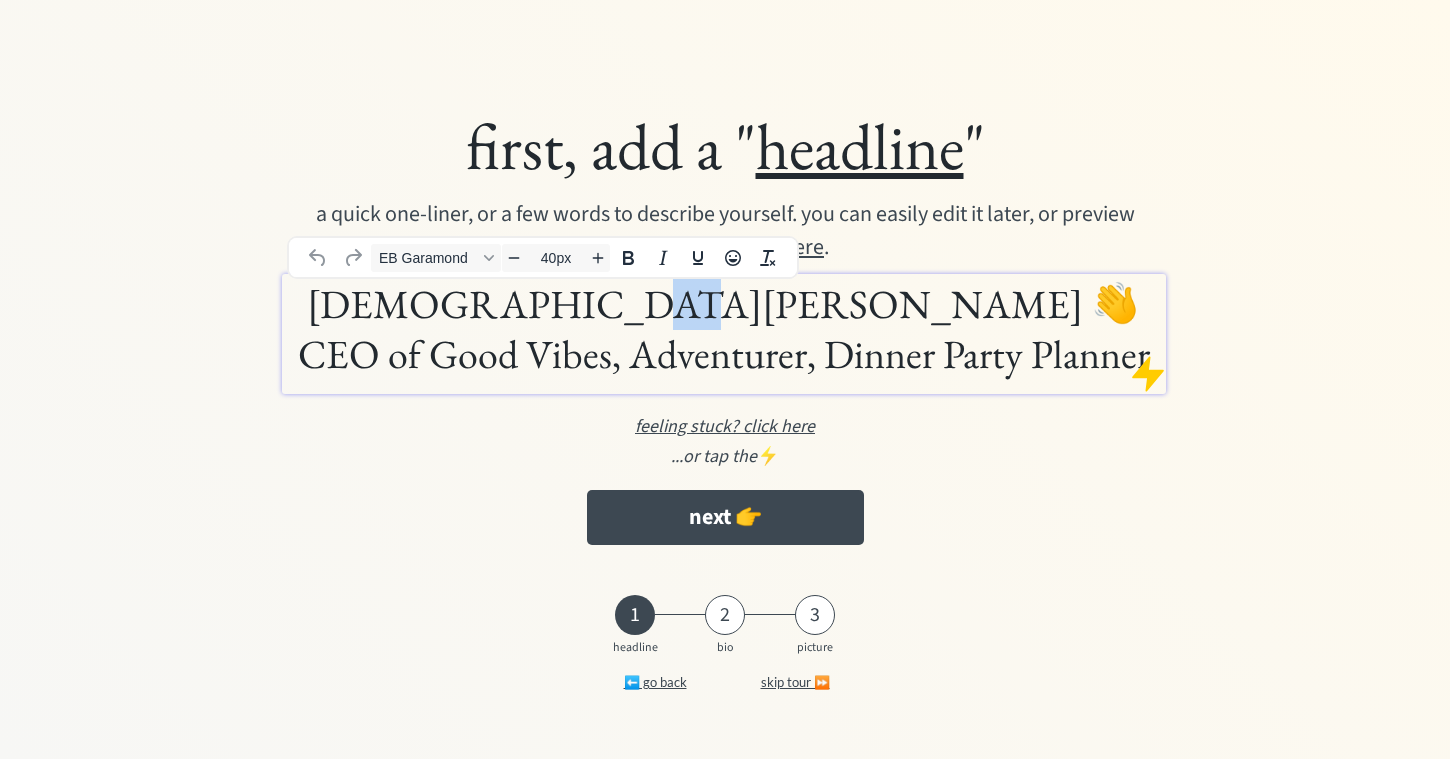 click on "brit kelleher 👋 CEO of Good Vibes, Adventurer, Dinner Party Planner" at bounding box center [724, 329] 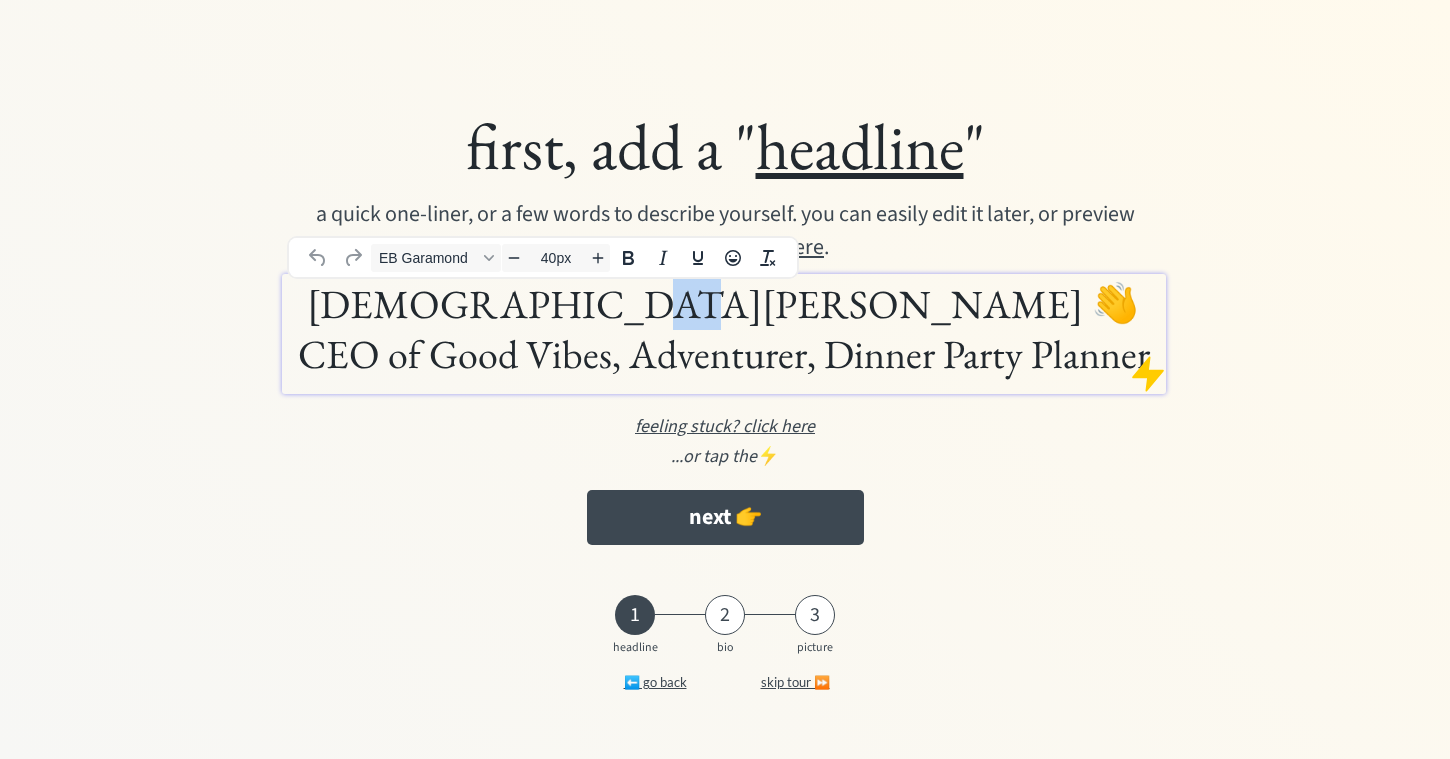 type 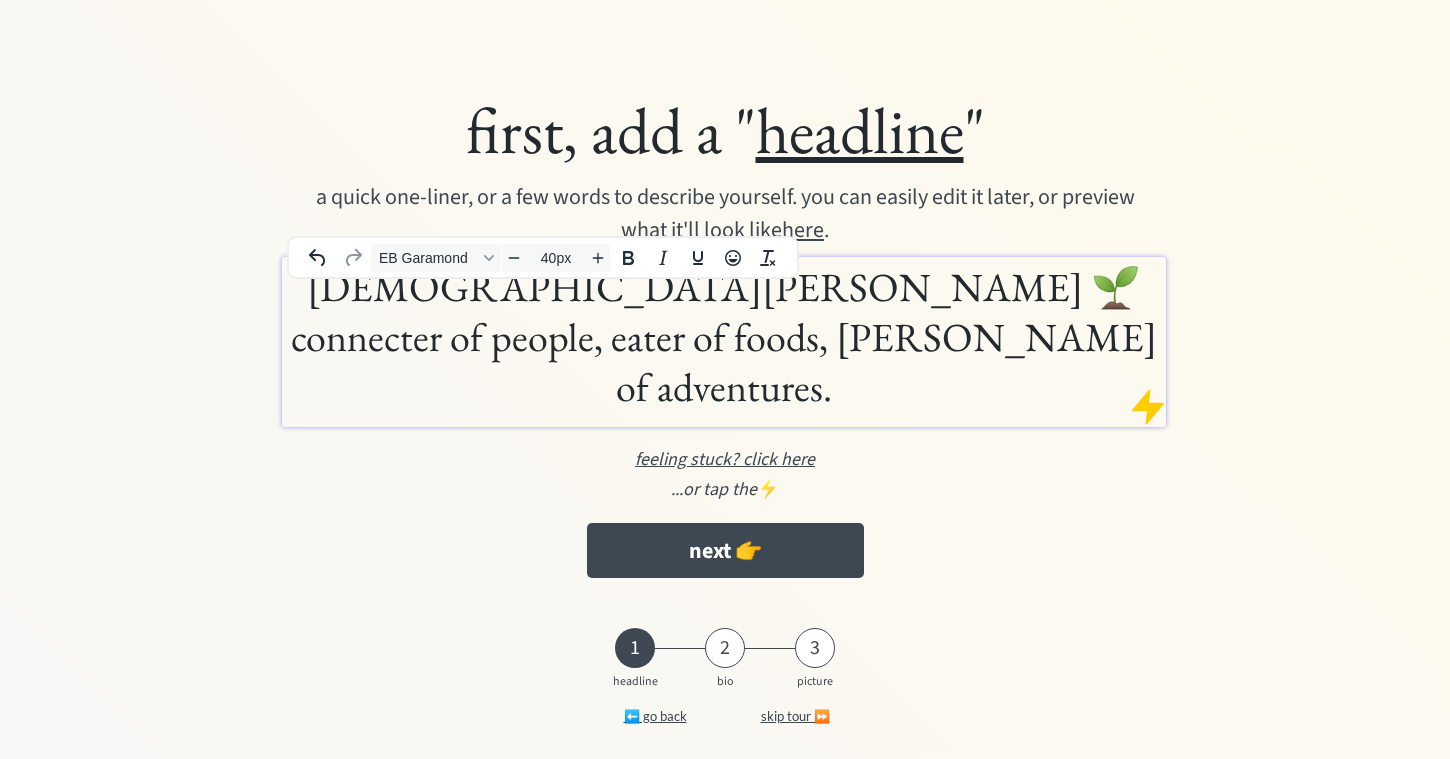 click on "brit kelleher 🌱 connecter of people, eater of foods, steward of adventures." at bounding box center [724, 337] 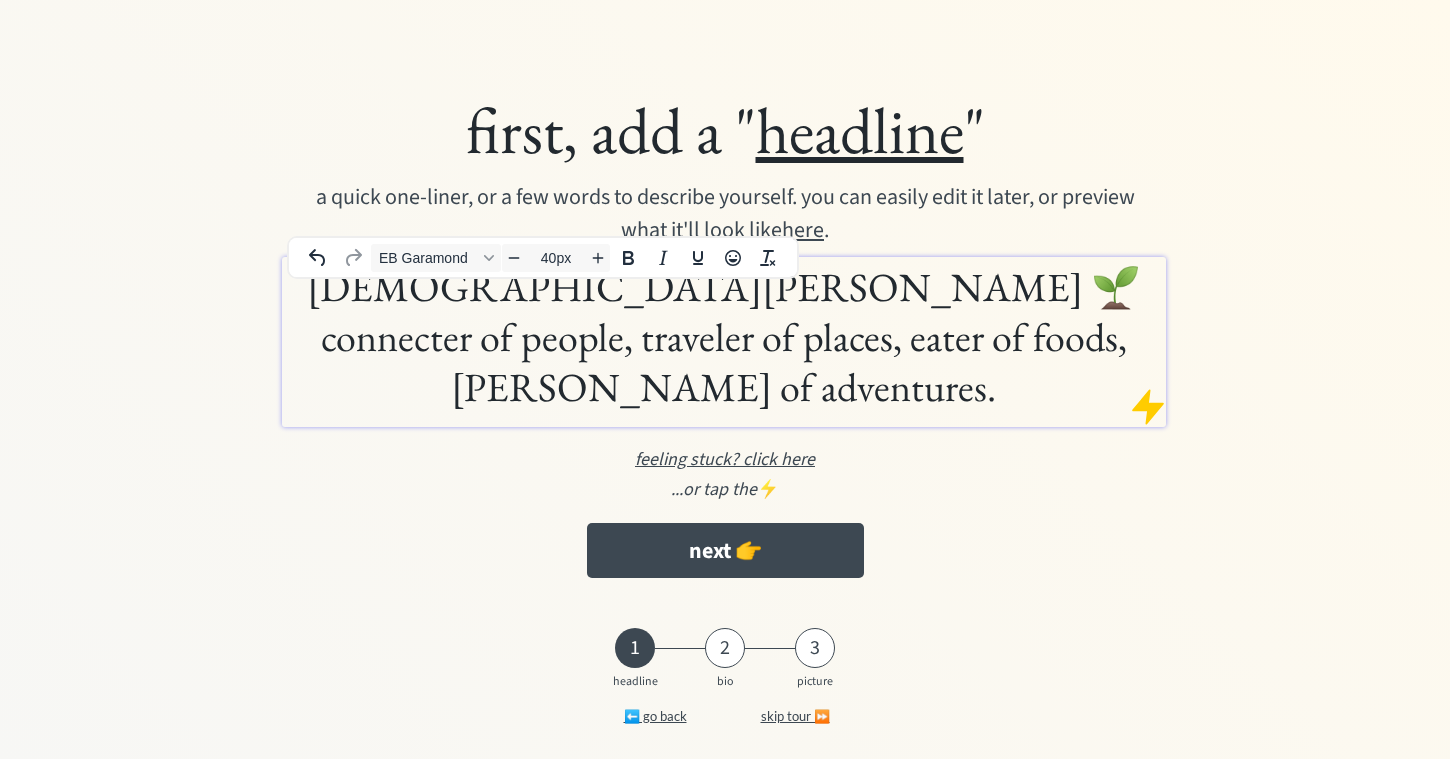 click on "brit kelleher 🌱 connecter of people, traveler of places, eater of foods, steward of adventures." at bounding box center [724, 337] 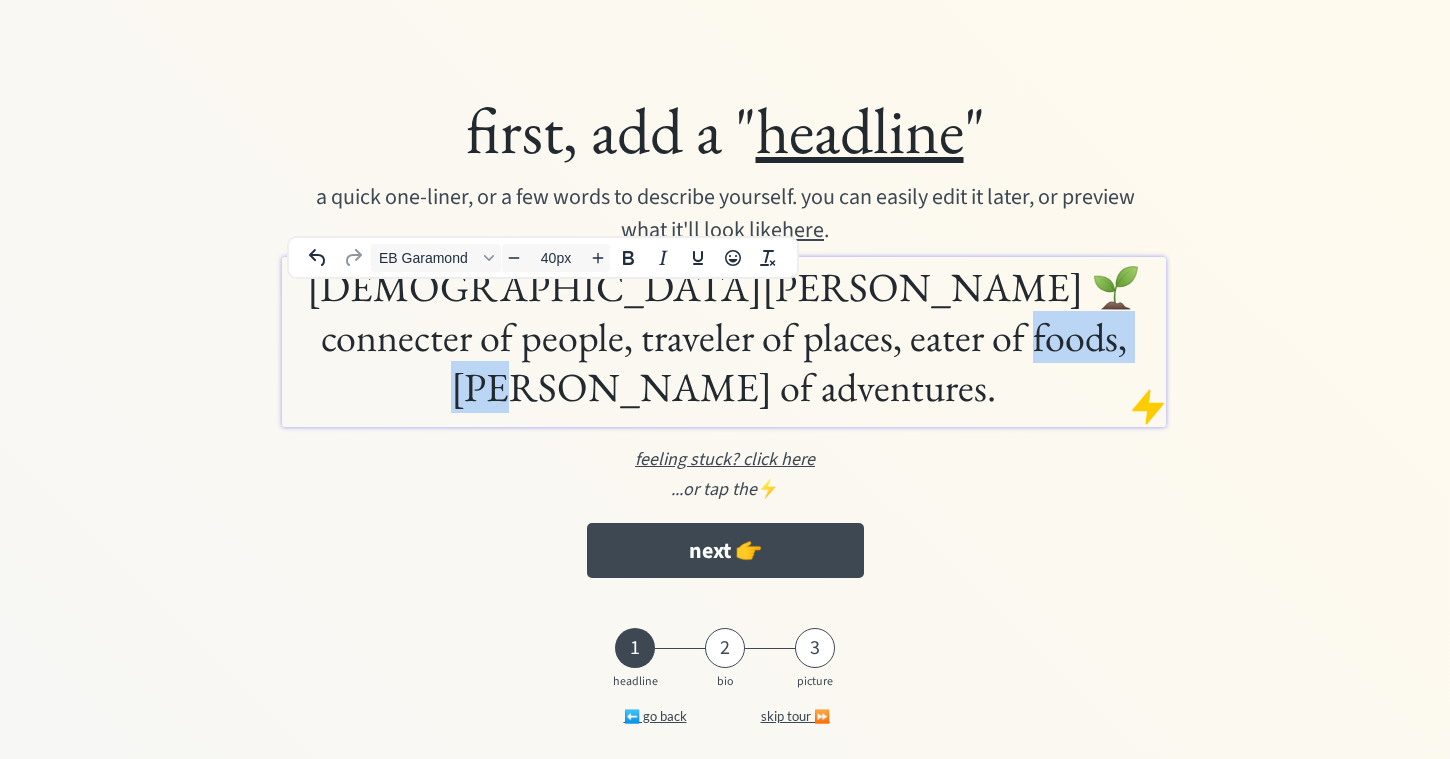 click on "brit kelleher 🌱 connecter of people, traveler of places, eater of foods, steward of adventures." at bounding box center [724, 337] 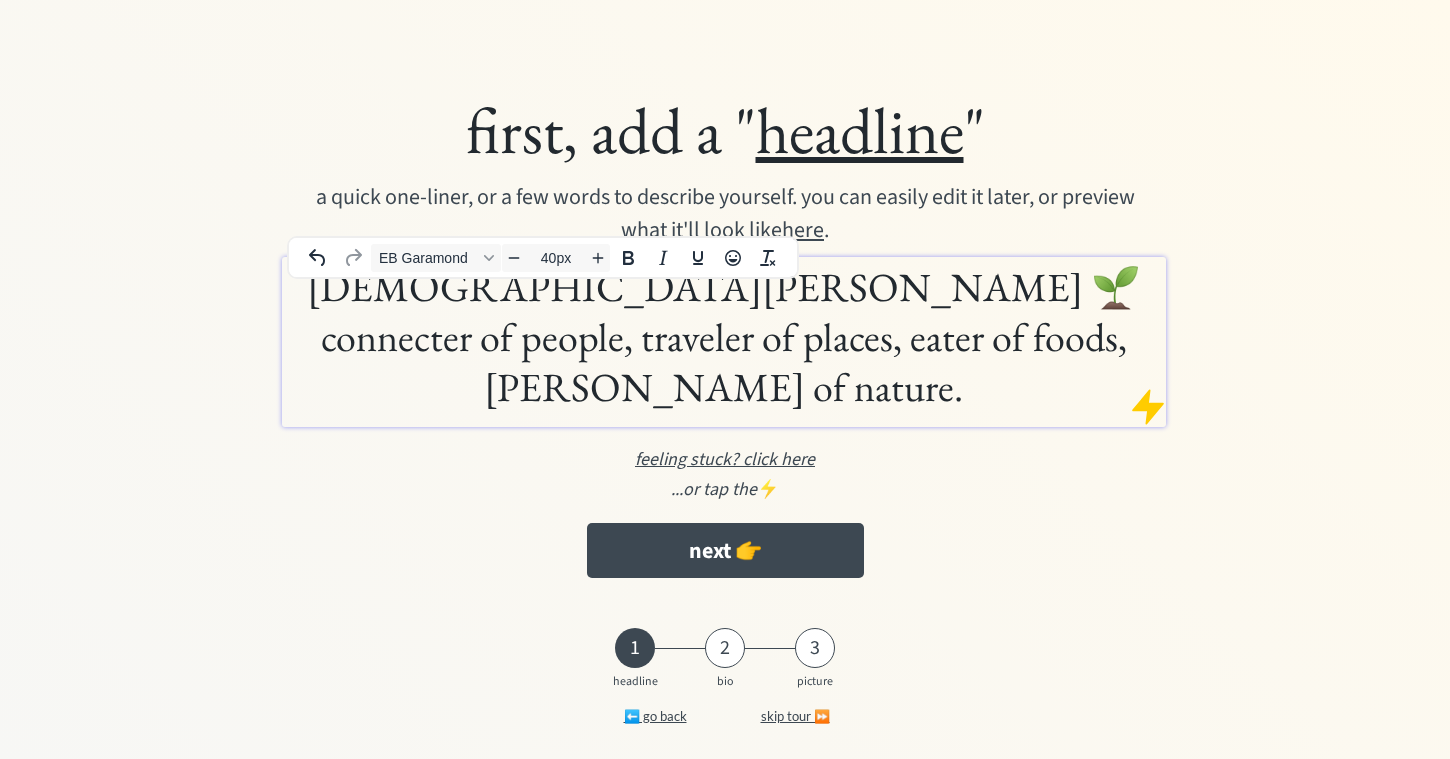 click on "[DEMOGRAPHIC_DATA][PERSON_NAME] 🌱 connecter of people, traveler of places, eater of foods, [PERSON_NAME] of nature." at bounding box center [724, 337] 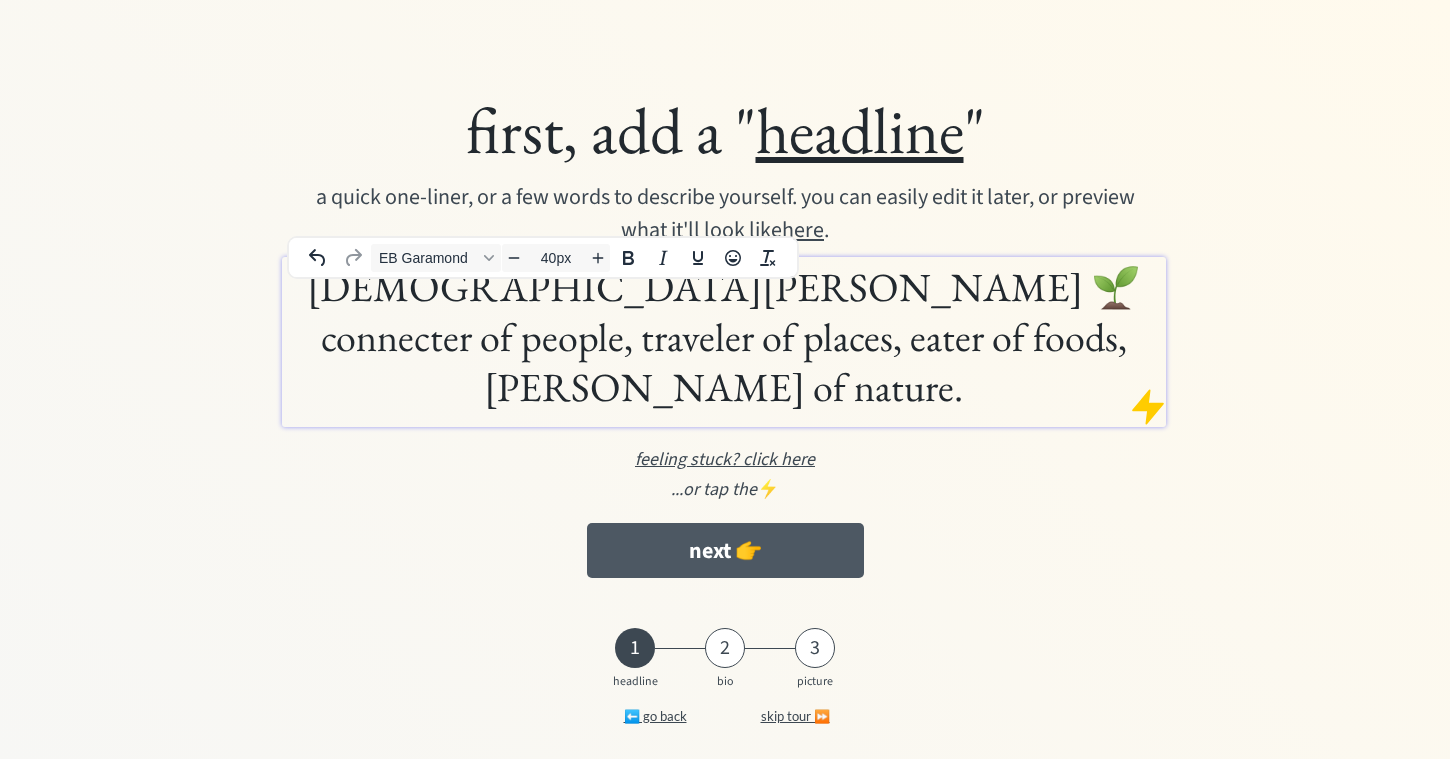 click on "next 👉" at bounding box center (725, 550) 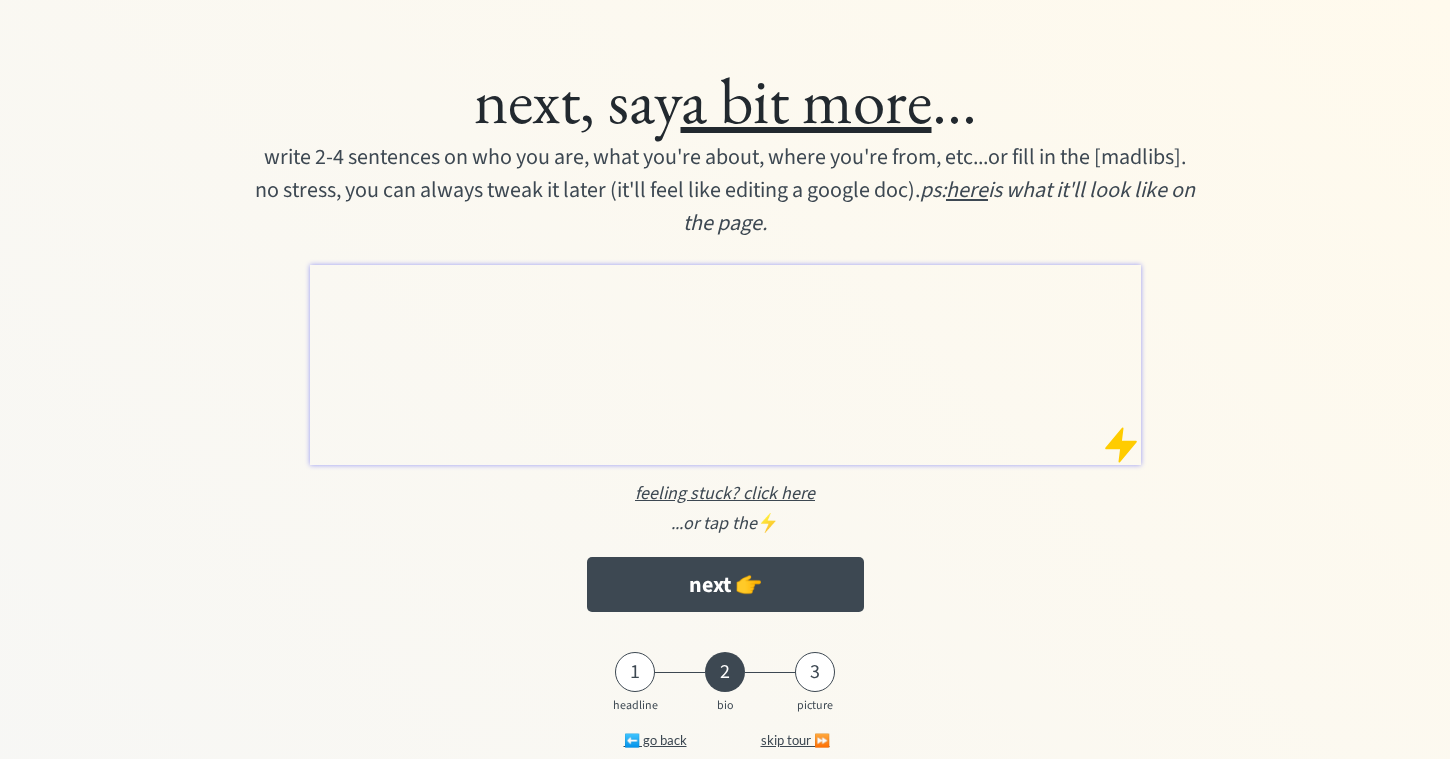 scroll, scrollTop: 0, scrollLeft: 0, axis: both 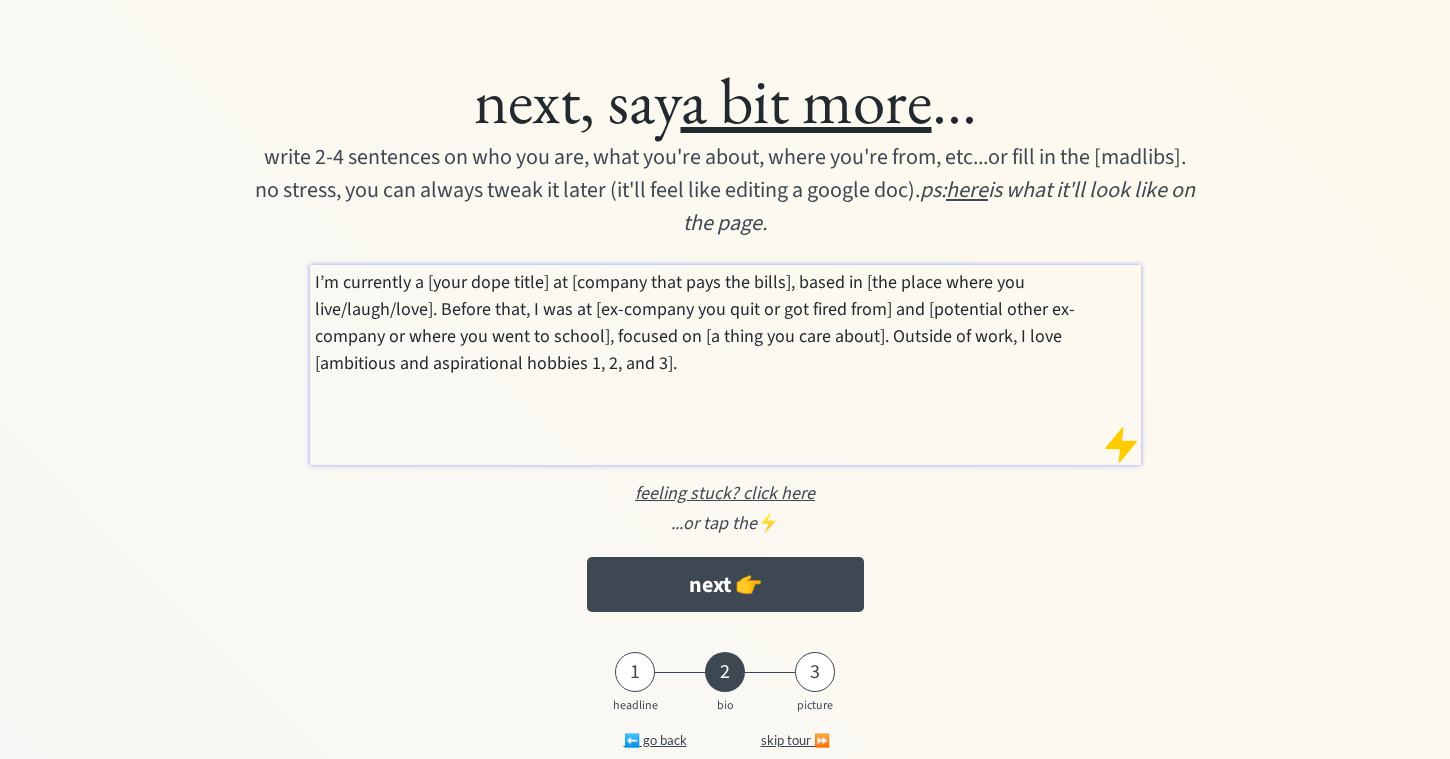 click on "I’m currently a [your dope title] at [company that pays the bills], based in [the place where you live/laugh/love]. Before that, I was at [ex-company you quit or got fired from] and [potential other ex-company or where you went to school], focused on [a thing you care about]. Outside of work, I love [ambitious and aspirational hobbies 1, 2, and 3]." at bounding box center (725, 365) 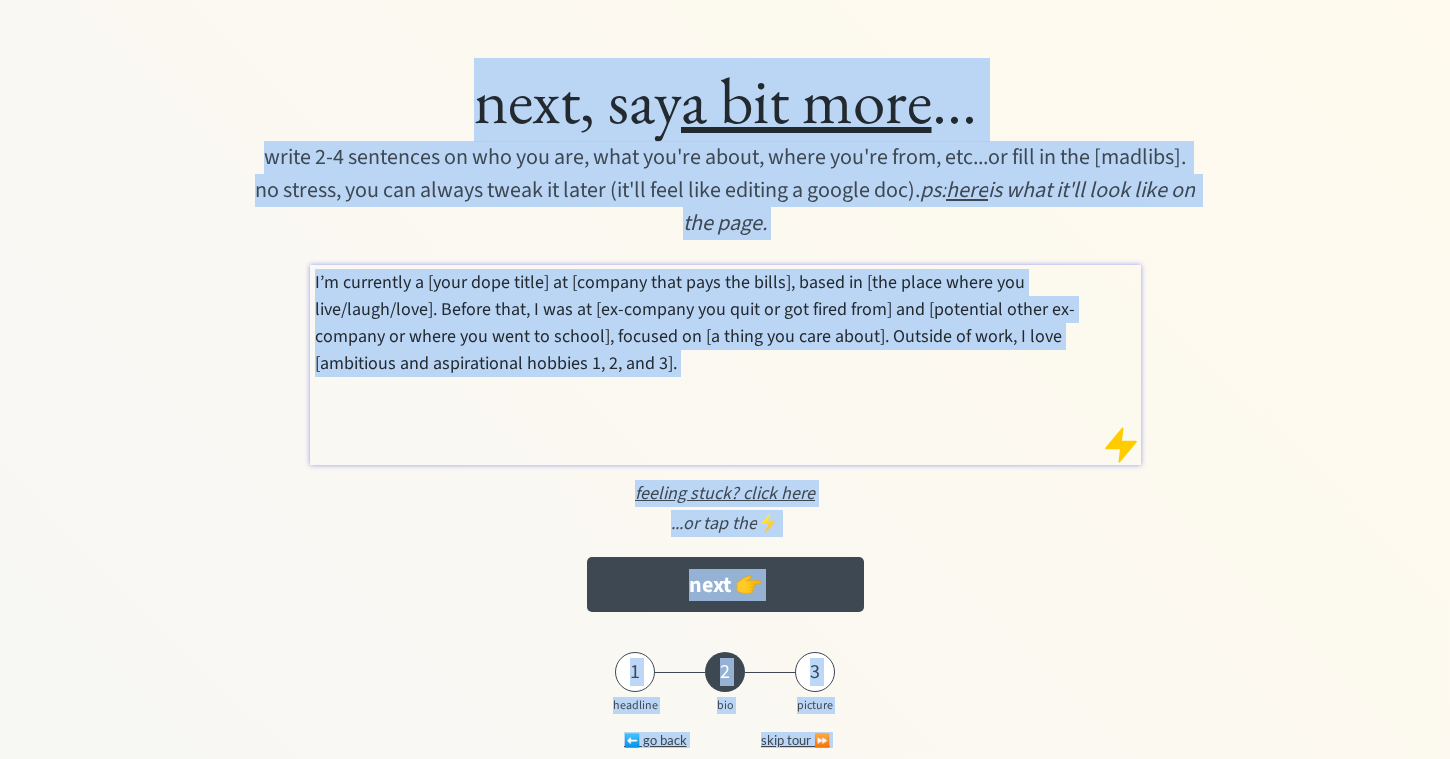 click on "I’m currently a [your dope title] at [company that pays the bills], based in [the place where you live/laugh/love]. Before that, I was at [ex-company you quit or got fired from] and [potential other ex-company or where you went to school], focused on [a thing you care about]. Outside of work, I love [ambitious and aspirational hobbies 1, 2, and 3]." at bounding box center [725, 365] 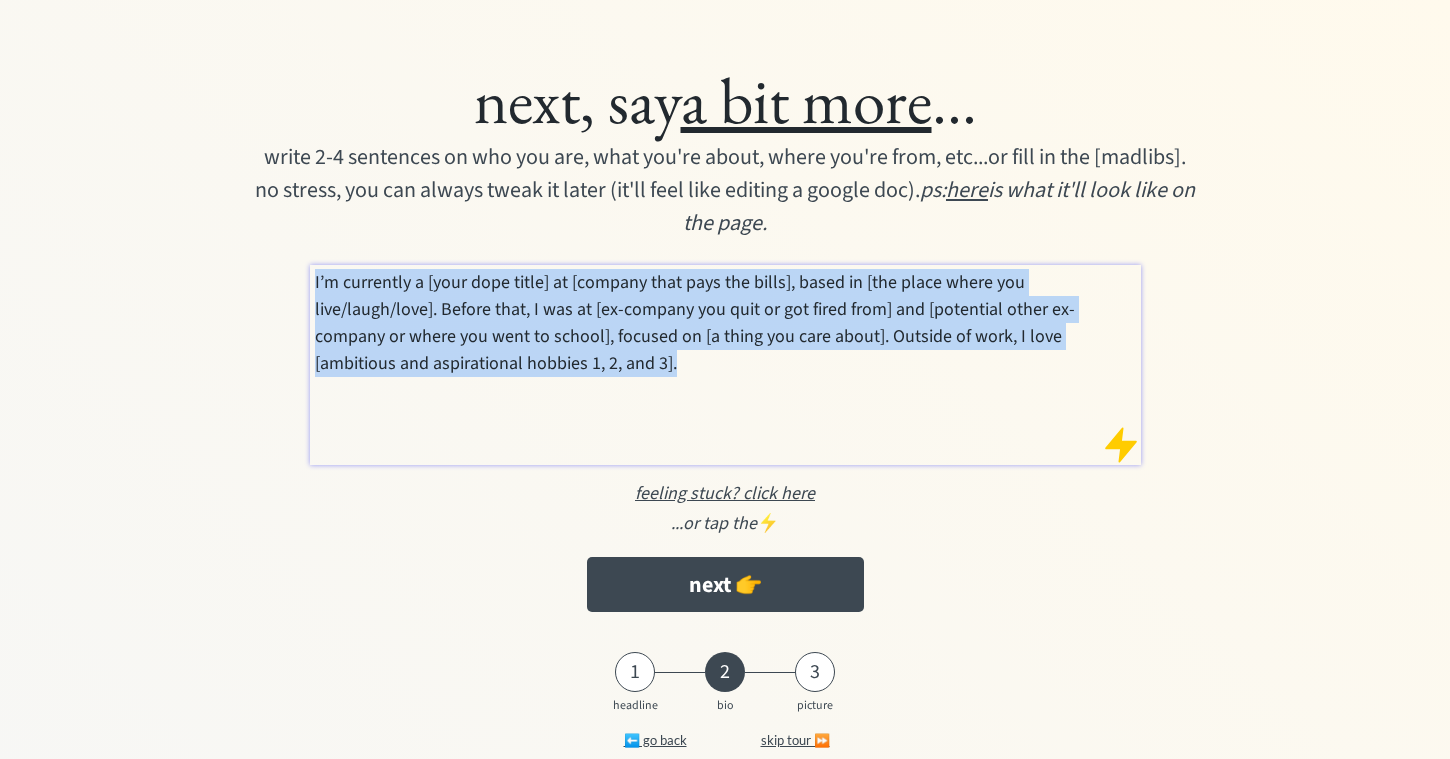 drag, startPoint x: 610, startPoint y: 380, endPoint x: 313, endPoint y: 270, distance: 316.71597 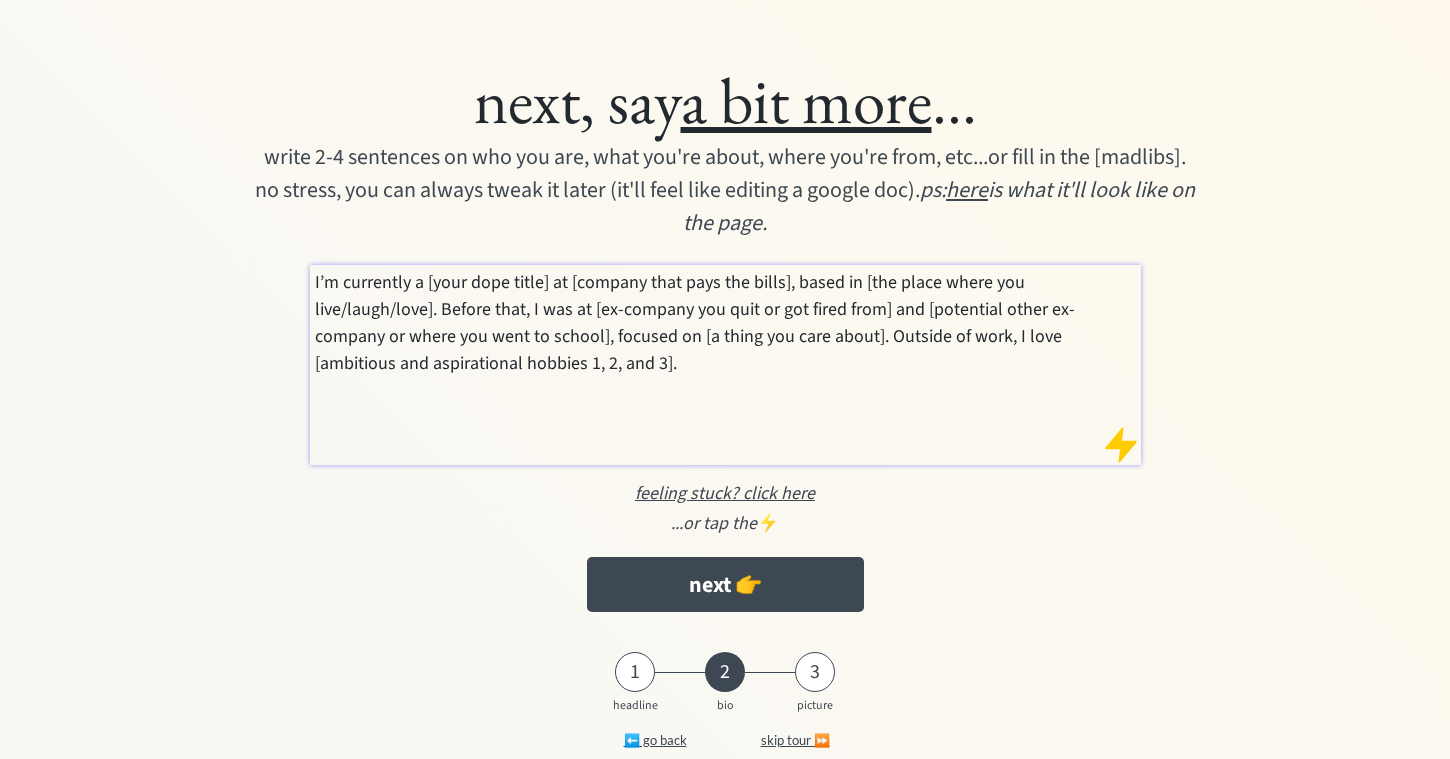 click on "I’m currently a [your dope title] at [company that pays the bills], based in [the place where you live/laugh/love]. Before that, I was at [ex-company you quit or got fired from] and [potential other ex-company or where you went to school], focused on [a thing you care about]. Outside of work, I love [ambitious and aspirational hobbies 1, 2, and 3]." at bounding box center [726, 323] 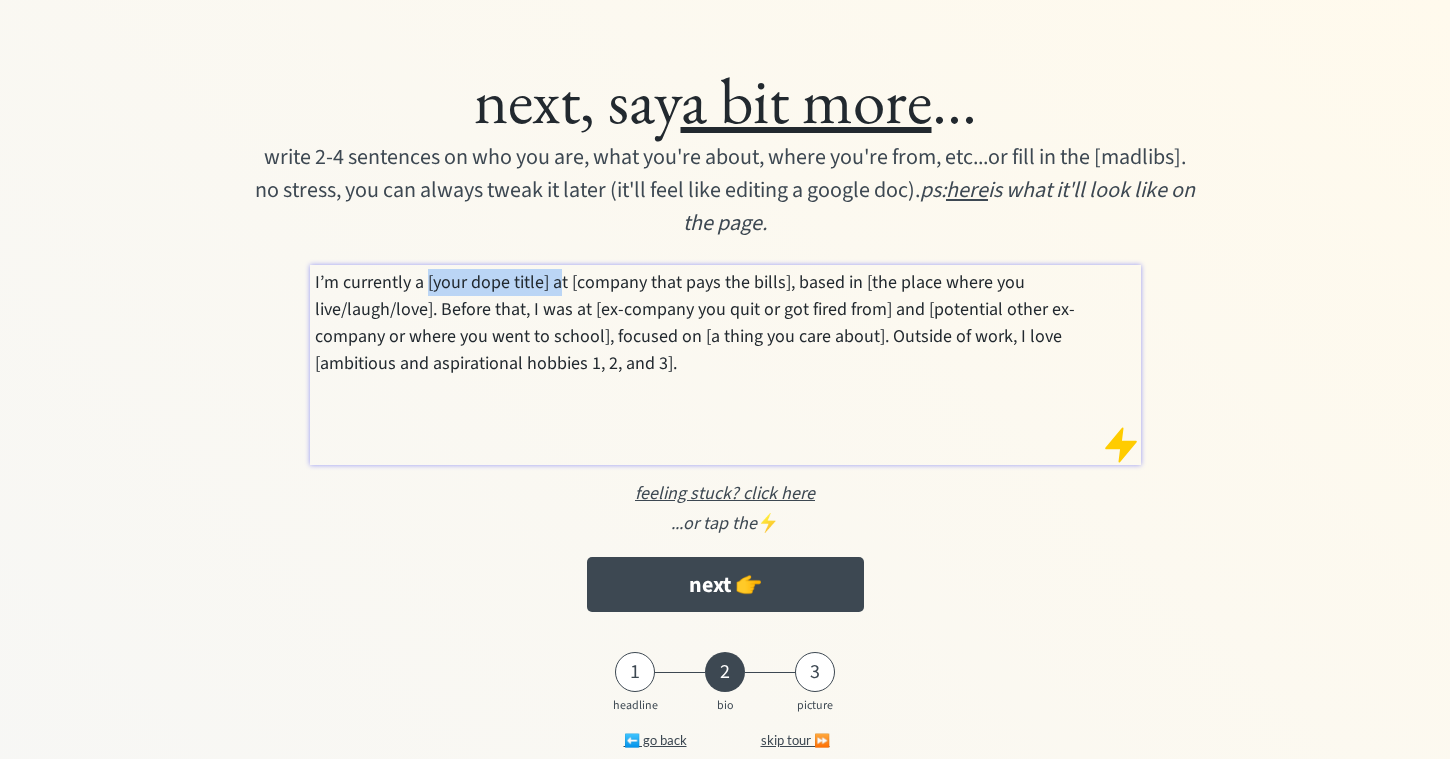 drag, startPoint x: 428, startPoint y: 282, endPoint x: 549, endPoint y: 288, distance: 121.14867 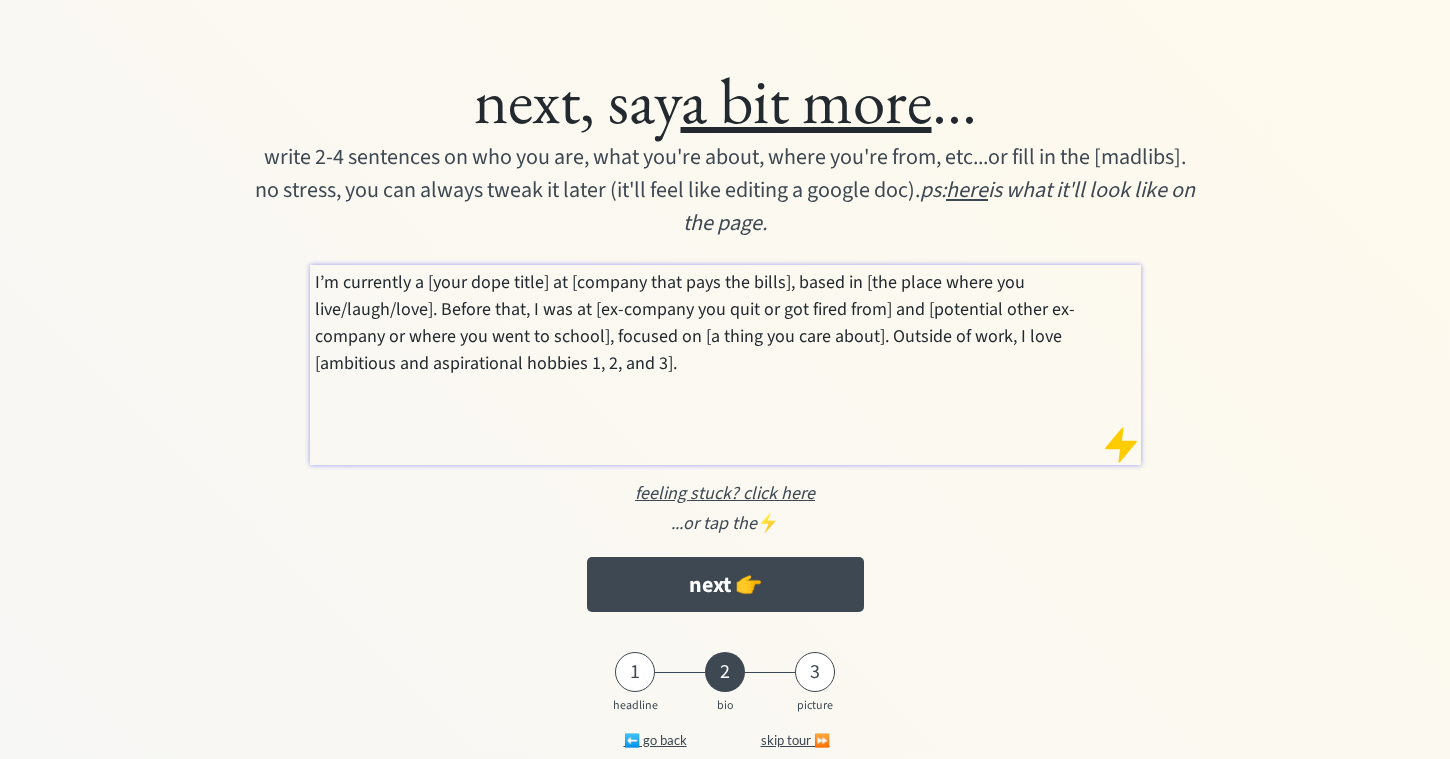 click on "feeling stuck? click here" at bounding box center [725, 493] 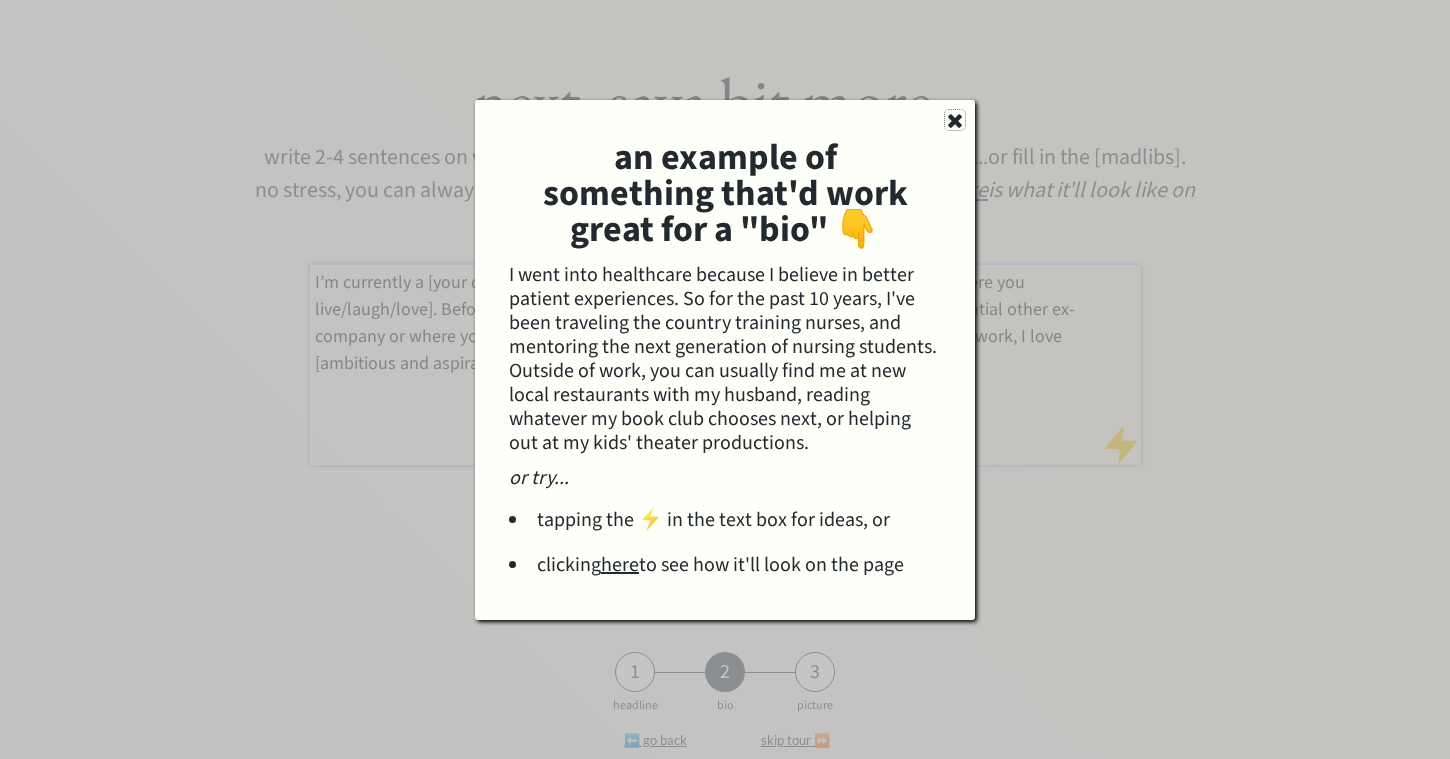 click 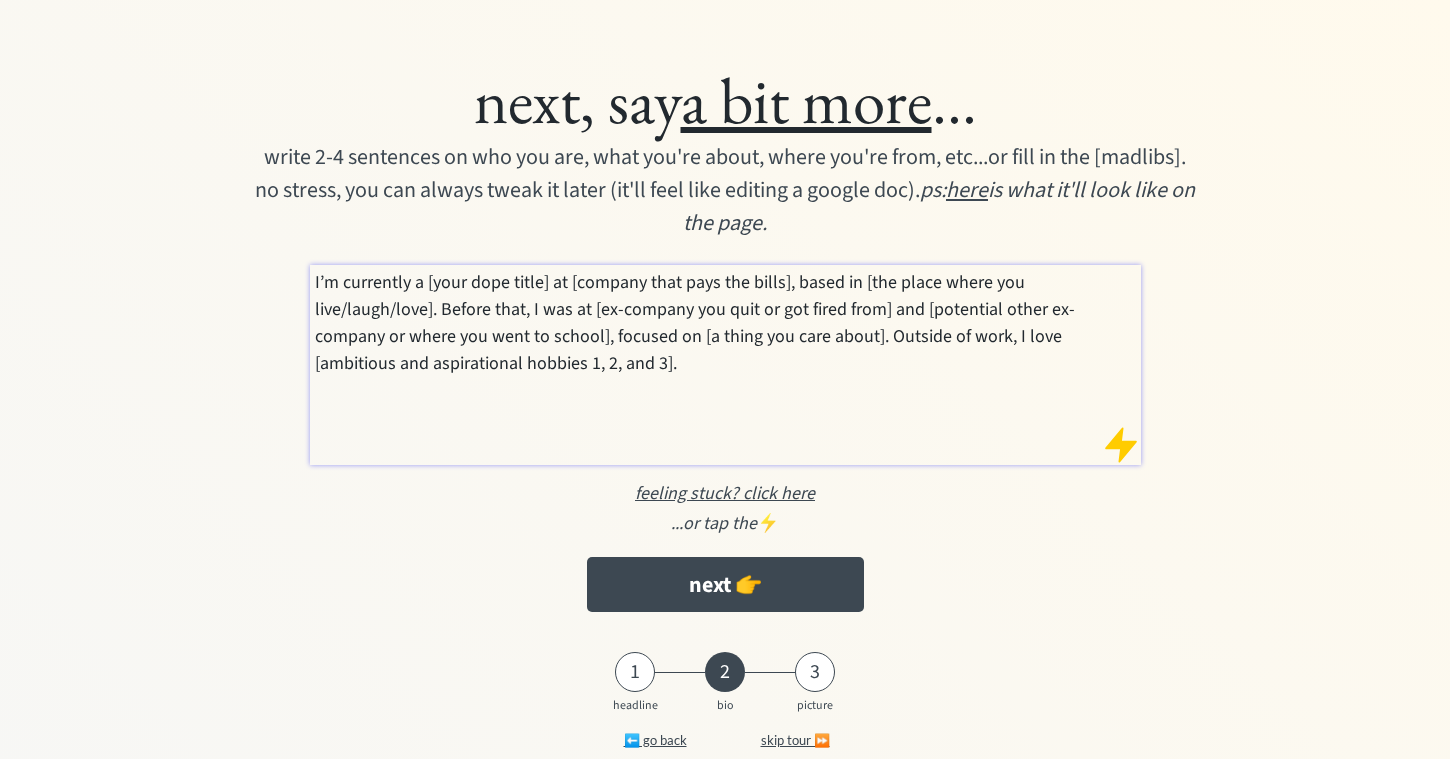 click on "write 2-4 sentences on who you are, what you're about, where you're from, etc...or fill in the [madlibs]. no stress, you can always tweak it later (it'll feel like editing a google doc).  ps:  here  is what it'll look like on the page." at bounding box center [725, 190] 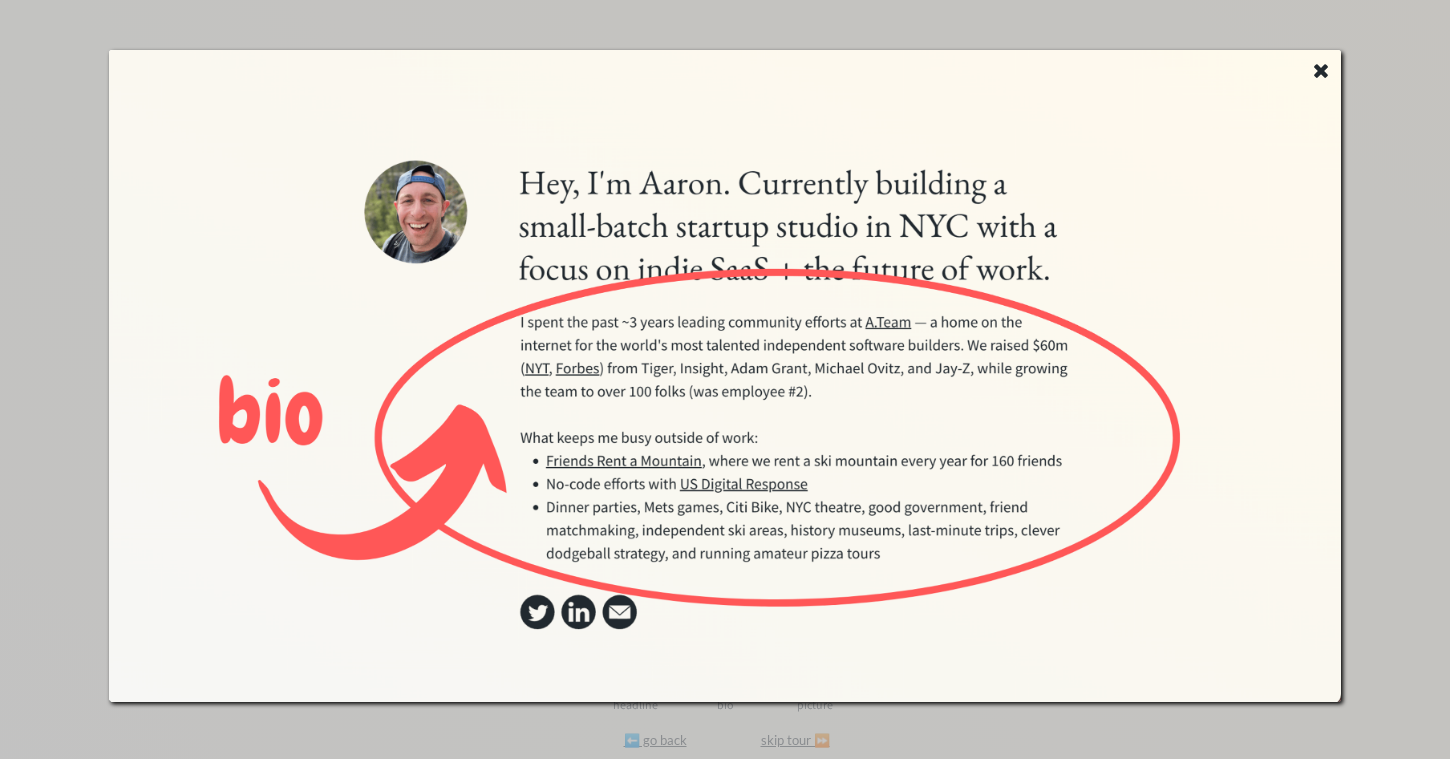 click 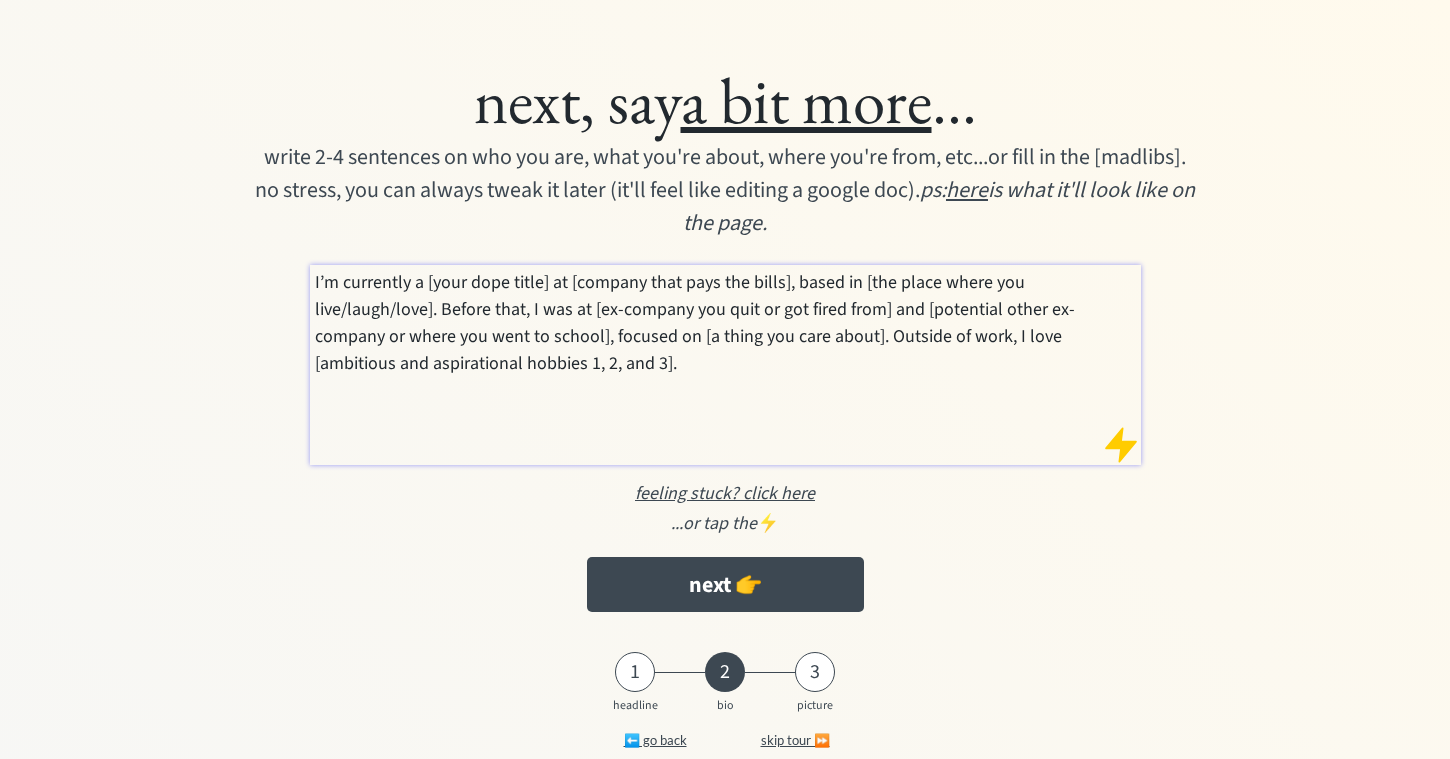 click on "I’m currently a [your dope title] at [company that pays the bills], based in [the place where you live/laugh/love]. Before that, I was at [ex-company you quit or got fired from] and [potential other ex-company or where you went to school], focused on [a thing you care about]. Outside of work, I love [ambitious and aspirational hobbies 1, 2, and 3]." at bounding box center [726, 323] 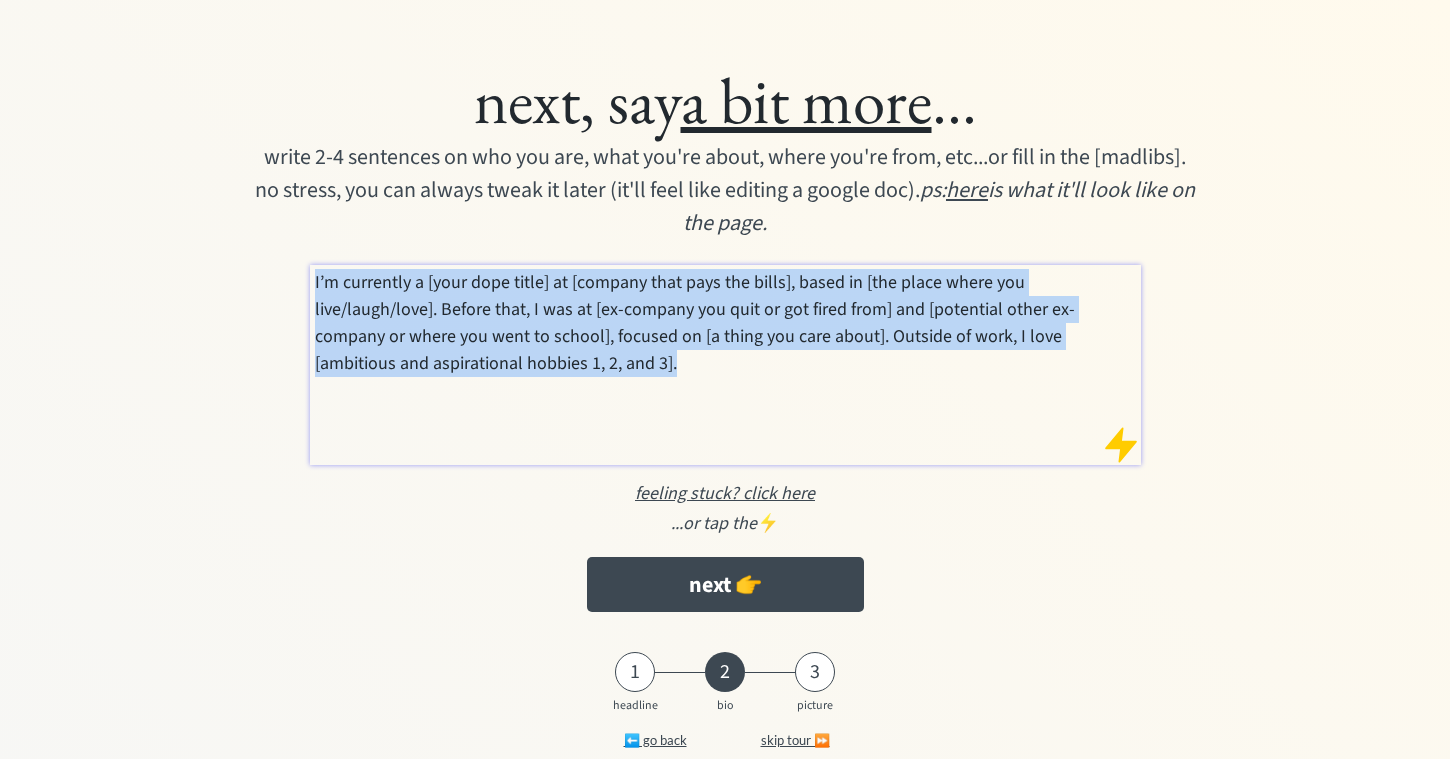 drag, startPoint x: 578, startPoint y: 370, endPoint x: 305, endPoint y: 251, distance: 297.80865 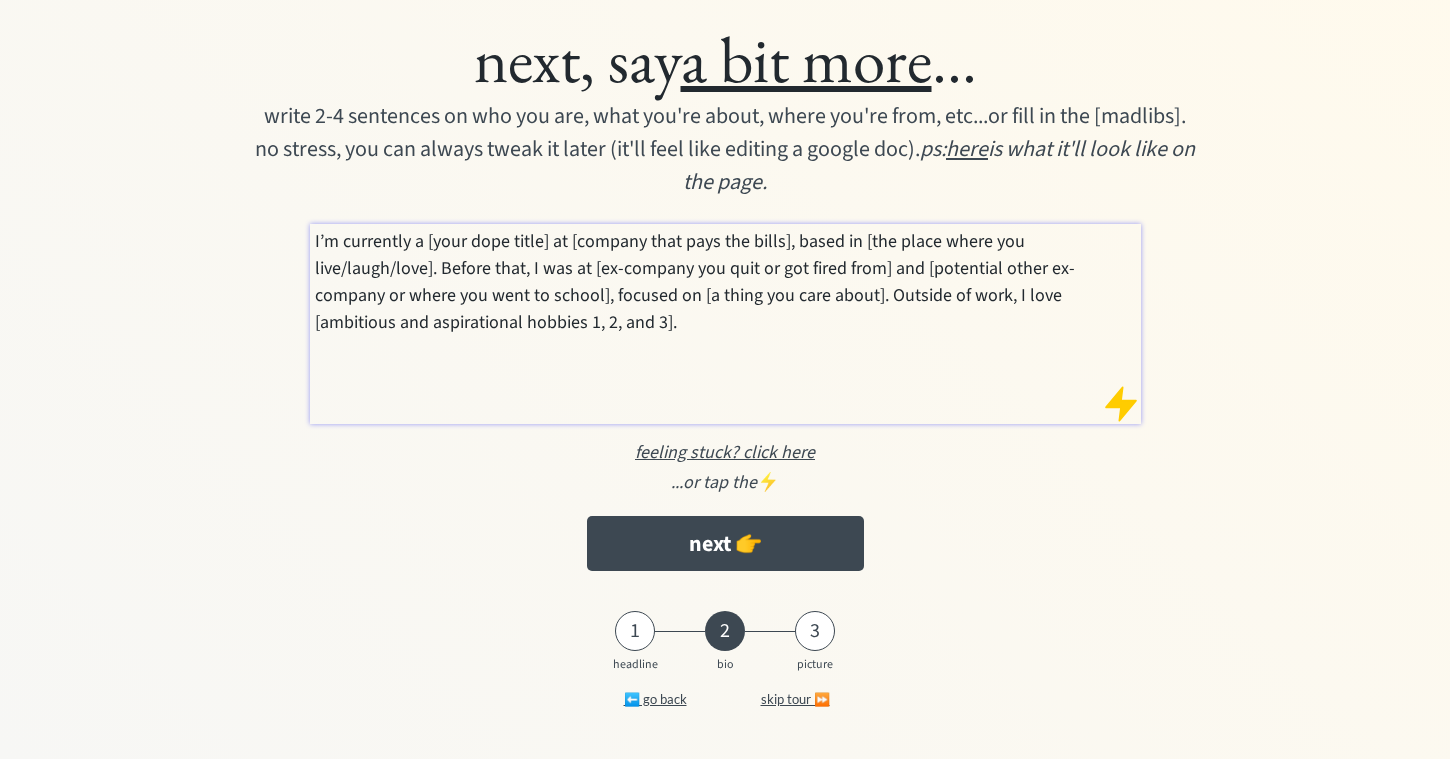 click on "I’m currently a [your dope title] at [company that pays the bills], based in [the place where you live/laugh/love]. Before that, I was at [ex-company you quit or got fired from] and [potential other ex-company or where you went to school], focused on [a thing you care about]. Outside of work, I love [ambitious and aspirational hobbies 1, 2, and 3]." at bounding box center [725, 324] 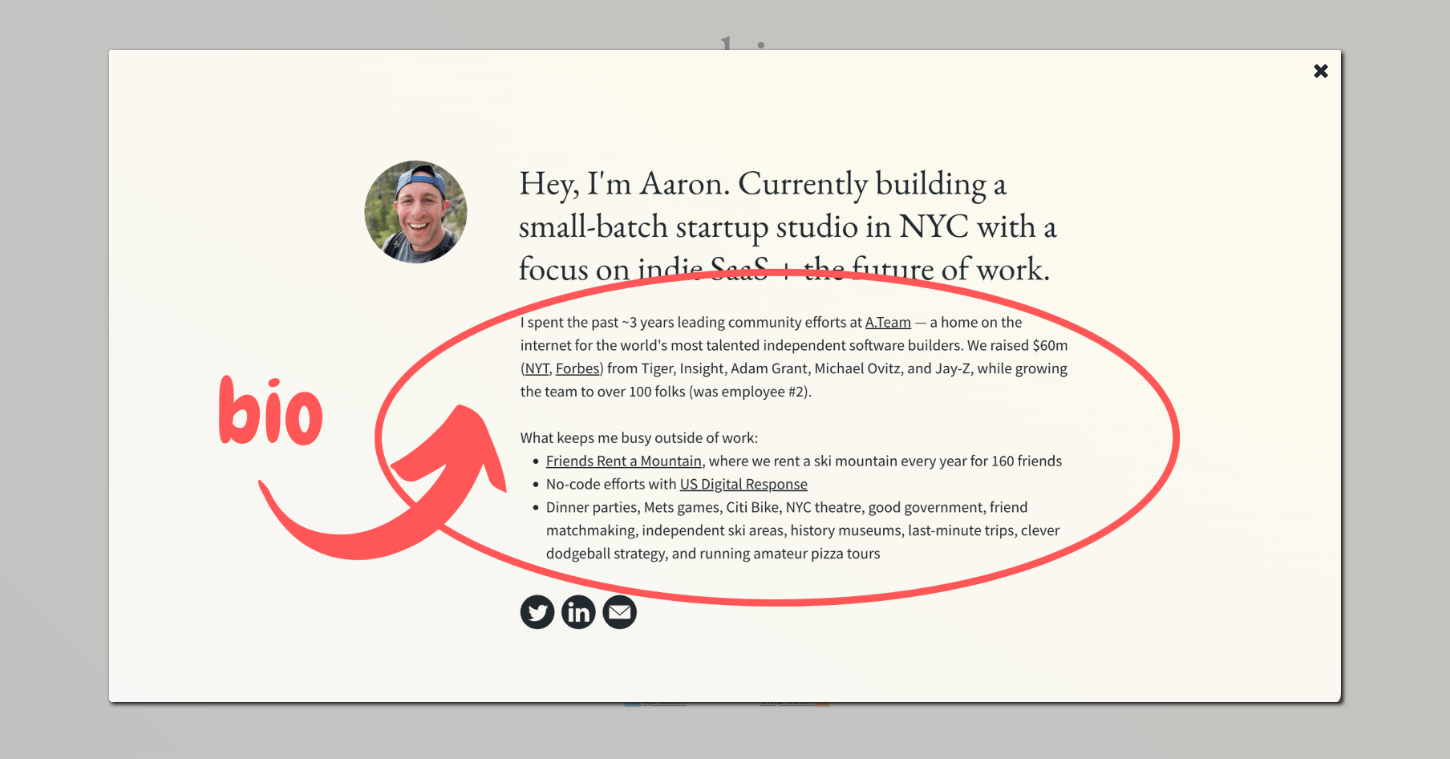 click at bounding box center [725, 376] 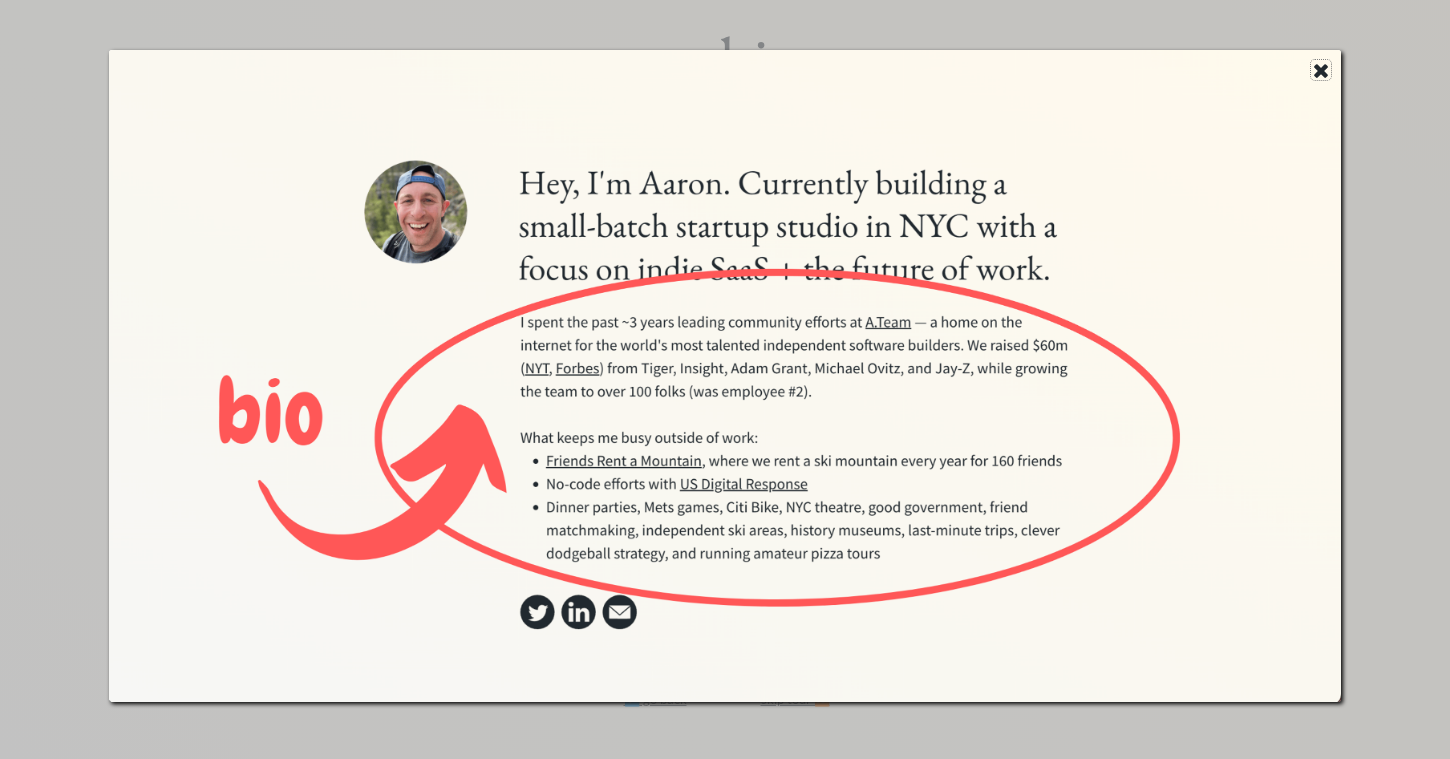 click 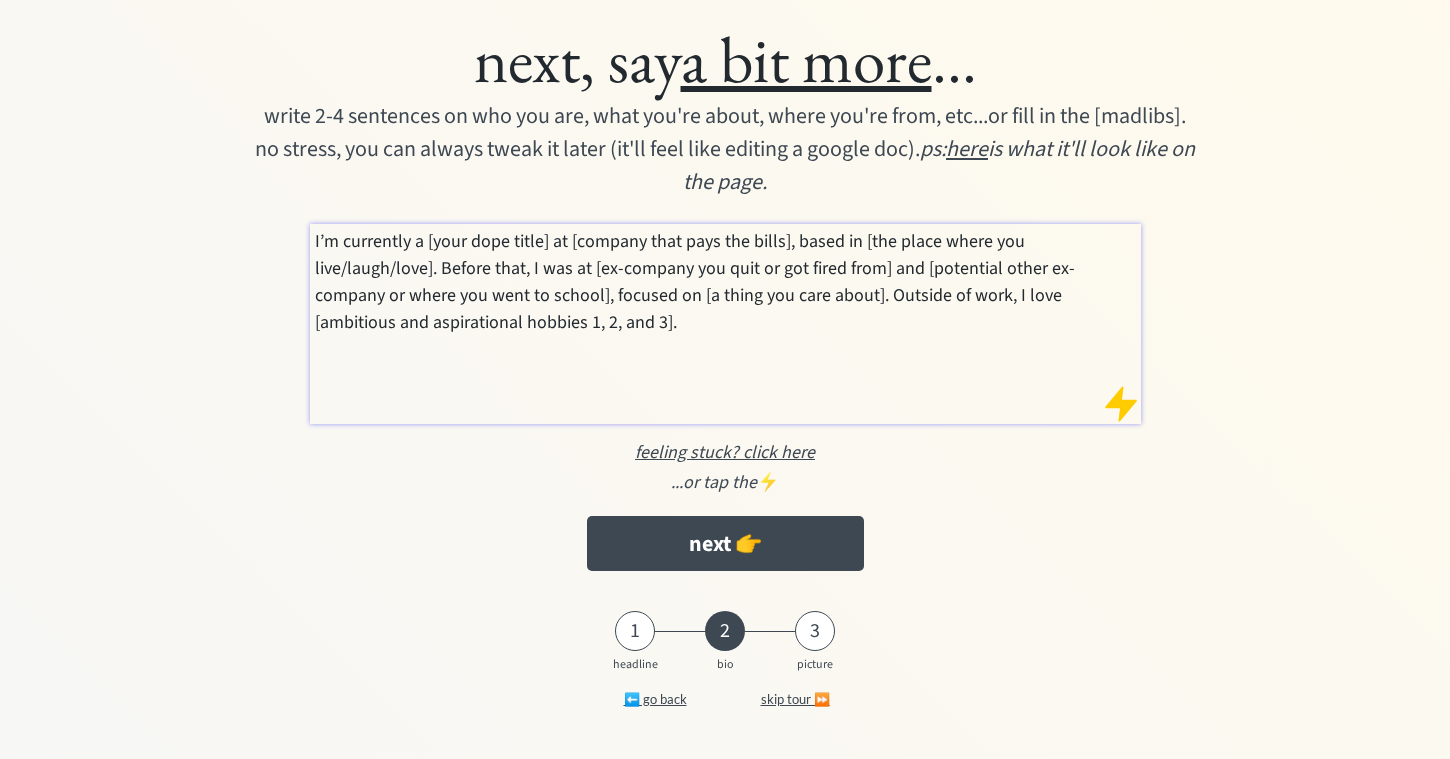 click on "I’m currently a [your dope title] at [company that pays the bills], based in [the place where you live/laugh/love]. Before that, I was at [ex-company you quit or got fired from] and [potential other ex-company or where you went to school], focused on [a thing you care about]. Outside of work, I love [ambitious and aspirational hobbies 1, 2, and 3]." at bounding box center (725, 324) 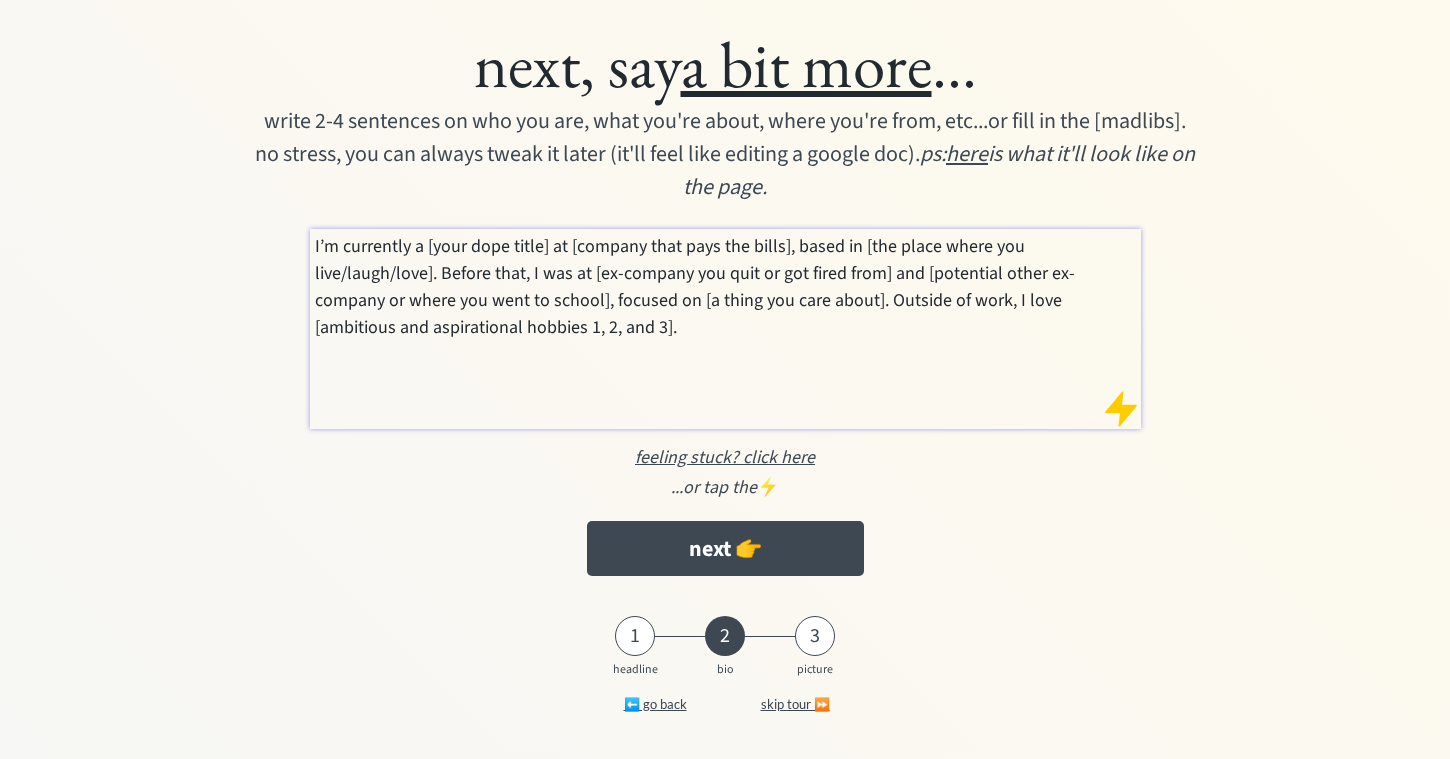 scroll, scrollTop: 41, scrollLeft: 0, axis: vertical 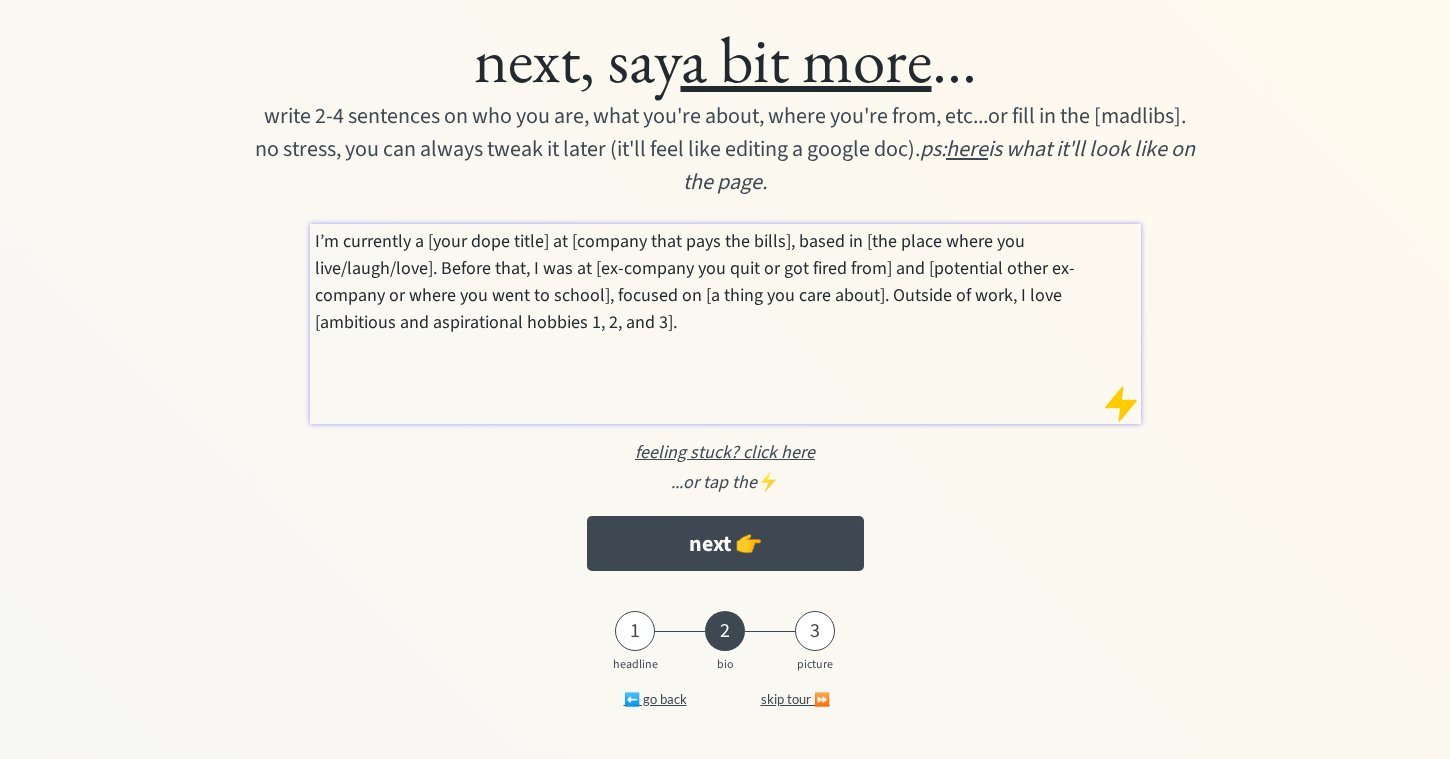 click on "I’m currently a [your dope title] at [company that pays the bills], based in [the place where you live/laugh/love]. Before that, I was at [ex-company you quit or got fired from] and [potential other ex-company or where you went to school], focused on [a thing you care about]. Outside of work, I love [ambitious and aspirational hobbies 1, 2, and 3]." at bounding box center (726, 282) 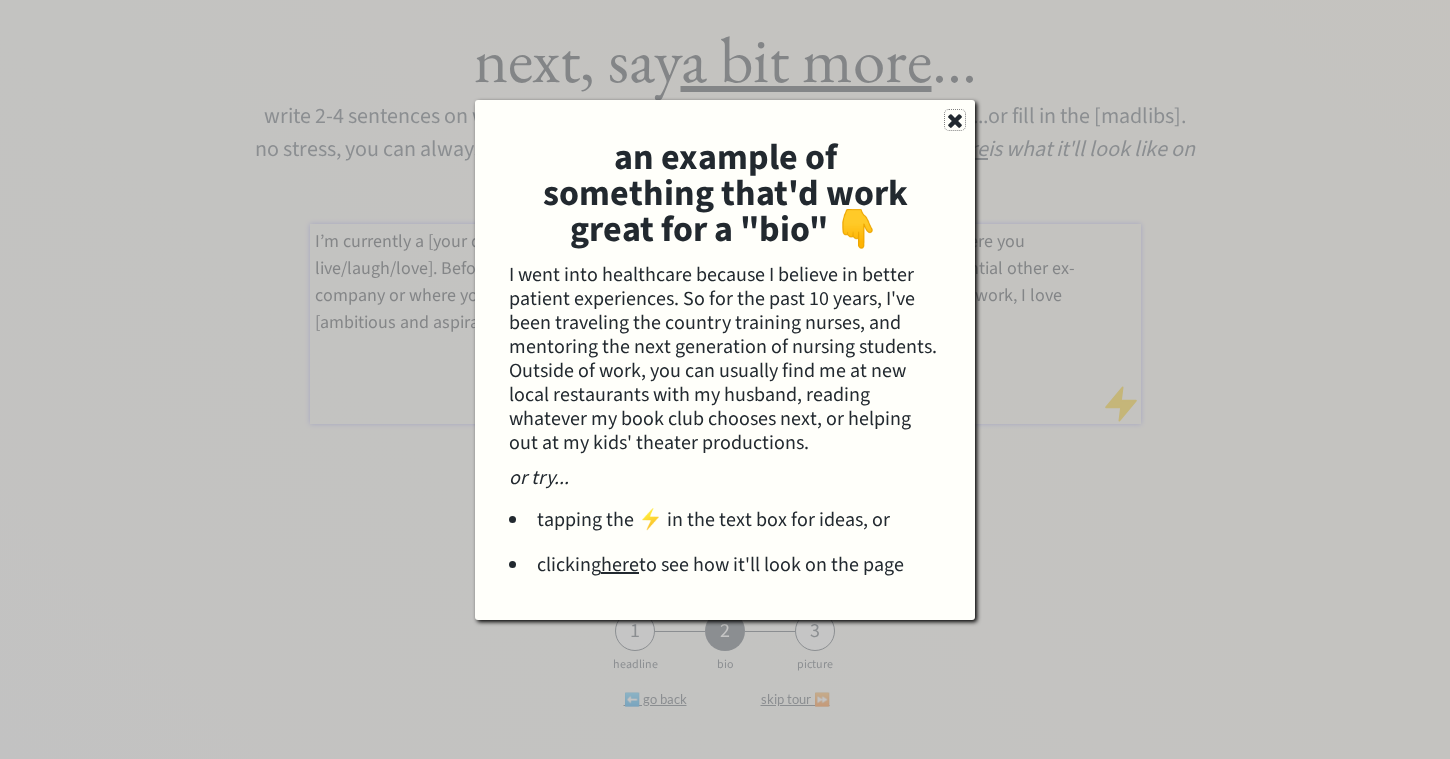 click 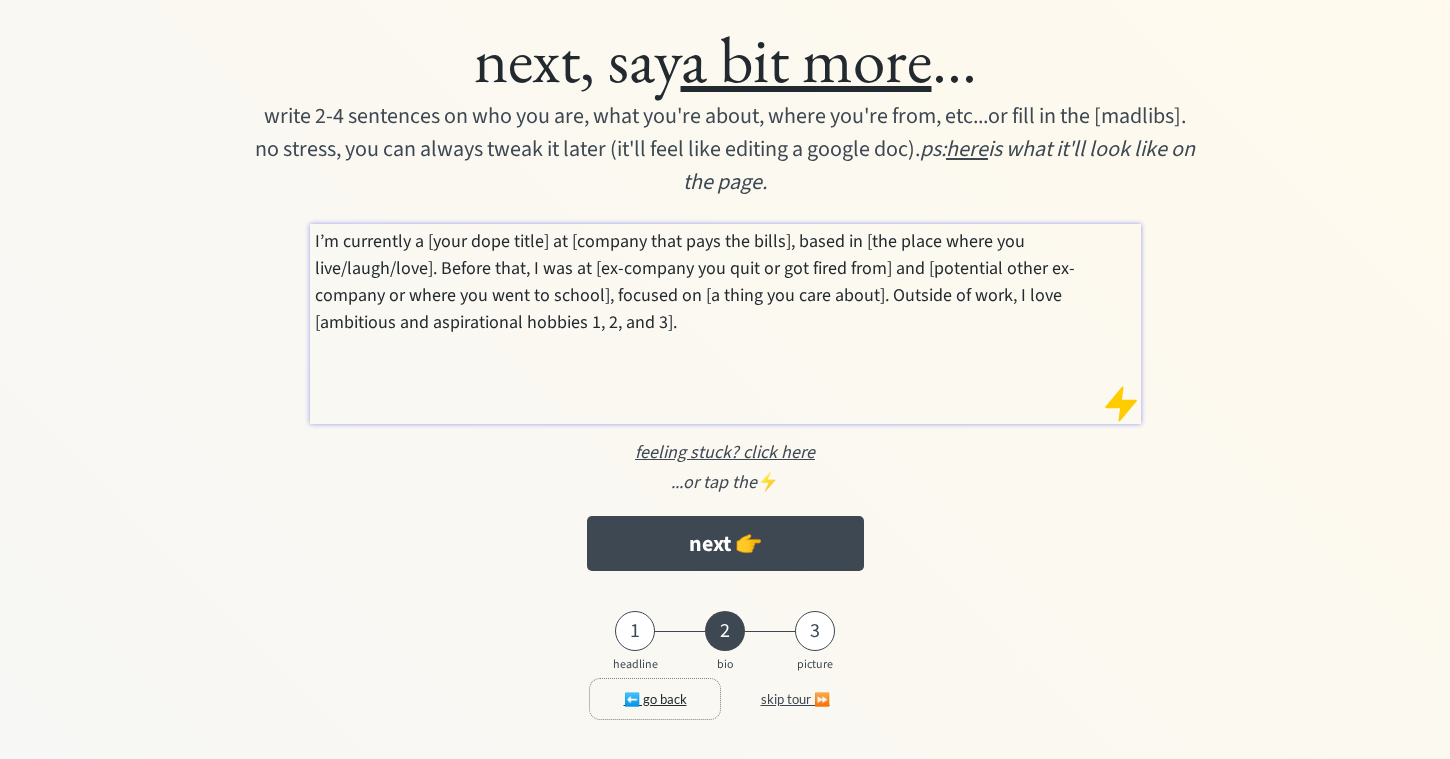 click on "⬅️ go back" at bounding box center [655, 699] 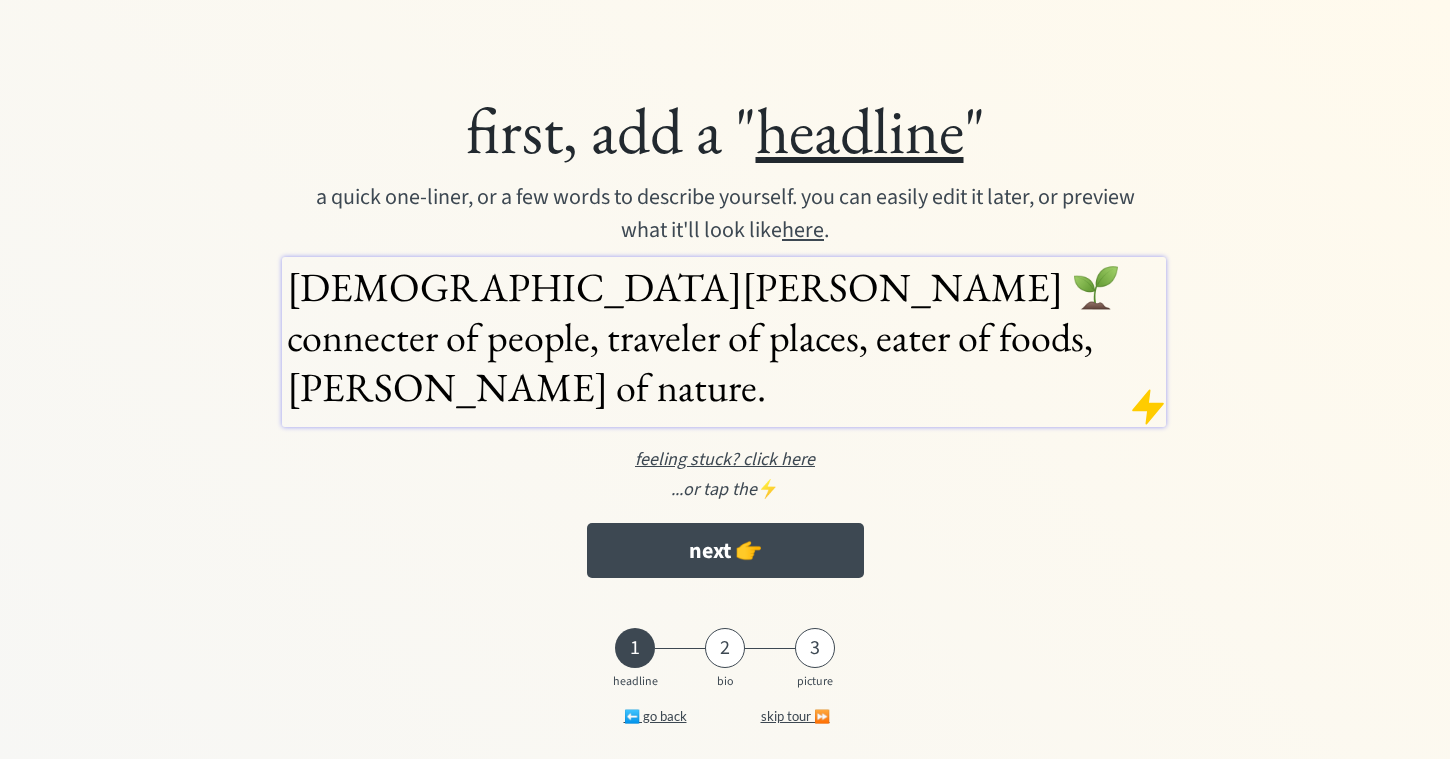scroll, scrollTop: 0, scrollLeft: 0, axis: both 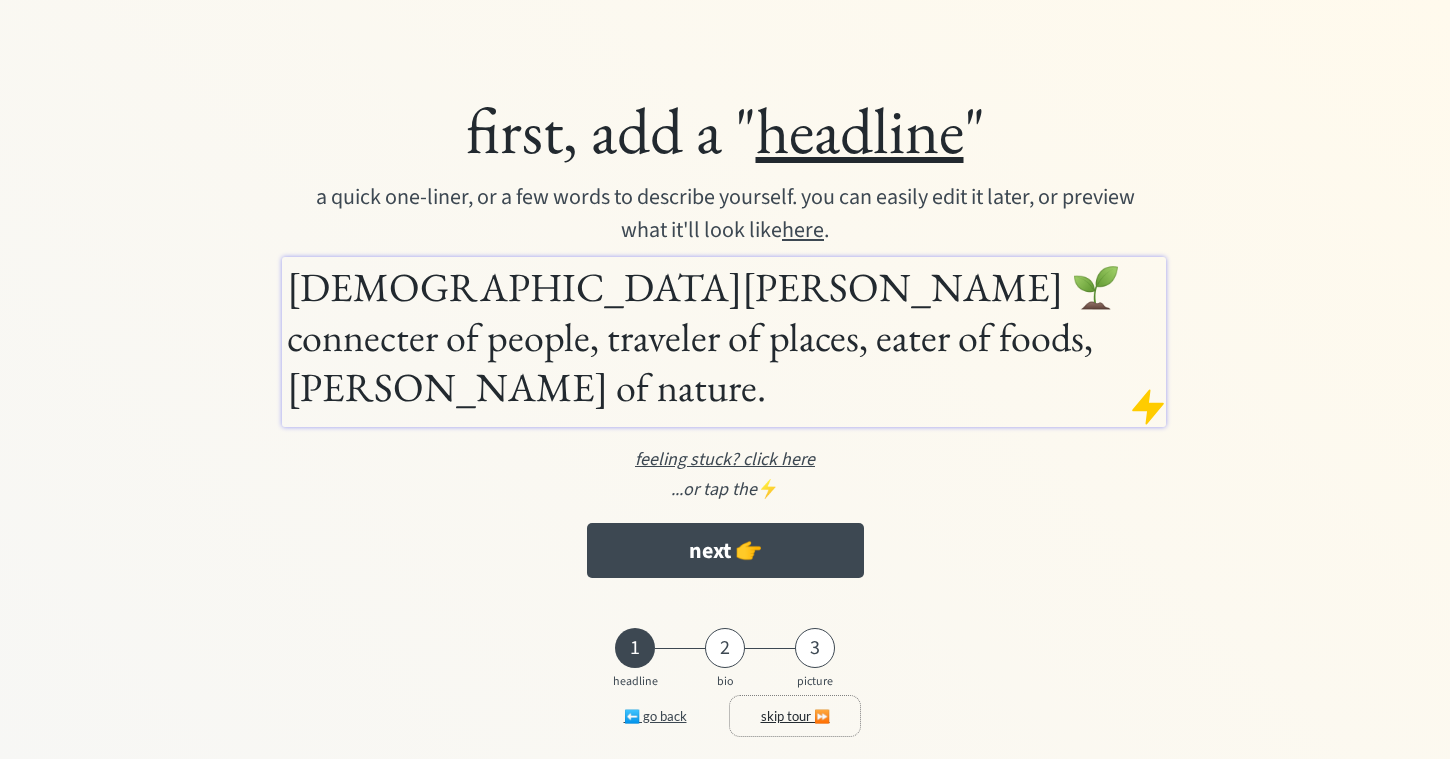 drag, startPoint x: 785, startPoint y: 681, endPoint x: 644, endPoint y: 685, distance: 141.05673 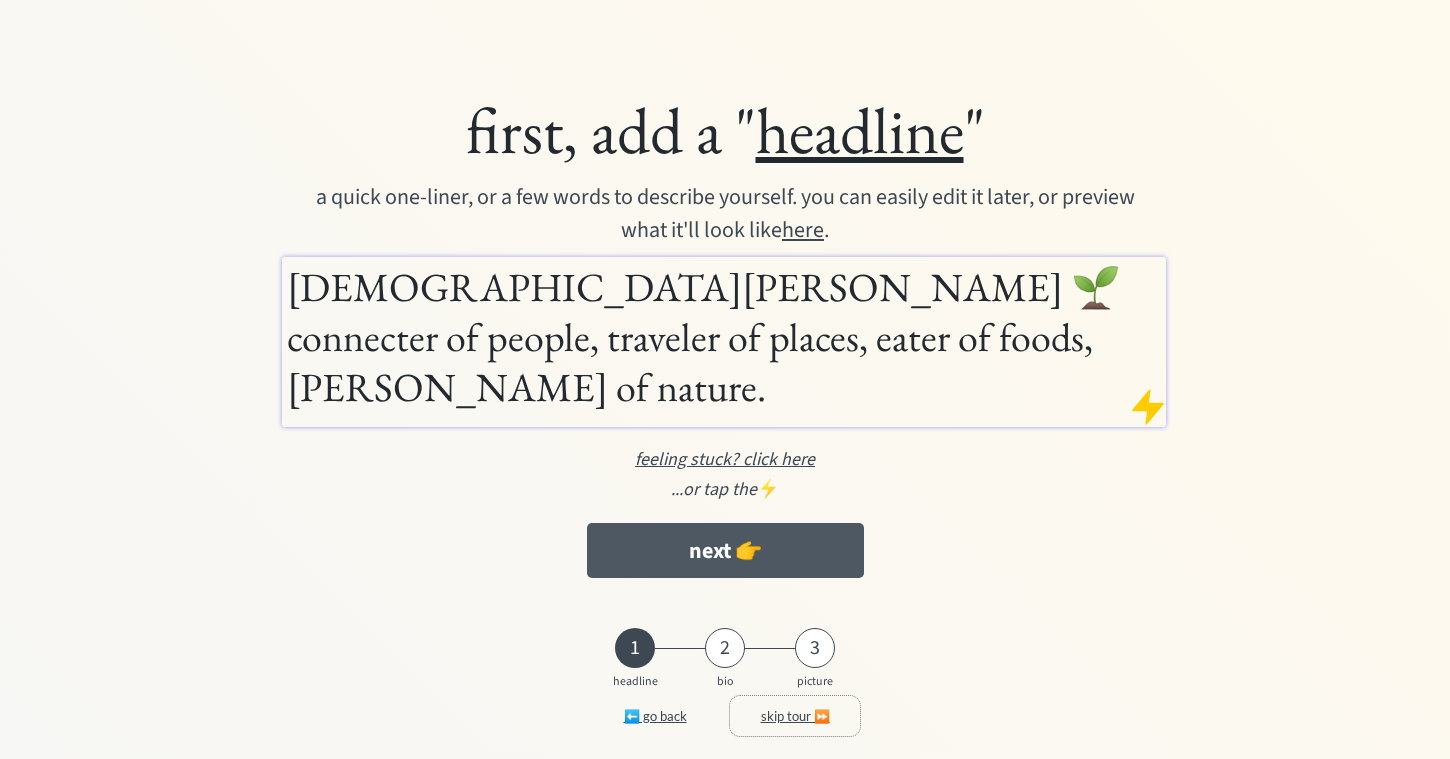 click on "next 👉" at bounding box center (725, 550) 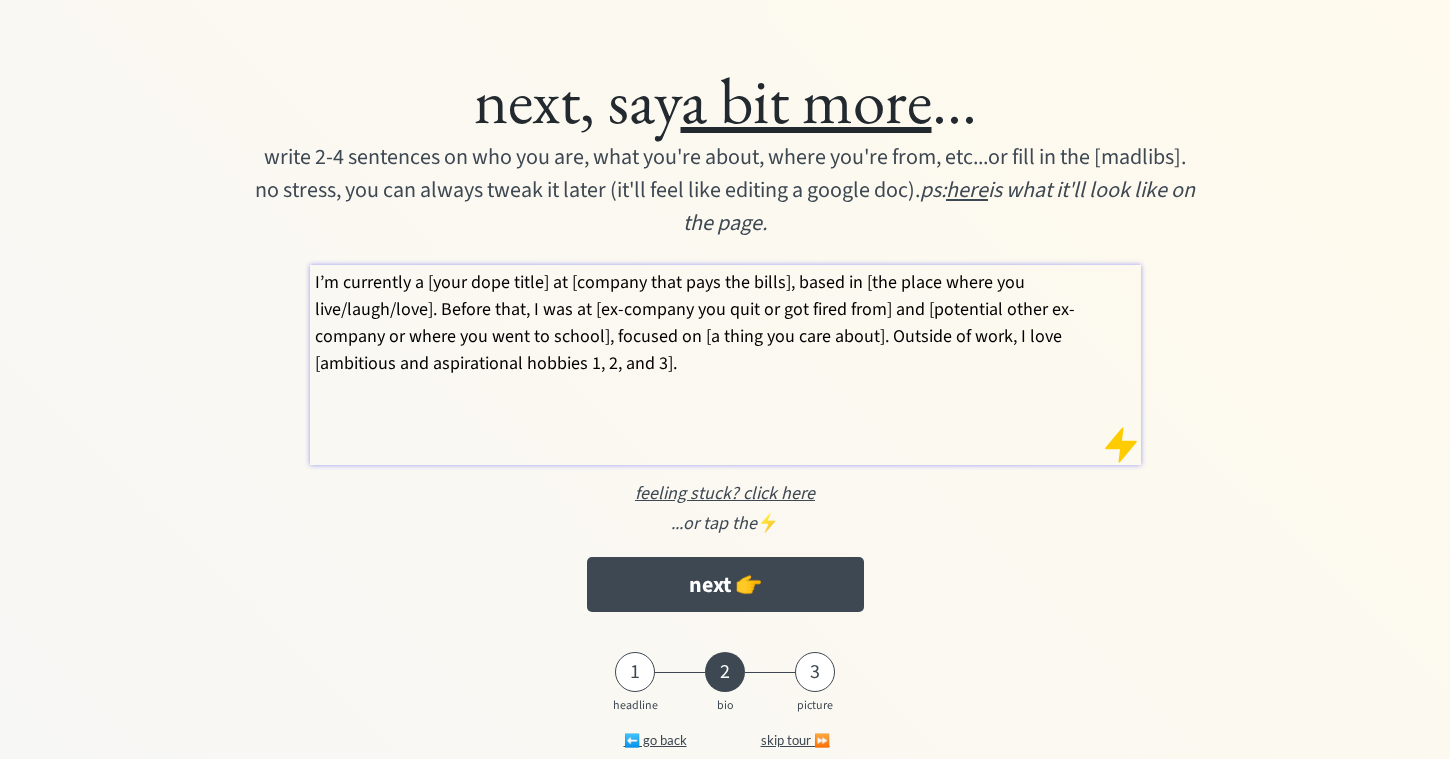 scroll, scrollTop: 0, scrollLeft: 0, axis: both 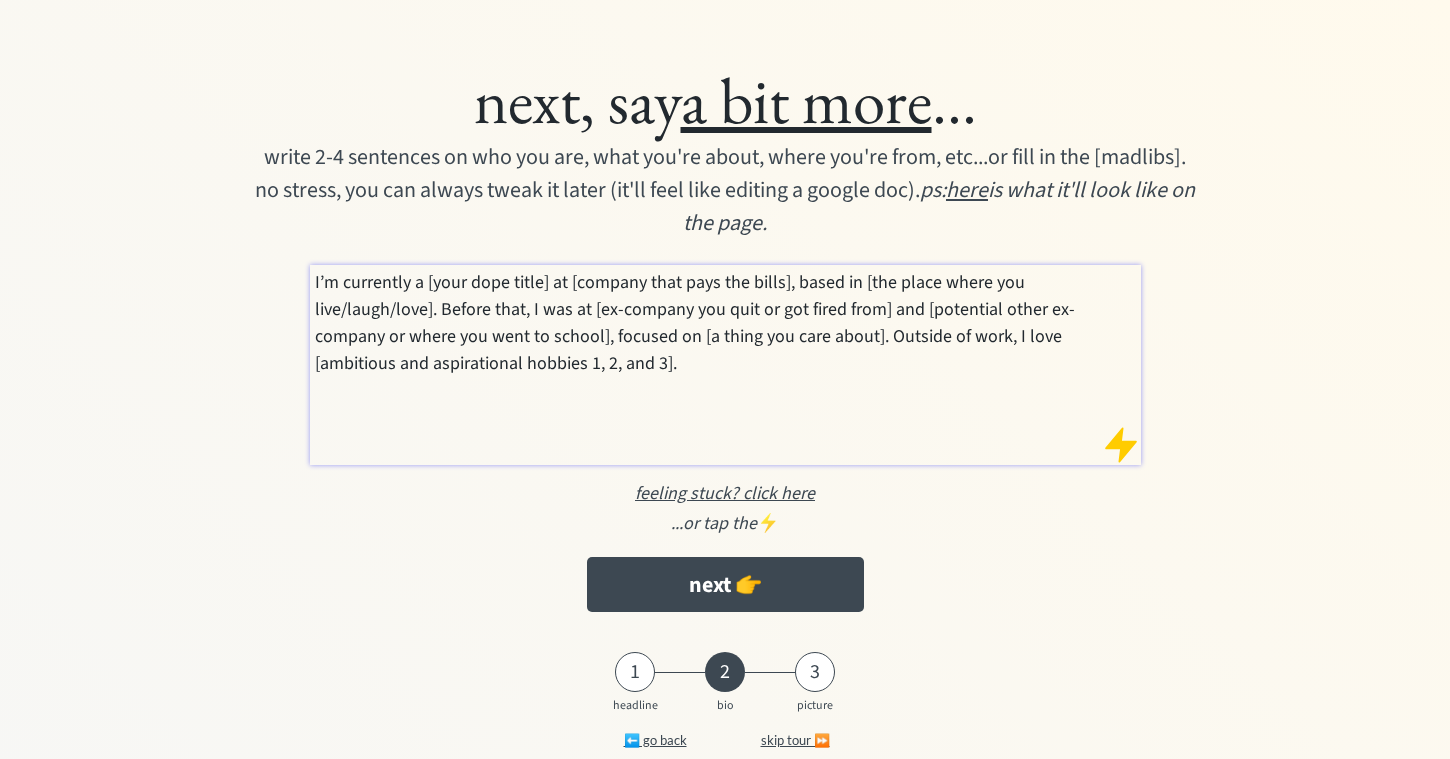 click on "I’m currently a [your dope title] at [company that pays the bills], based in [the place where you live/laugh/love]. Before that, I was at [ex-company you quit or got fired from] and [potential other ex-company or where you went to school], focused on [a thing you care about]. Outside of work, I love [ambitious and aspirational hobbies 1, 2, and 3]." at bounding box center (726, 323) 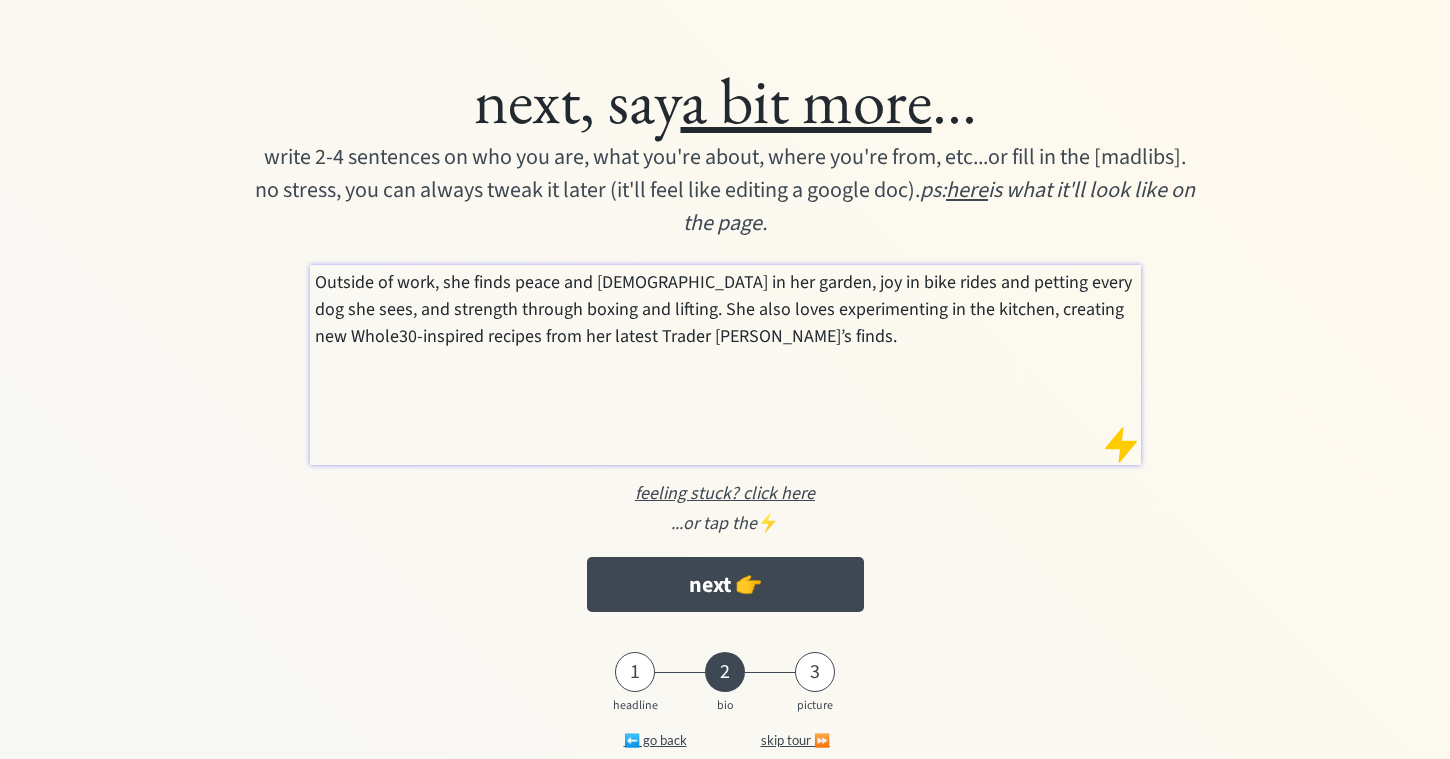 click on "Outside of work, she finds peace and zen in her garden, joy in bike rides and petting every dog she sees, and strength through boxing and lifting. She also loves experimenting in the kitchen, creating new Whole30-inspired recipes from her latest Trader Joe’s finds." at bounding box center [725, 365] 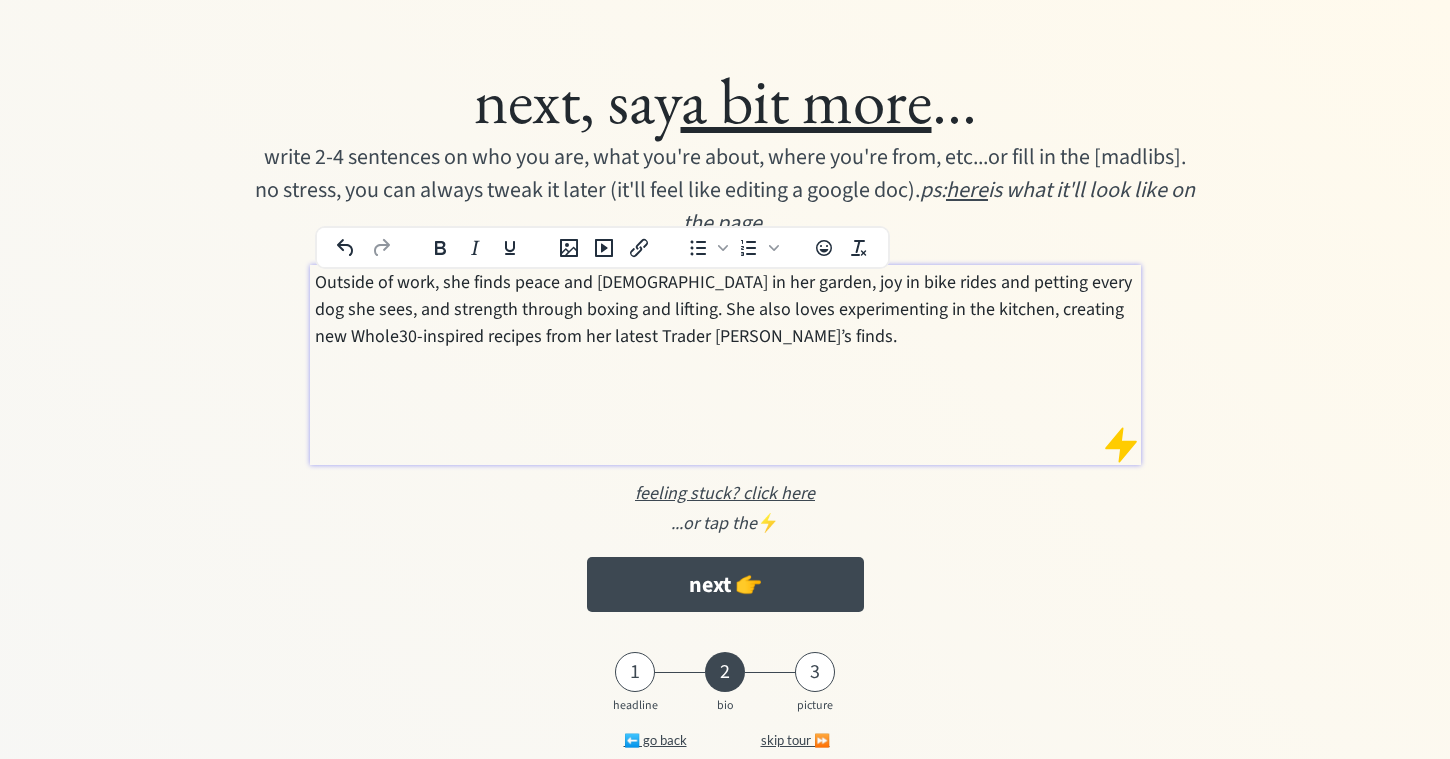 click on "Outside of work, she finds peace and zen in her garden, joy in bike rides and petting every dog she sees, and strength through boxing and lifting. She also loves experimenting in the kitchen, creating new Whole30-inspired recipes from her latest Trader Joe’s finds." at bounding box center (726, 309) 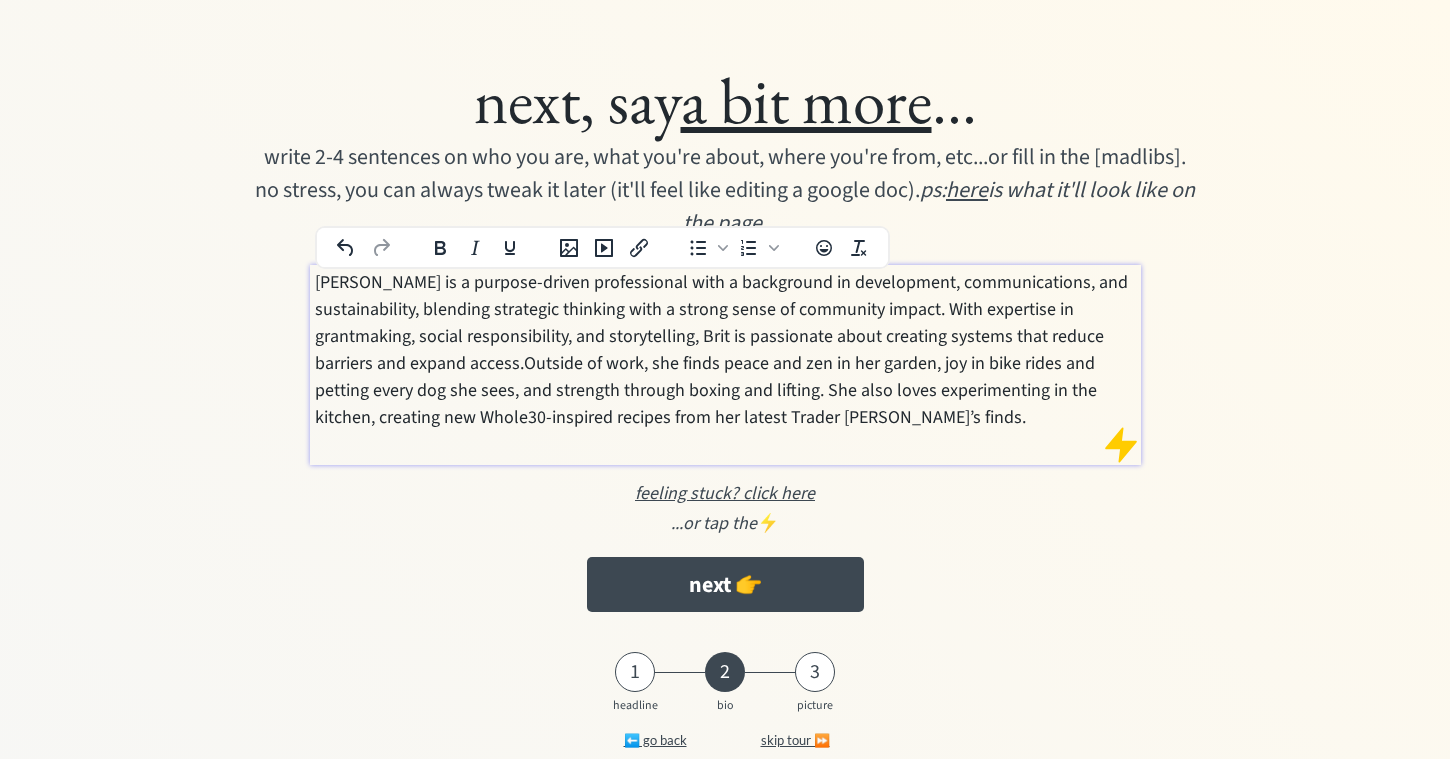 type 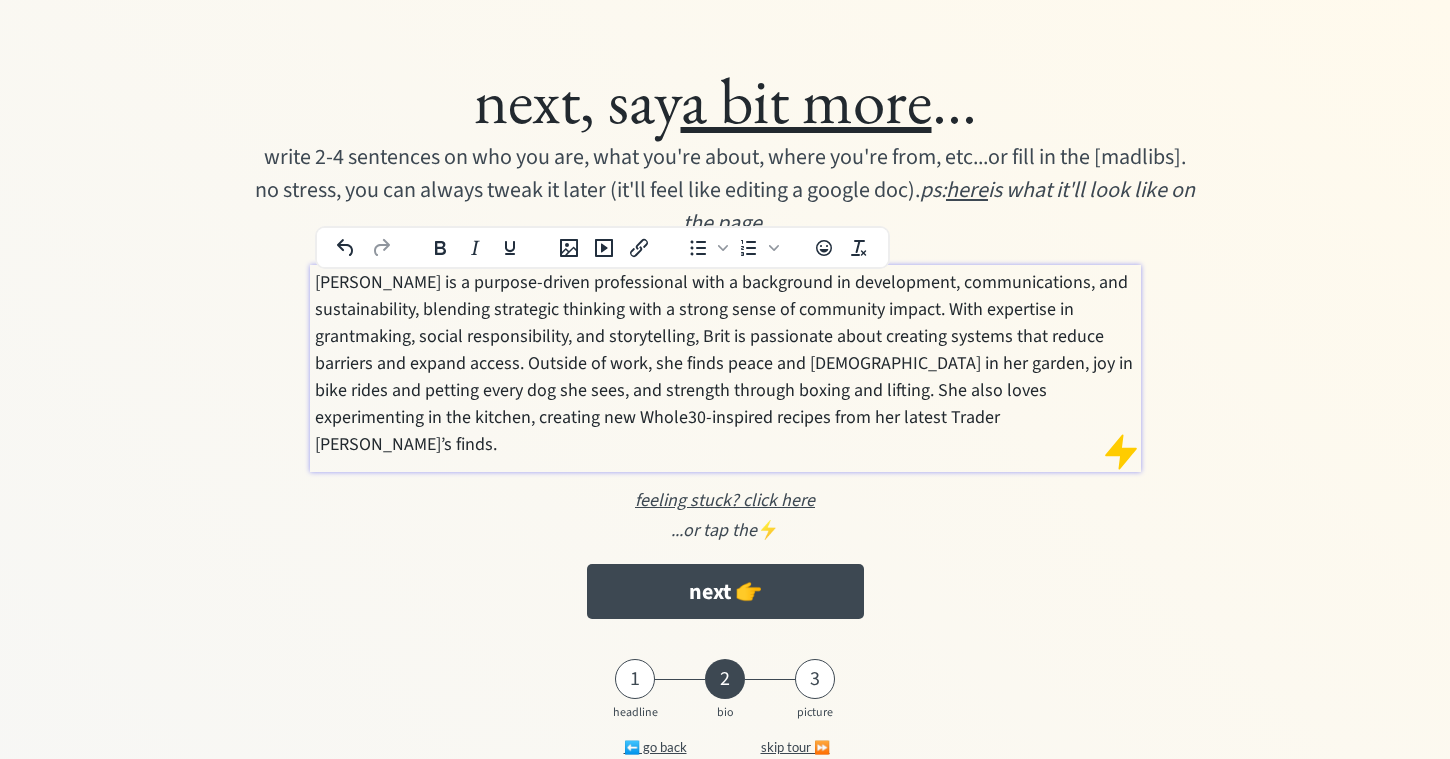 click on "Brit Kelleher is a purpose-driven professional with a background in development, communications, and sustainability, blending strategic thinking with a strong sense of community impact. With expertise in grantmaking, social responsibility, and storytelling, Brit is passionate about creating systems that reduce barriers and expand access. Outside of work, she finds peace and zen in her garden, joy in bike rides and petting every dog she sees, and strength through boxing and lifting. She also loves experimenting in the kitchen, creating new Whole30-inspired recipes from her latest Trader Joe’s finds." at bounding box center [726, 363] 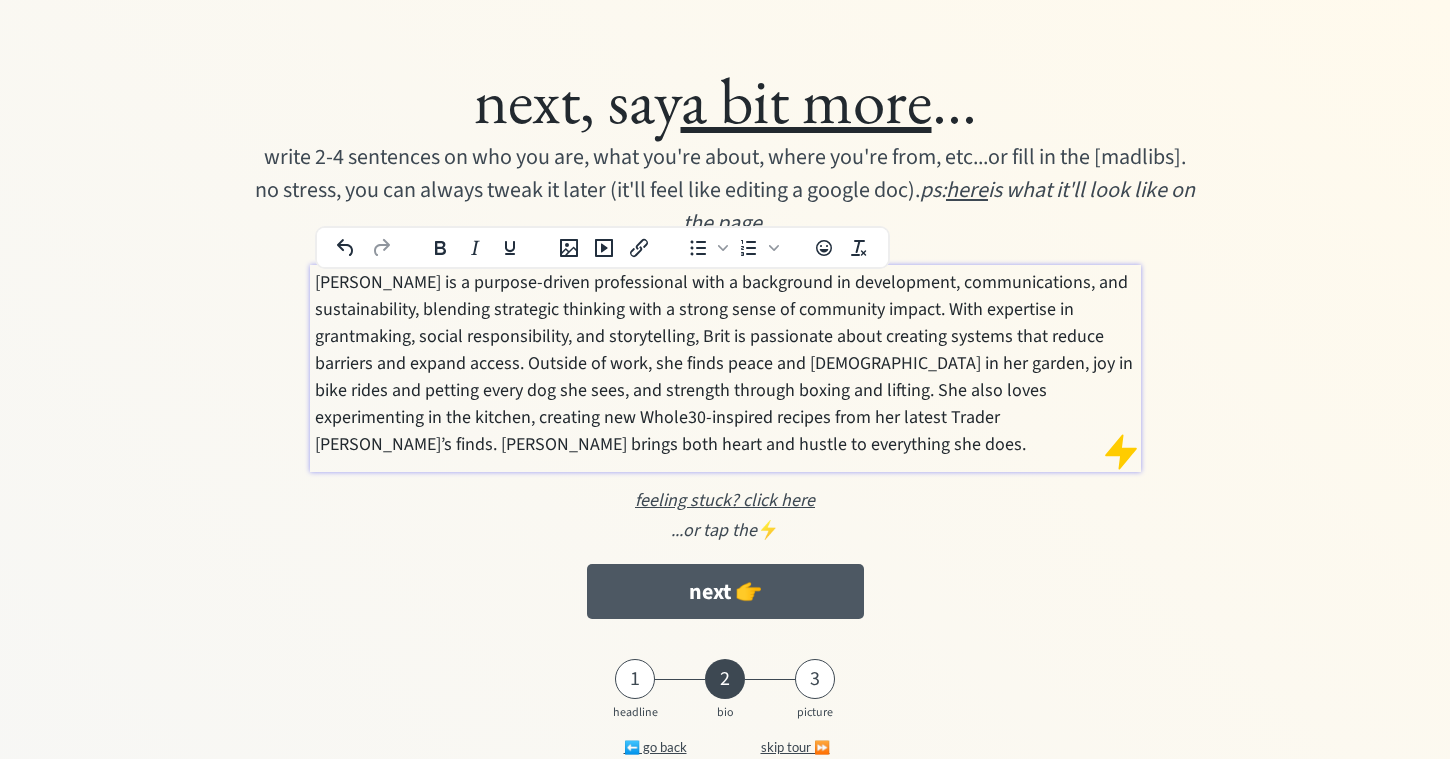 click on "next 👉" at bounding box center (725, 591) 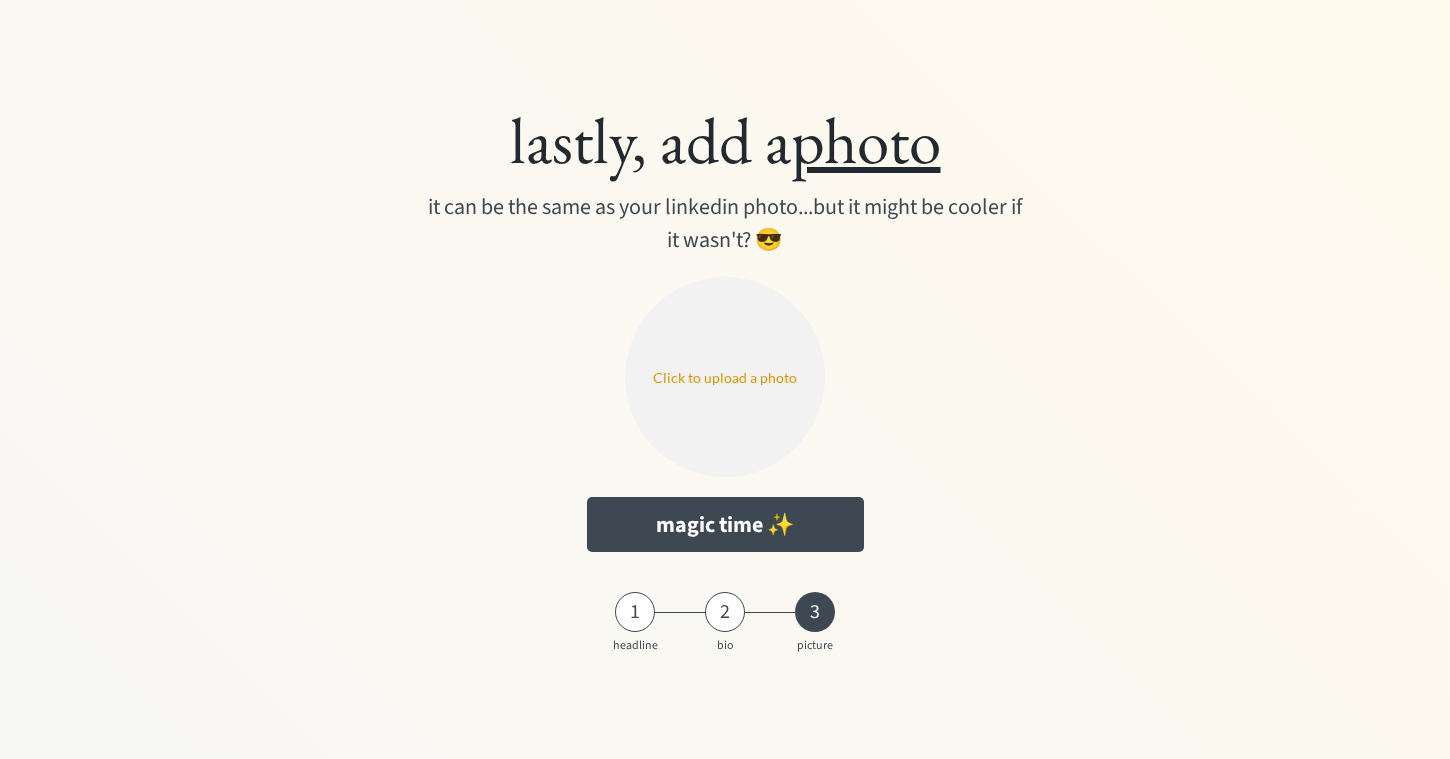 scroll, scrollTop: 0, scrollLeft: 0, axis: both 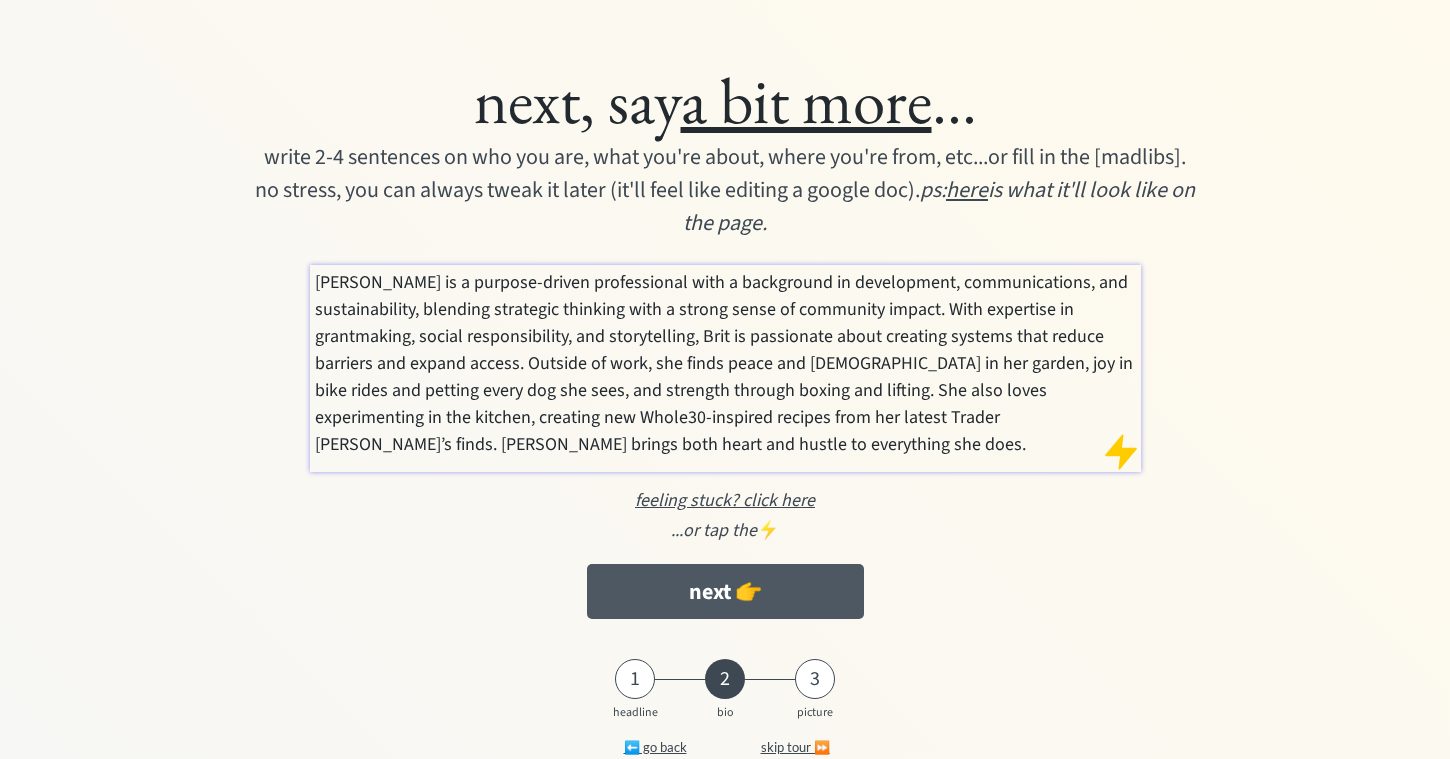 click on "next 👉" at bounding box center (725, 591) 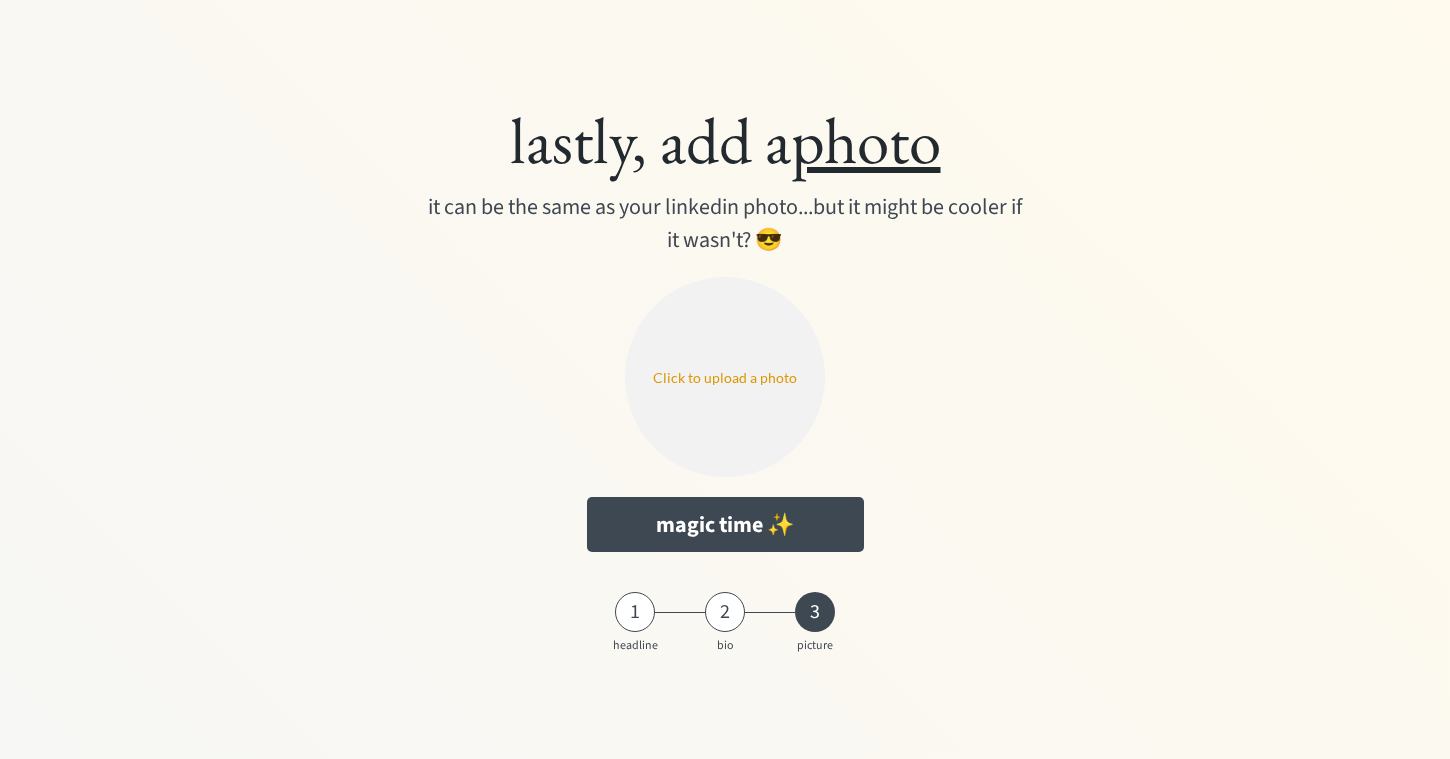 scroll, scrollTop: 0, scrollLeft: 0, axis: both 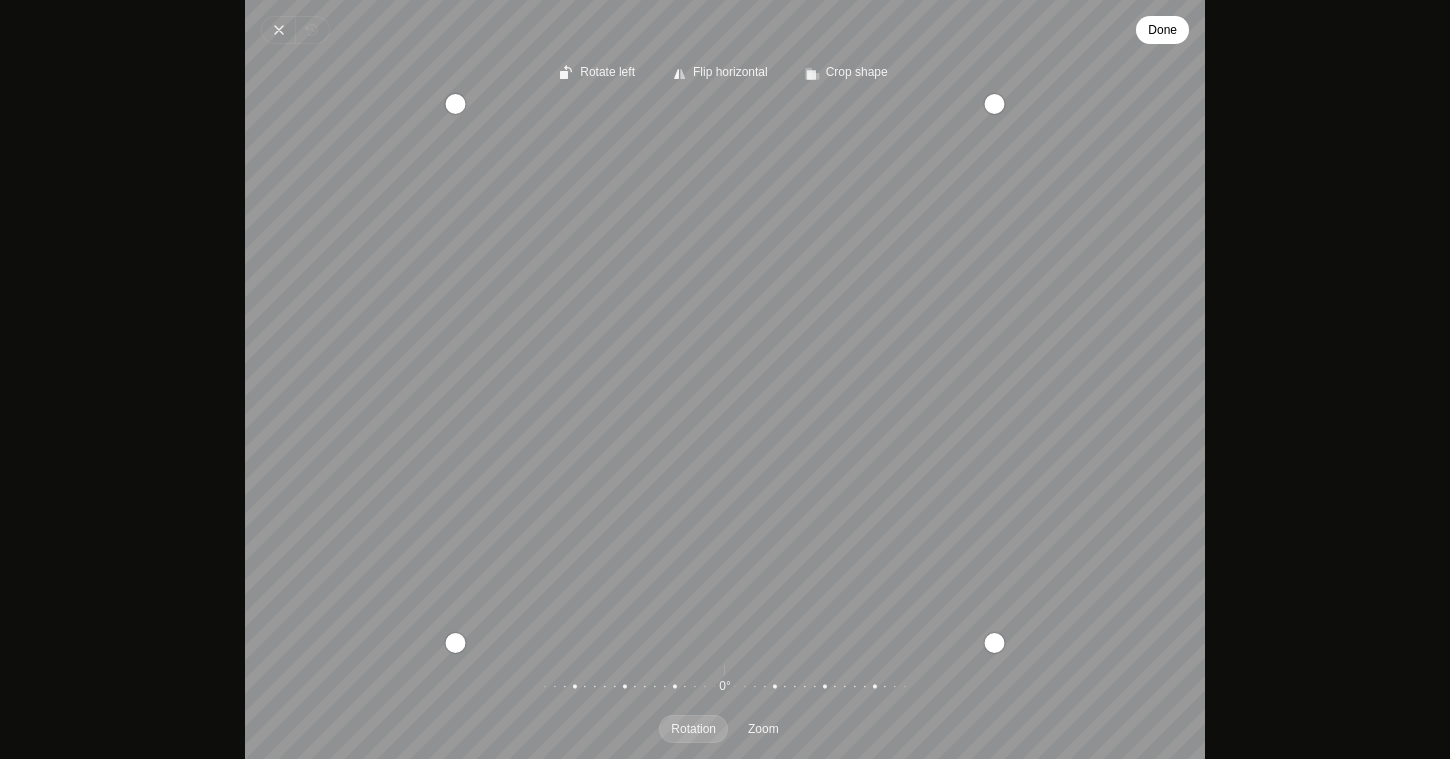 click on "Done" at bounding box center (1162, 30) 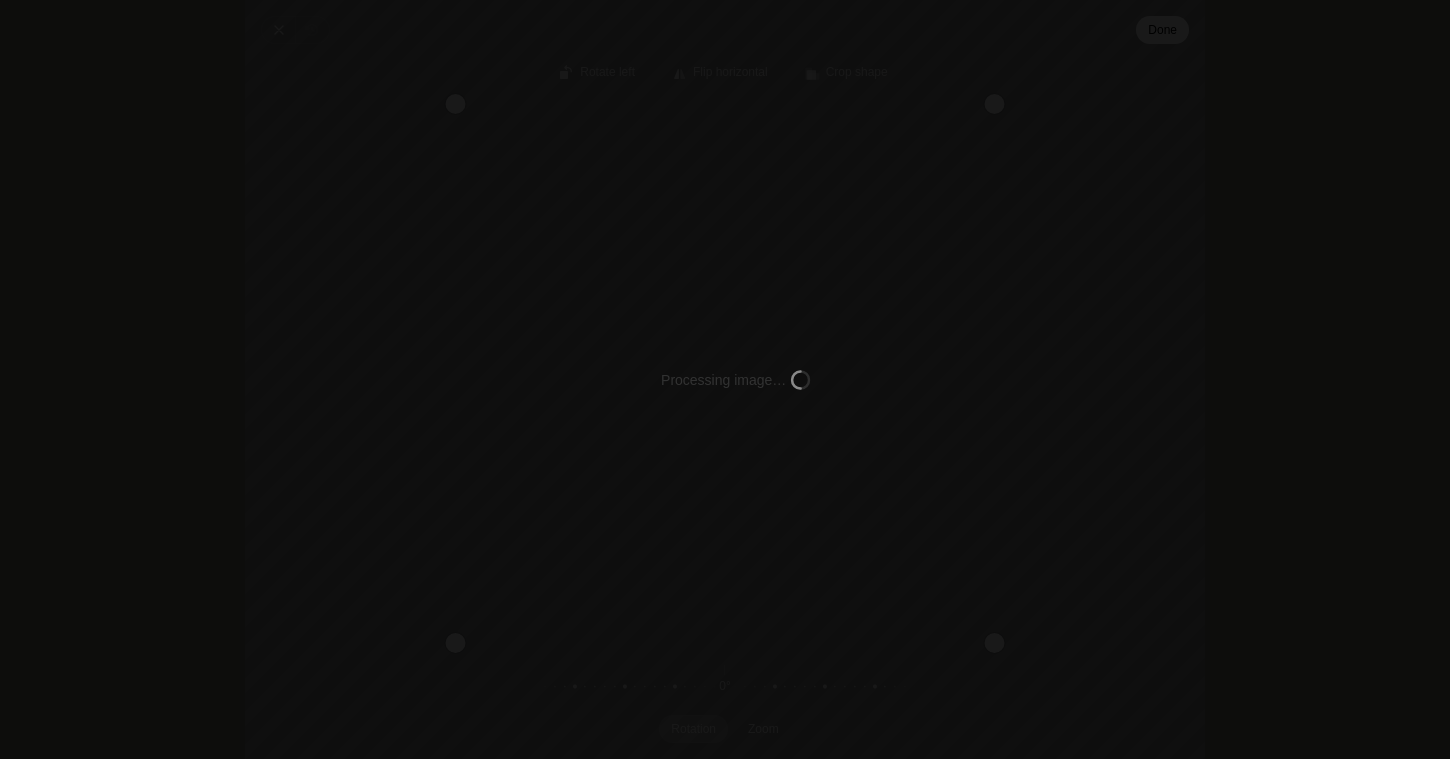 type on "C:\fakepath\Kelleher_Brit_239-MAHTING-0341-Retouched.png" 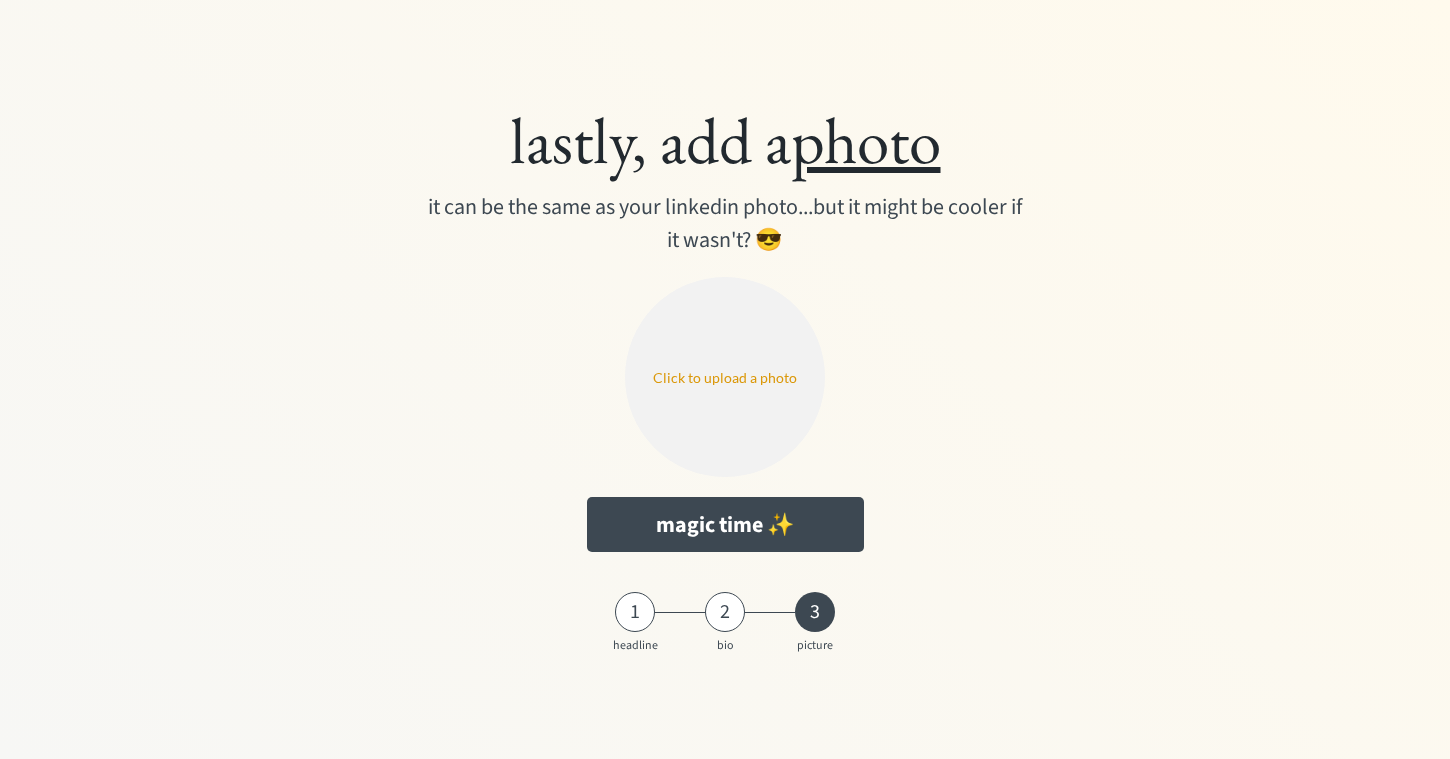 type 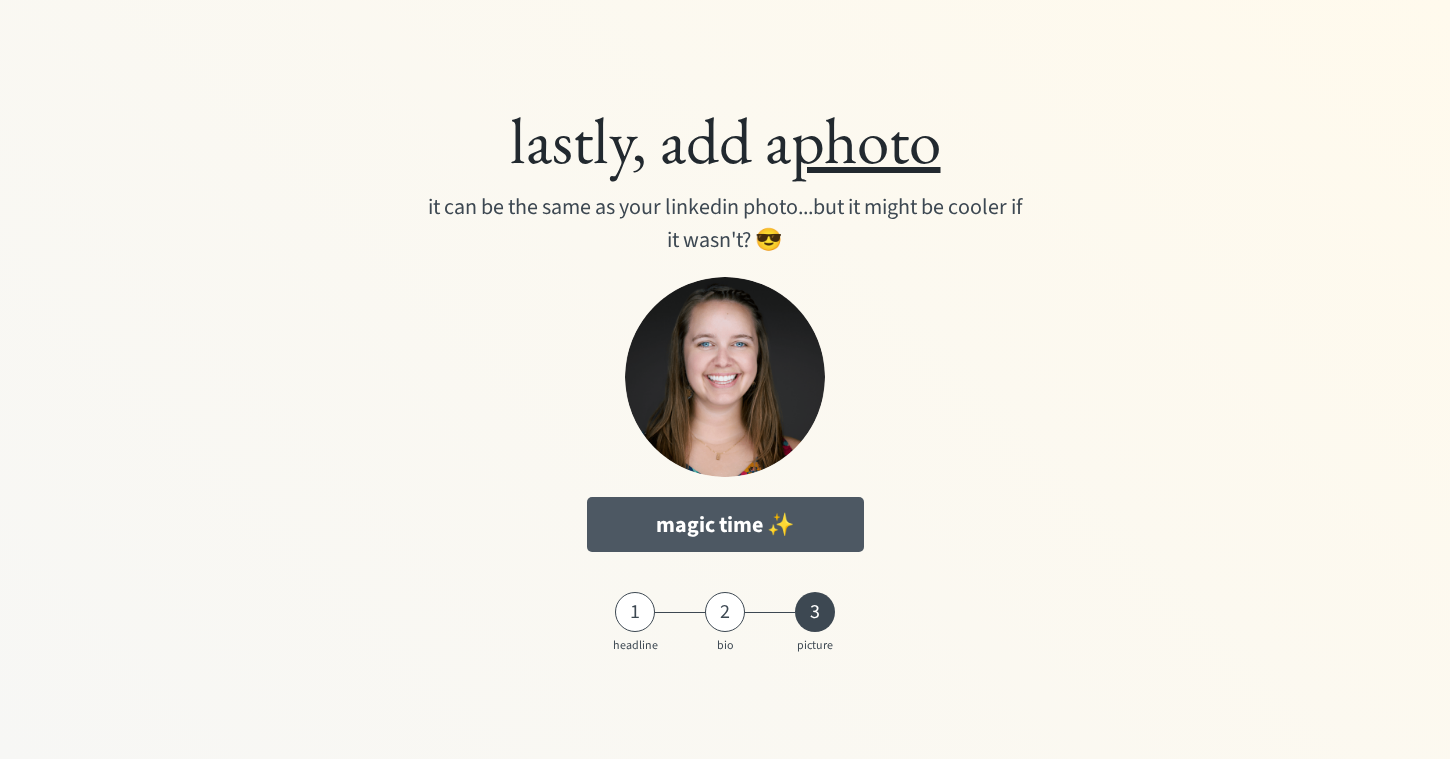 click on "magic time ✨" at bounding box center [725, 524] 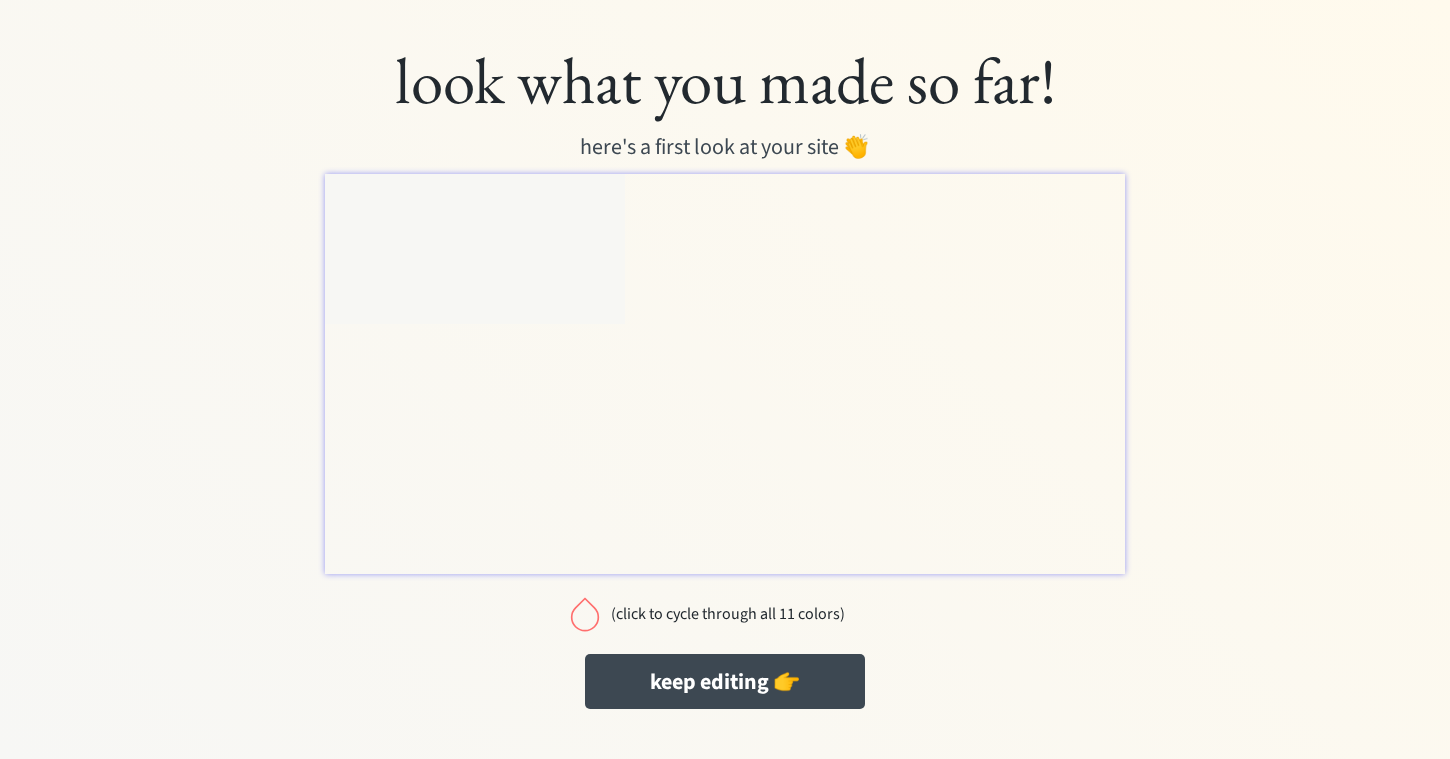 scroll, scrollTop: 0, scrollLeft: 0, axis: both 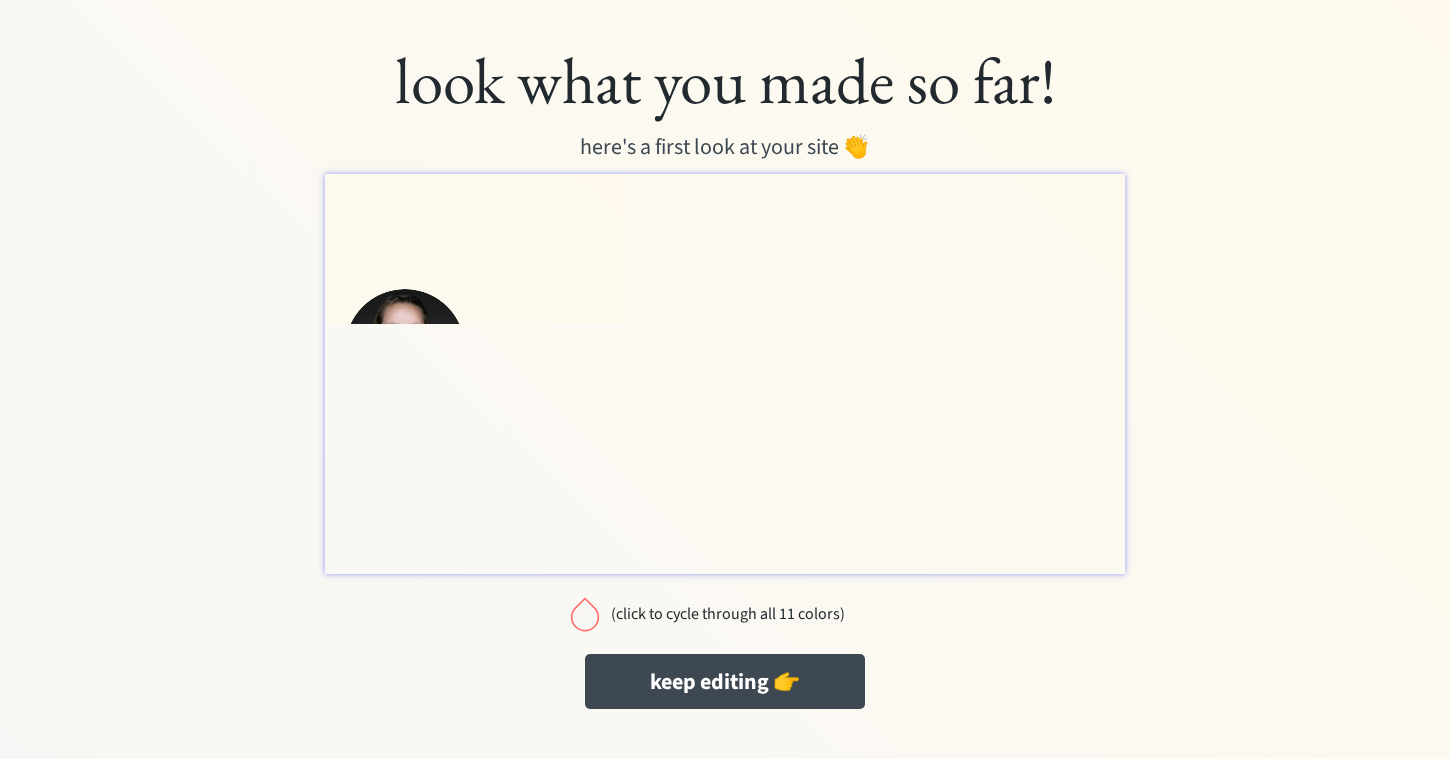 click on "(click to cycle through all 11 colors)" at bounding box center (727, 614) 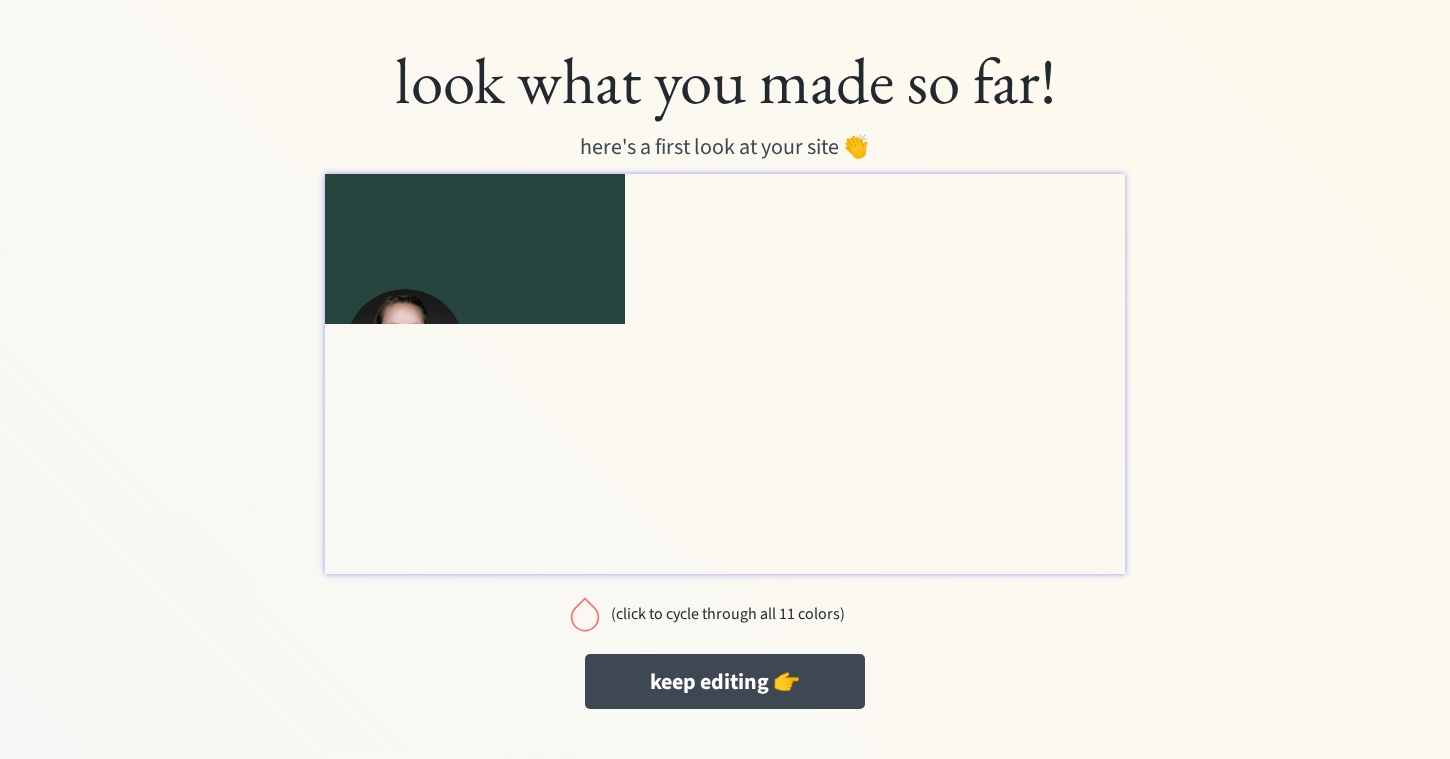 click on "(click to cycle through all 11 colors)" at bounding box center (727, 614) 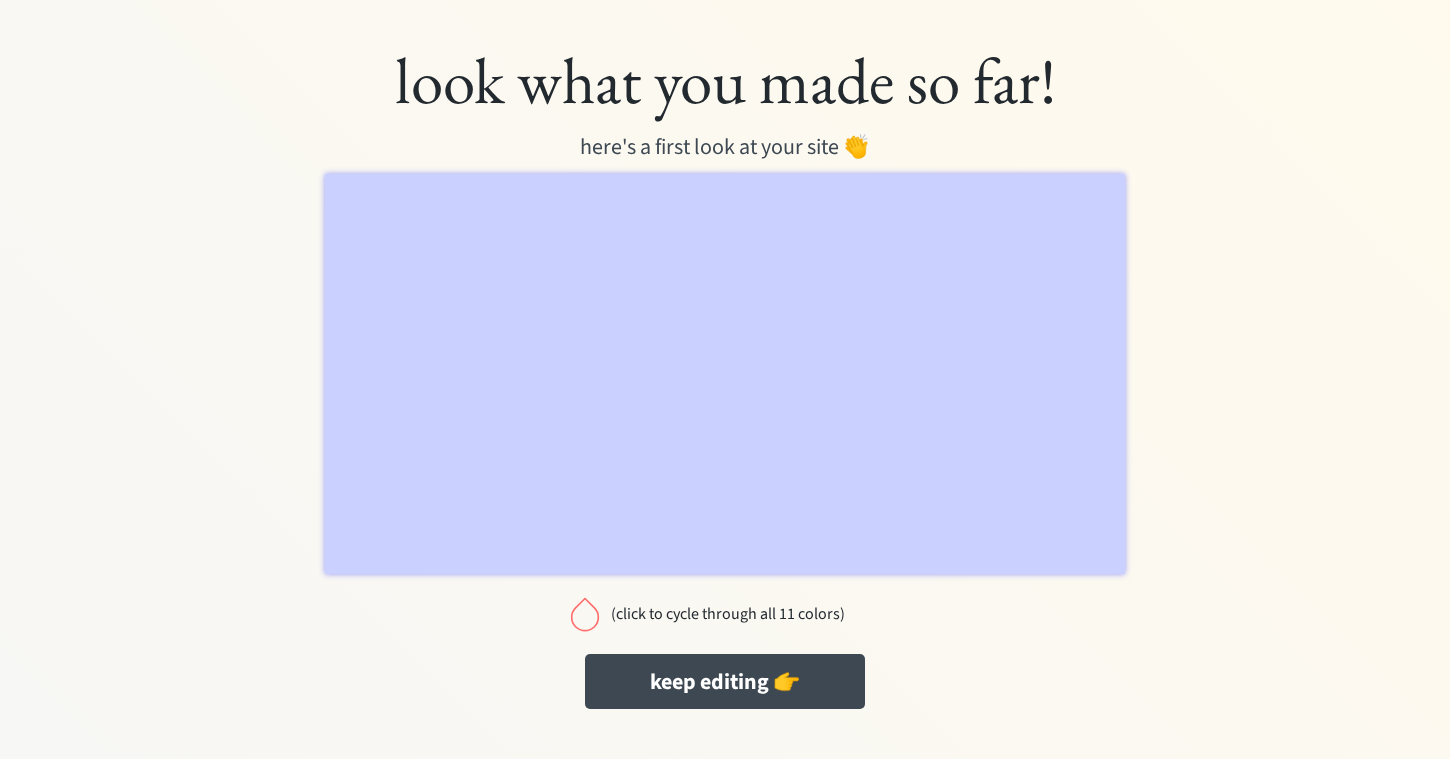 scroll, scrollTop: 0, scrollLeft: 0, axis: both 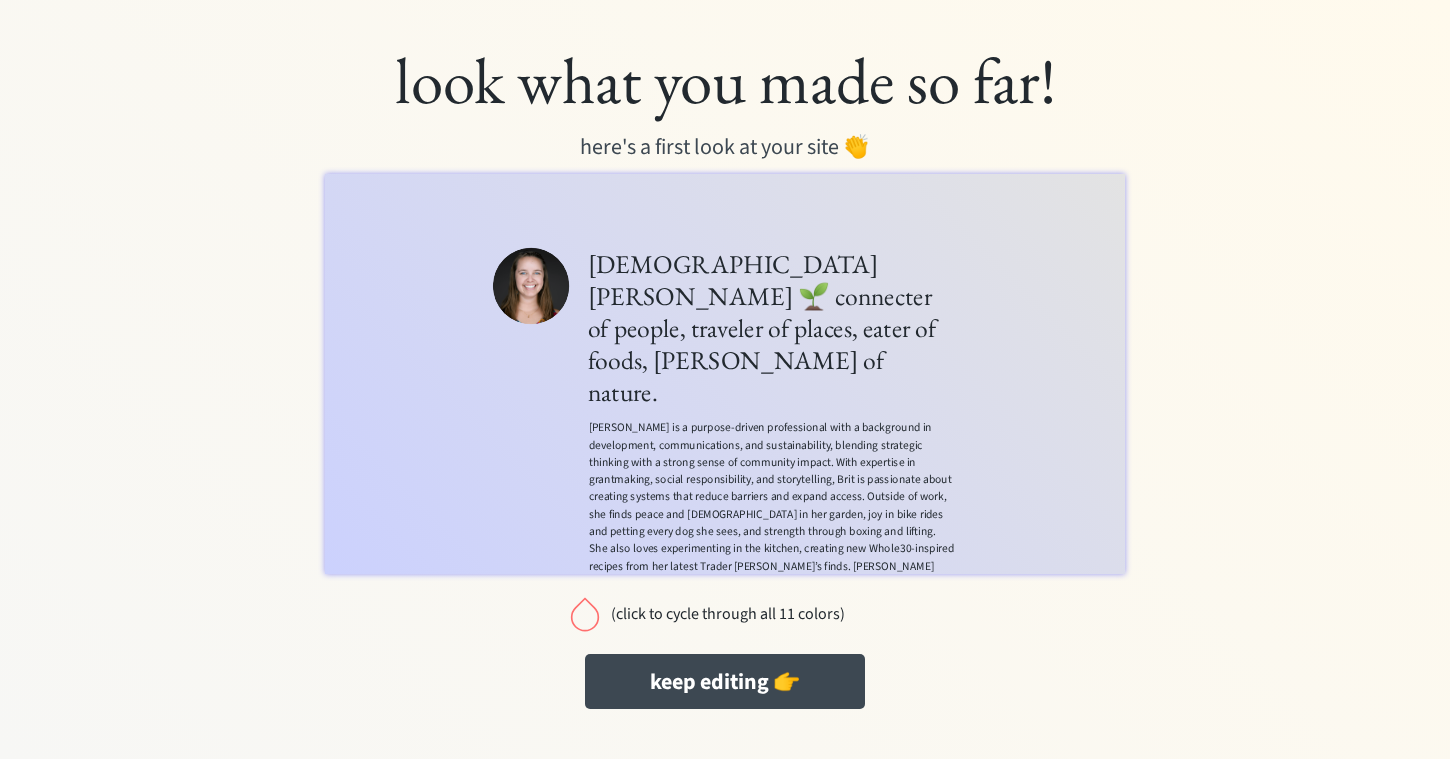click on "(click to cycle through all 11 colors)" at bounding box center [727, 614] 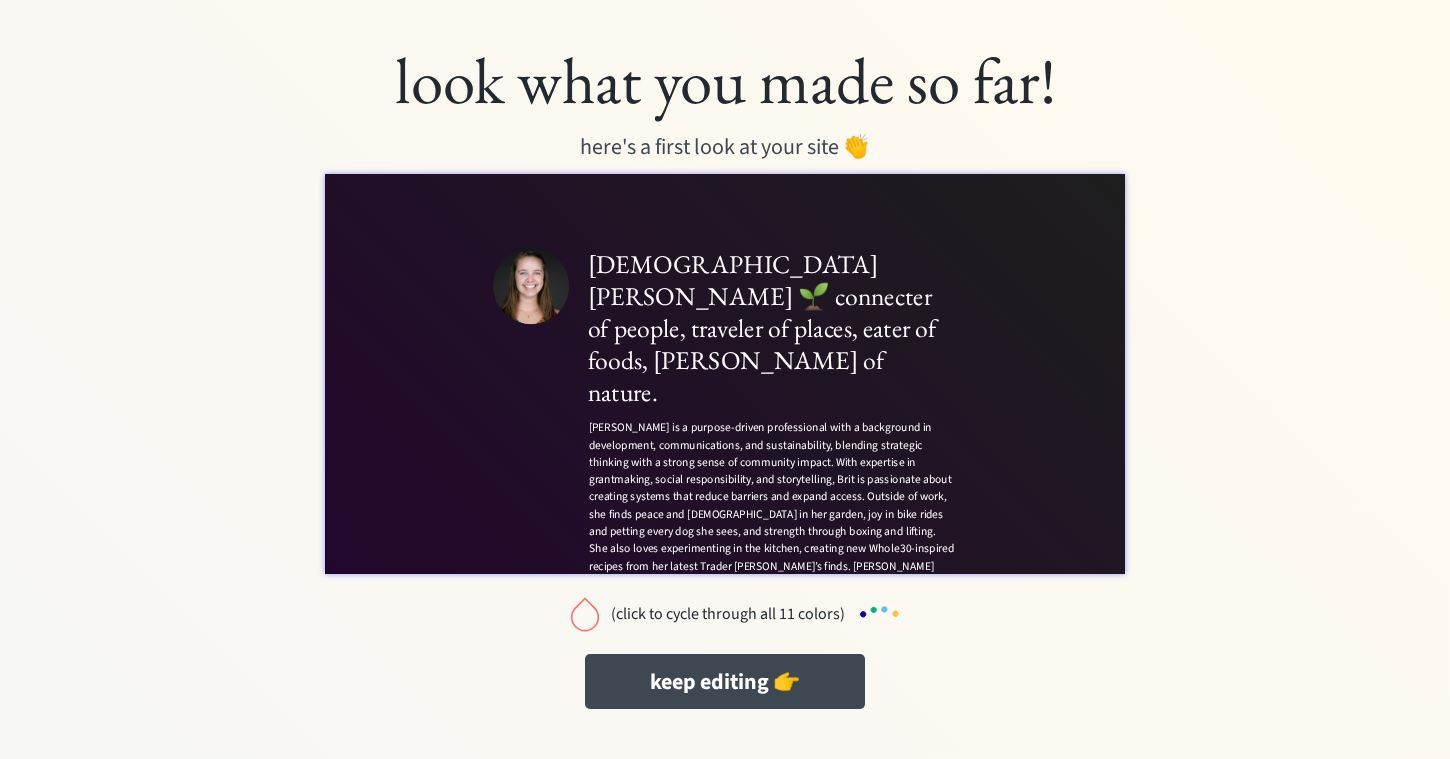 click on "(click to cycle through all 11 colors)" at bounding box center (727, 614) 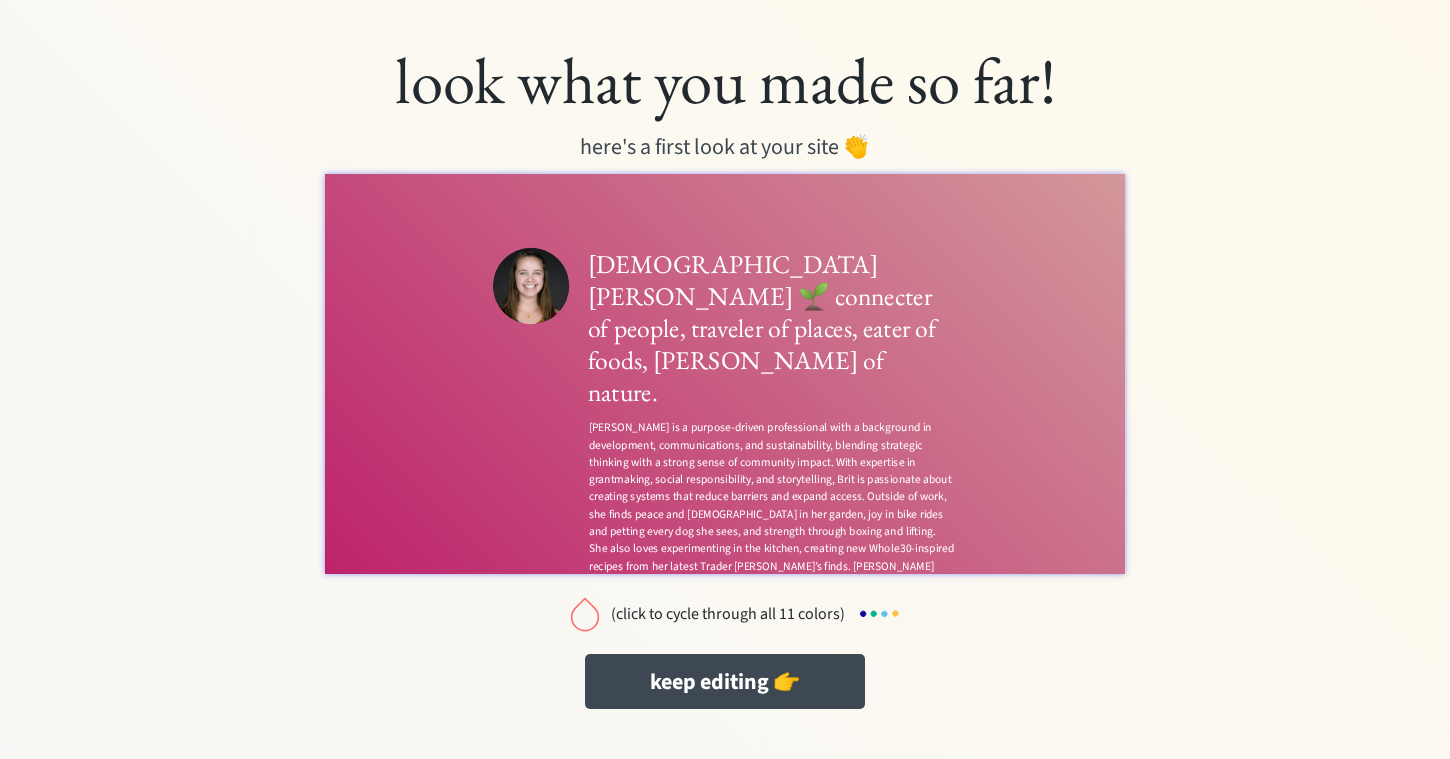 click on "(click to cycle through all 11 colors)" at bounding box center [727, 614] 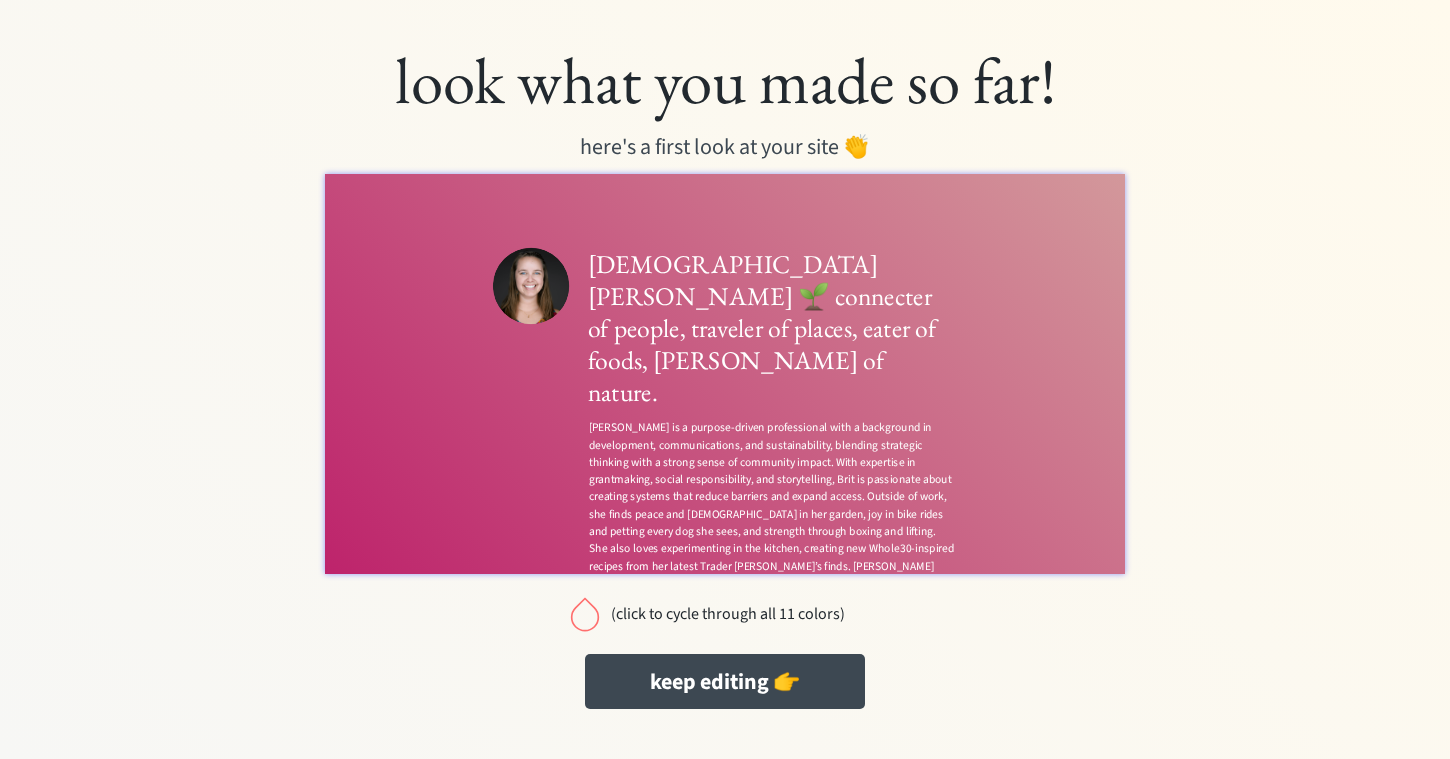 click on "(click to cycle through all 11 colors)" at bounding box center [727, 614] 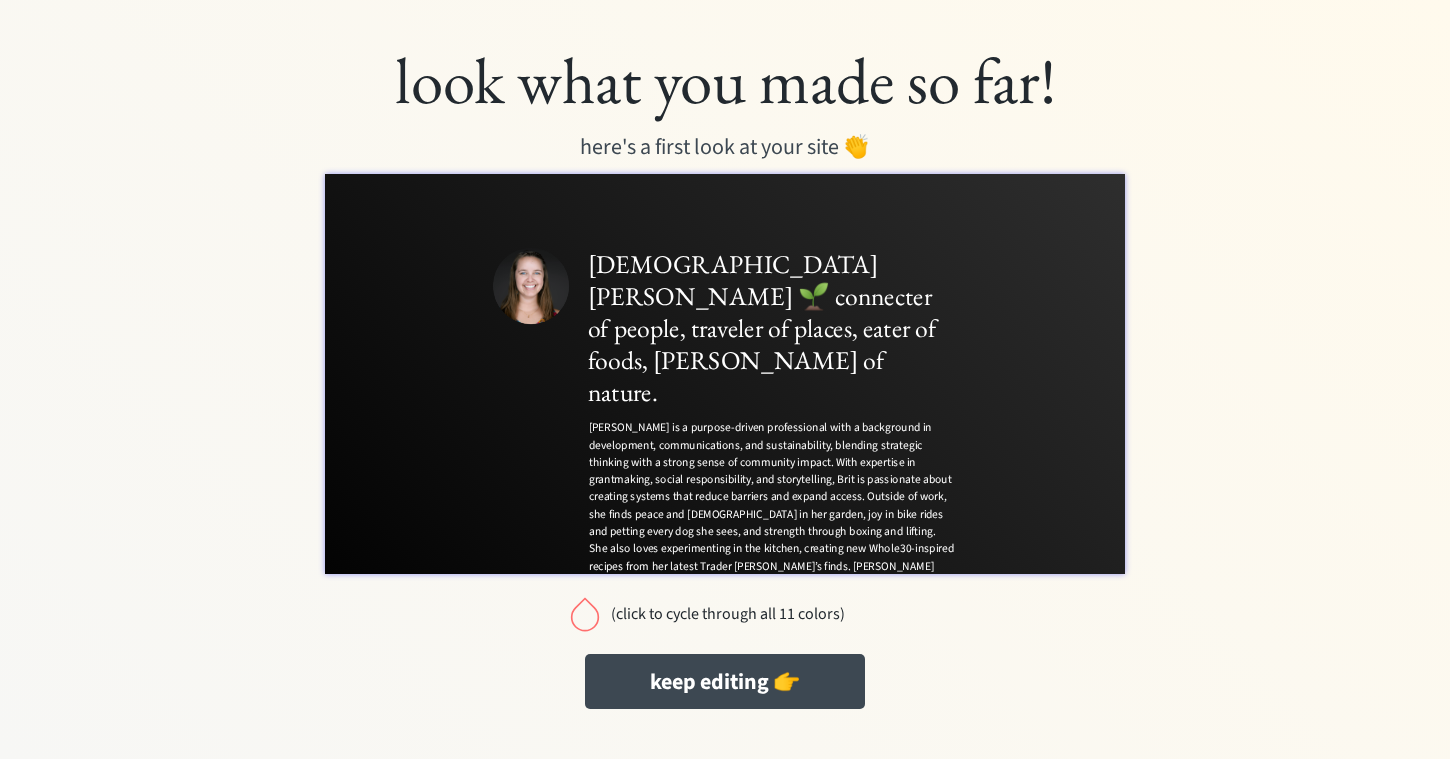 click on "(click to cycle through all 11 colors)" at bounding box center [727, 614] 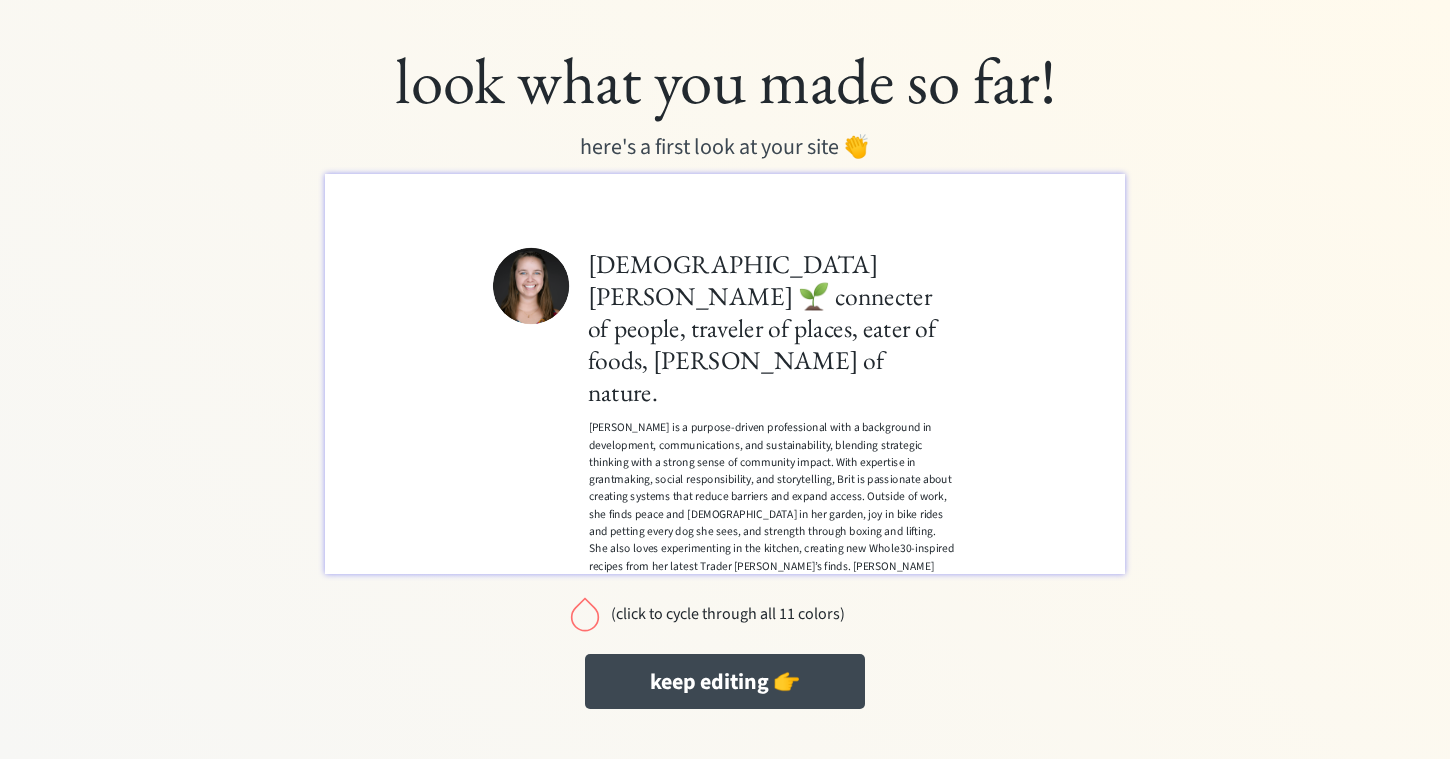 click on "(click to cycle through all 11 colors)" at bounding box center (727, 614) 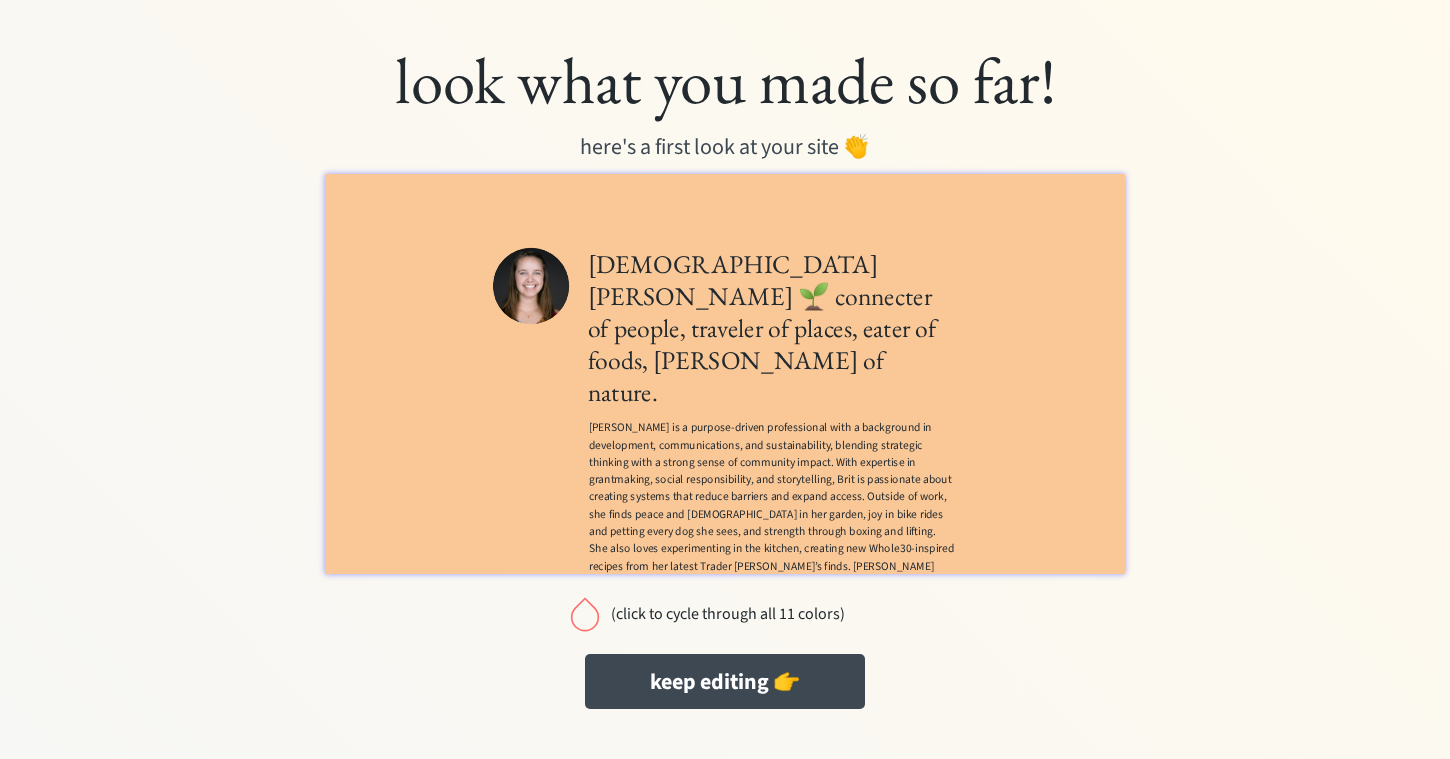 click on "(click to cycle through all 11 colors)" at bounding box center (727, 614) 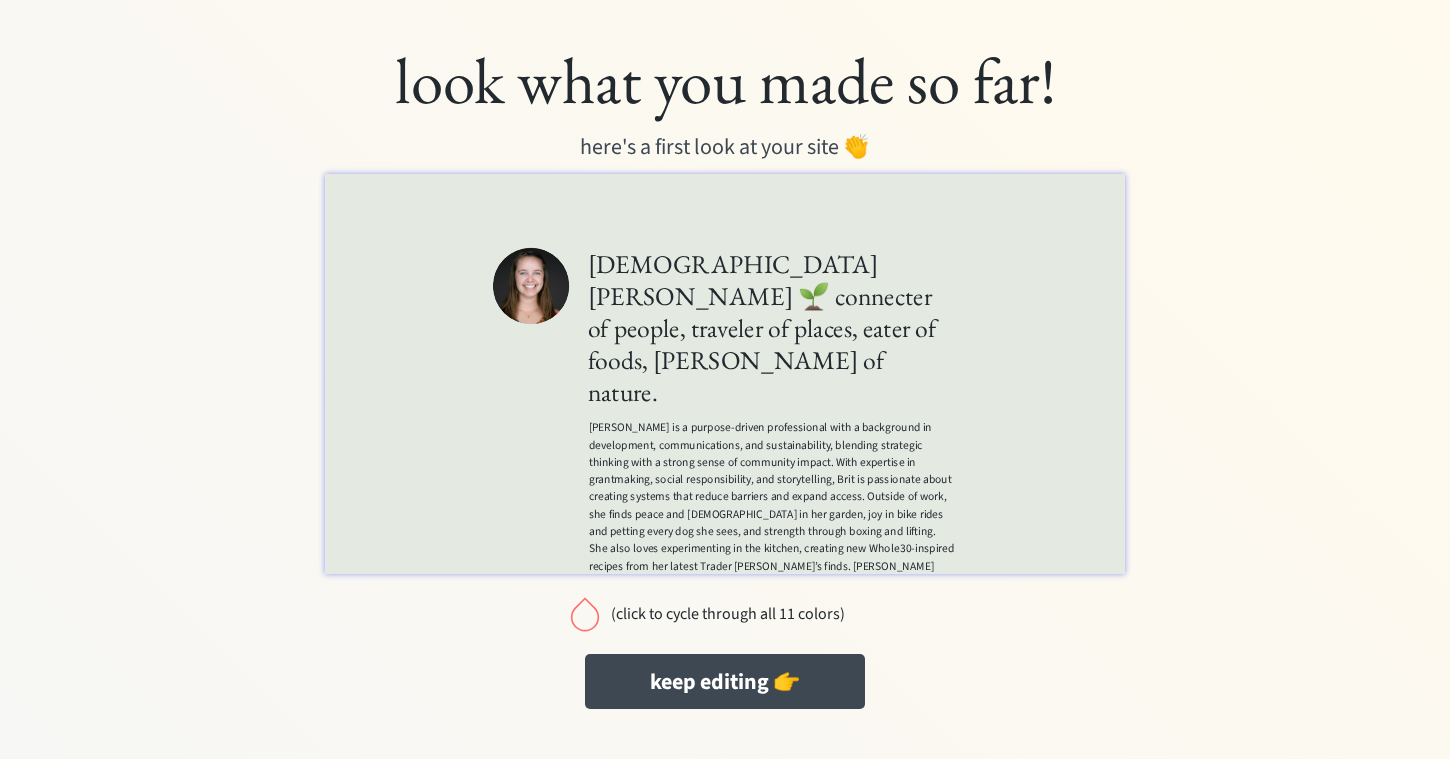 click on "(click to cycle through all 11 colors)" at bounding box center [727, 614] 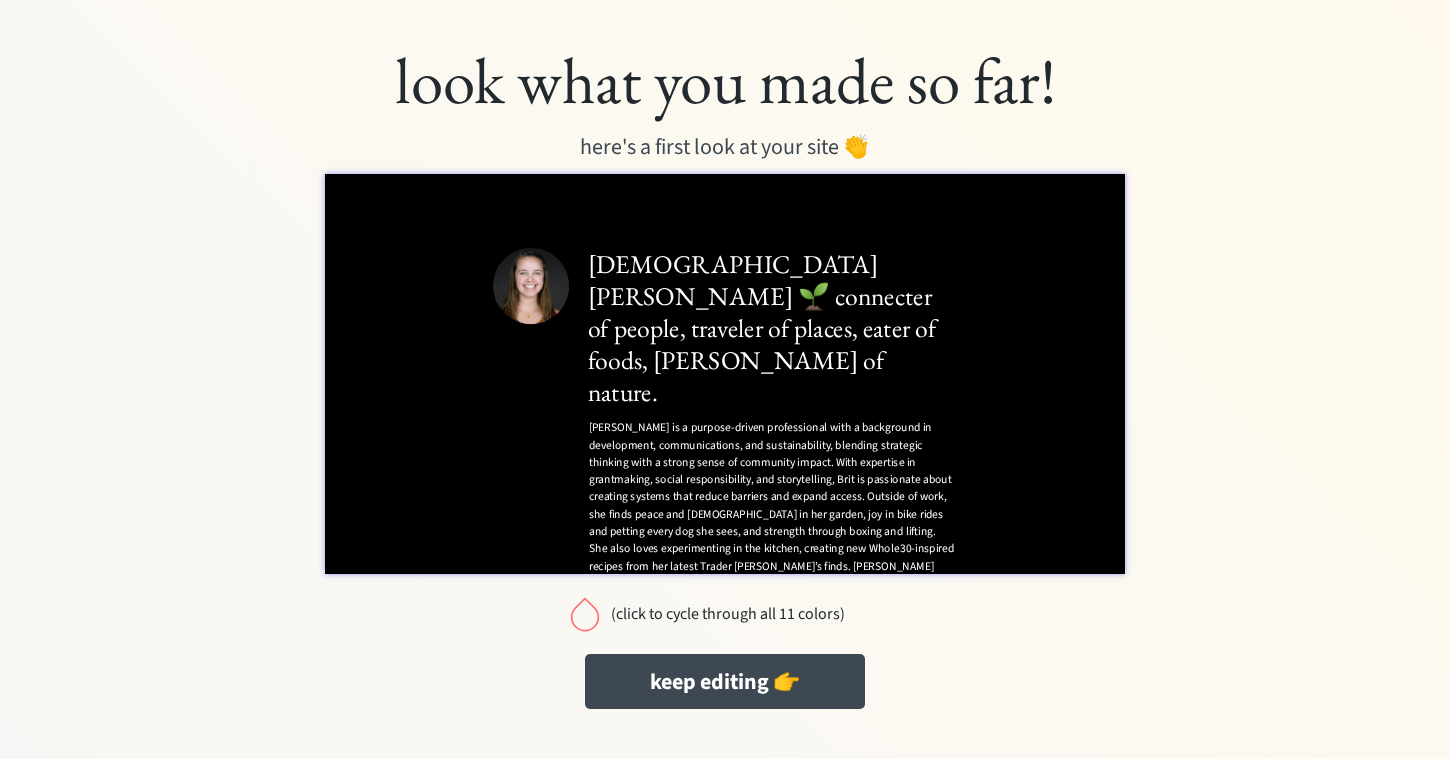 click on "(click to cycle through all 11 colors)" at bounding box center [727, 614] 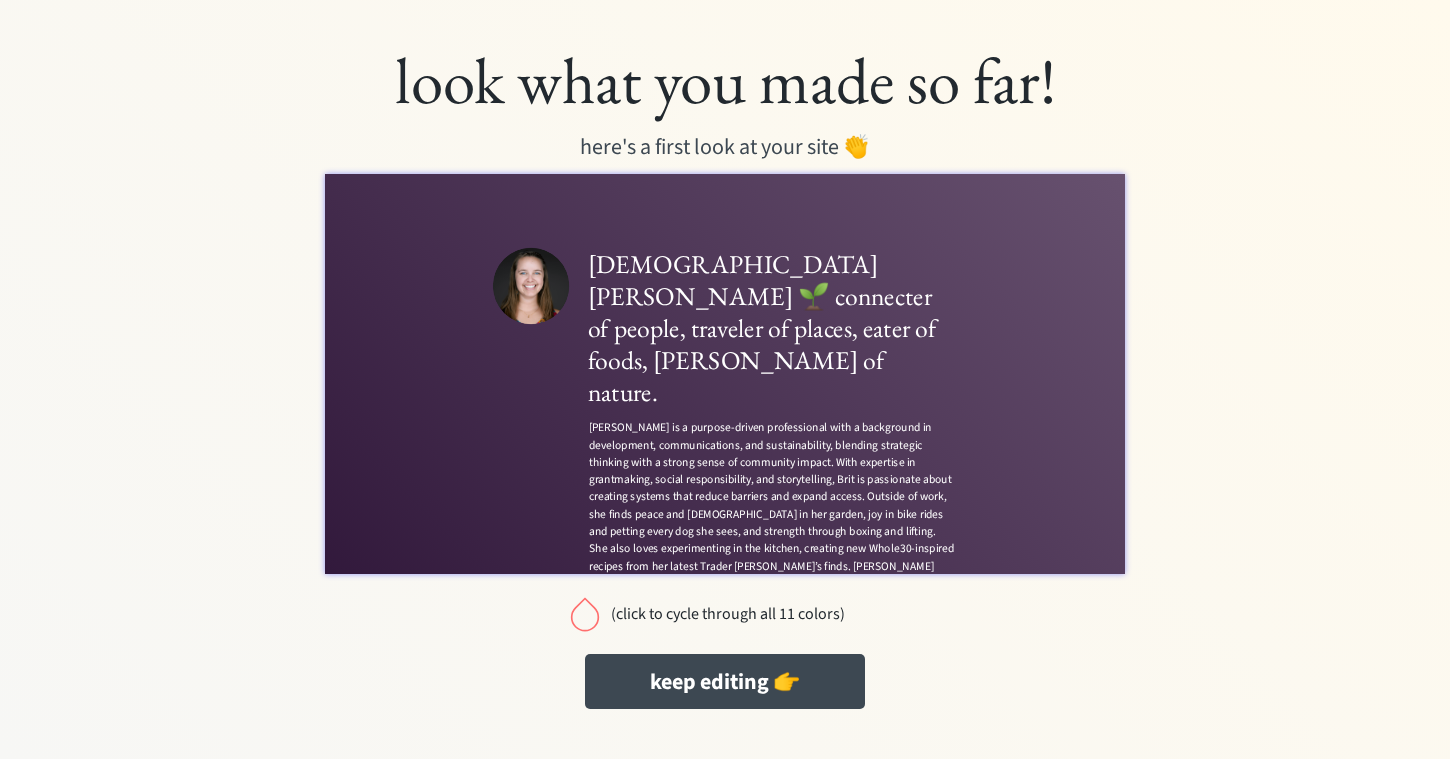 click on "(click to cycle through all 11 colors)" at bounding box center (727, 614) 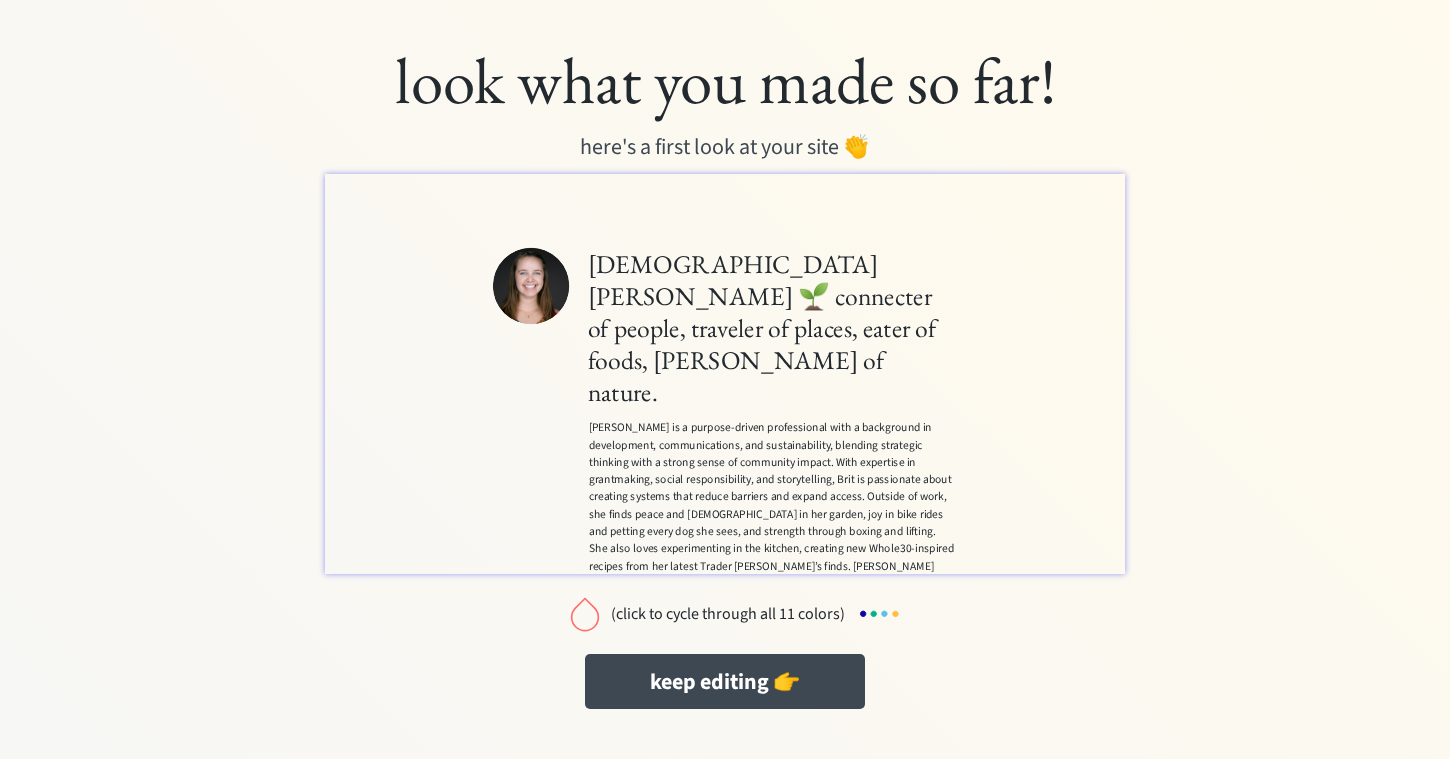 click on "(click to cycle through all 11 colors)" at bounding box center [727, 614] 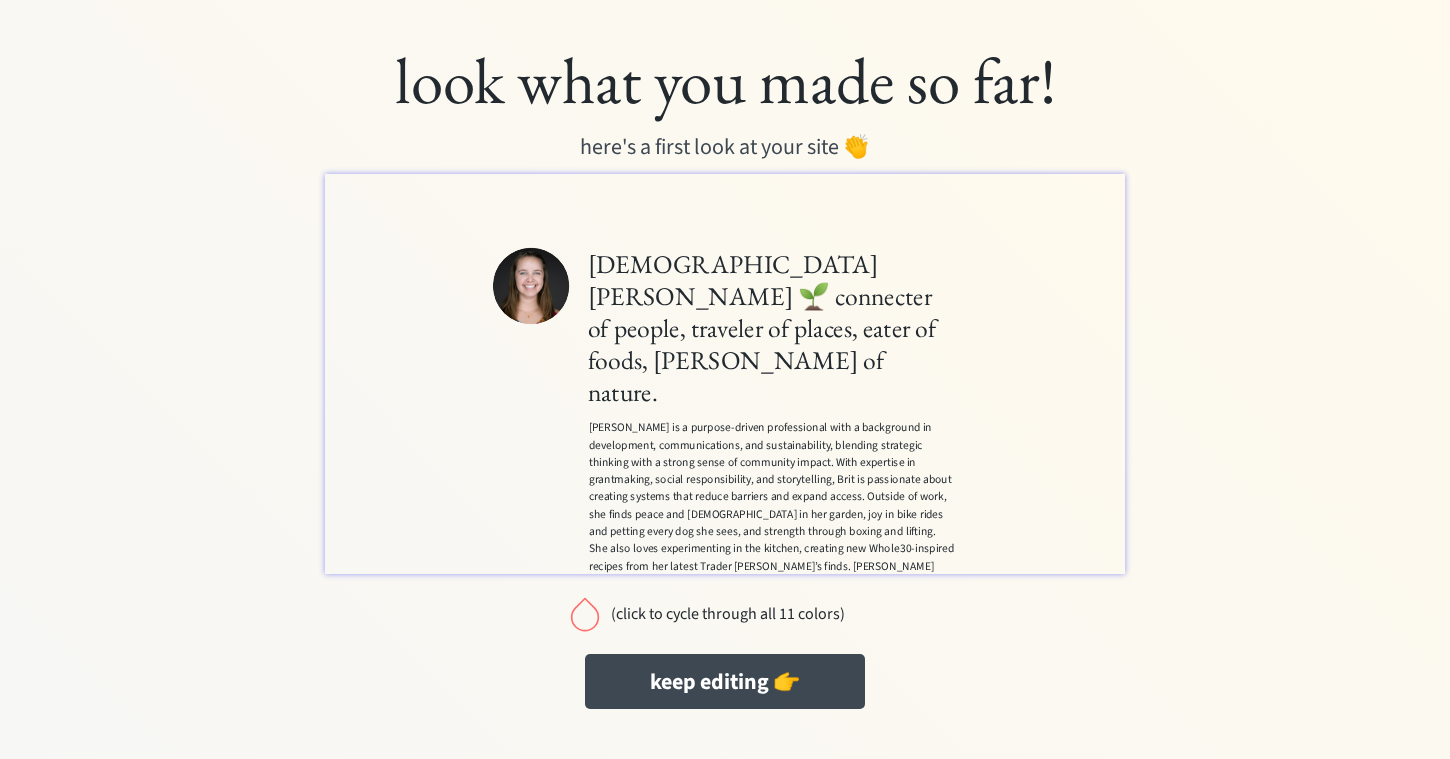 click on "(click to cycle through all 11 colors)" at bounding box center (727, 614) 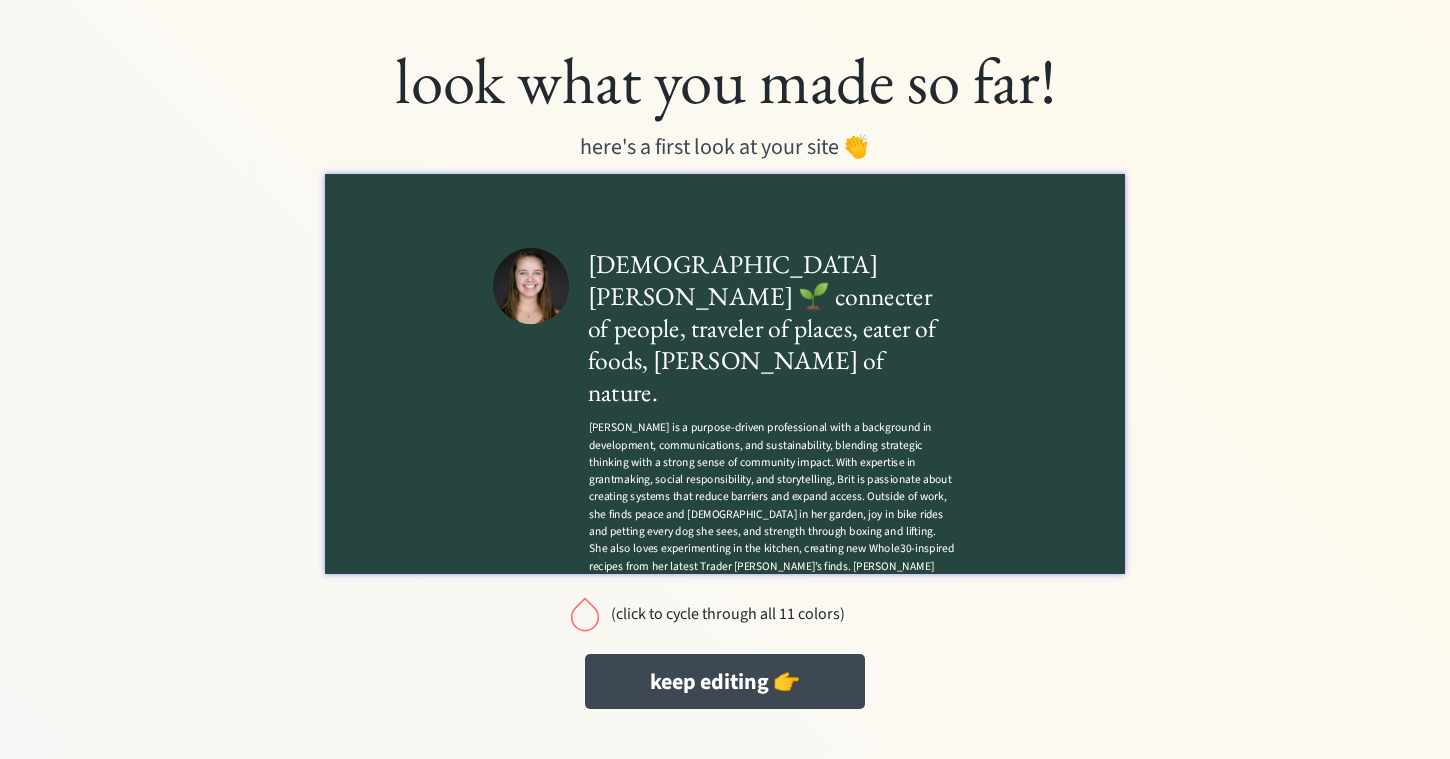 click on "(click to cycle through all 11 colors)" at bounding box center (727, 614) 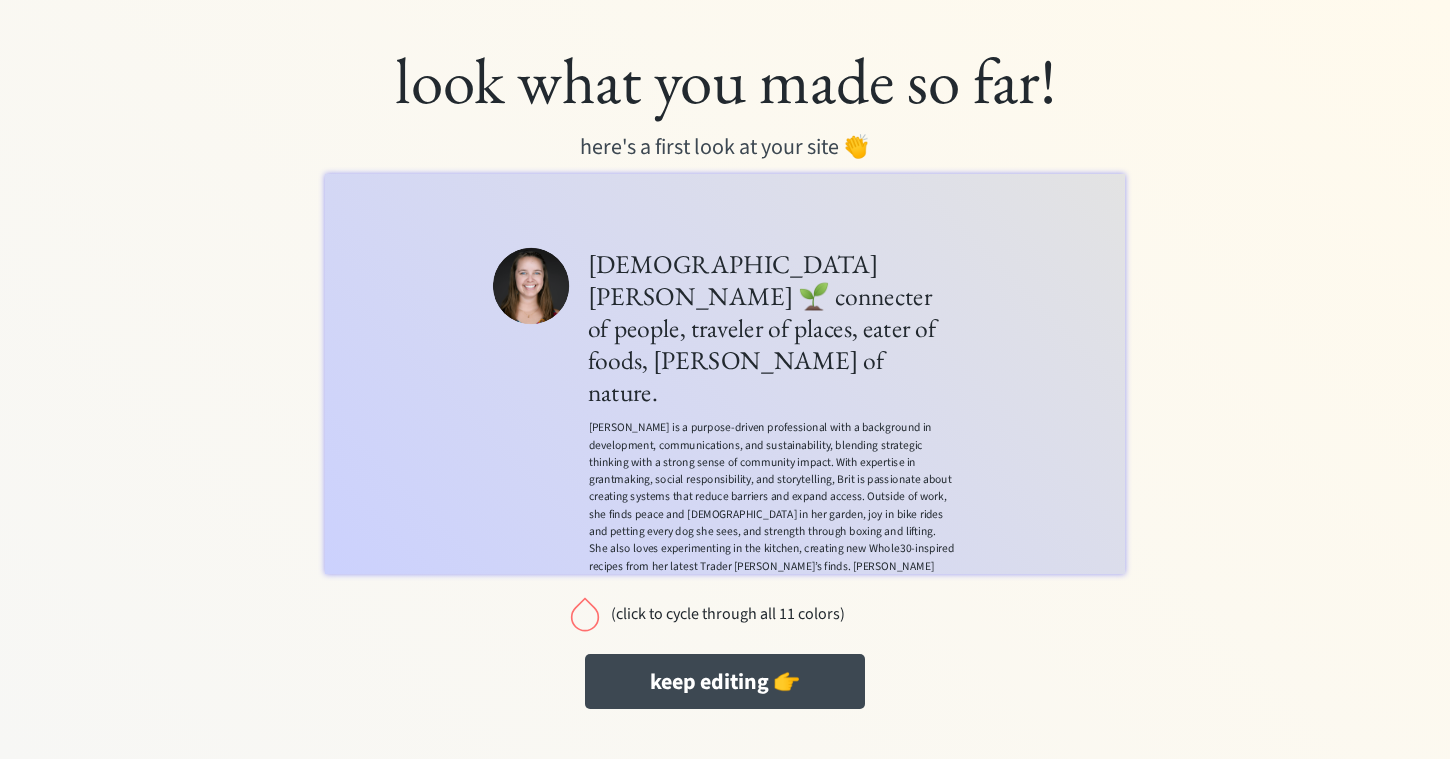 click on "(click to cycle through all 11 colors)" at bounding box center (727, 614) 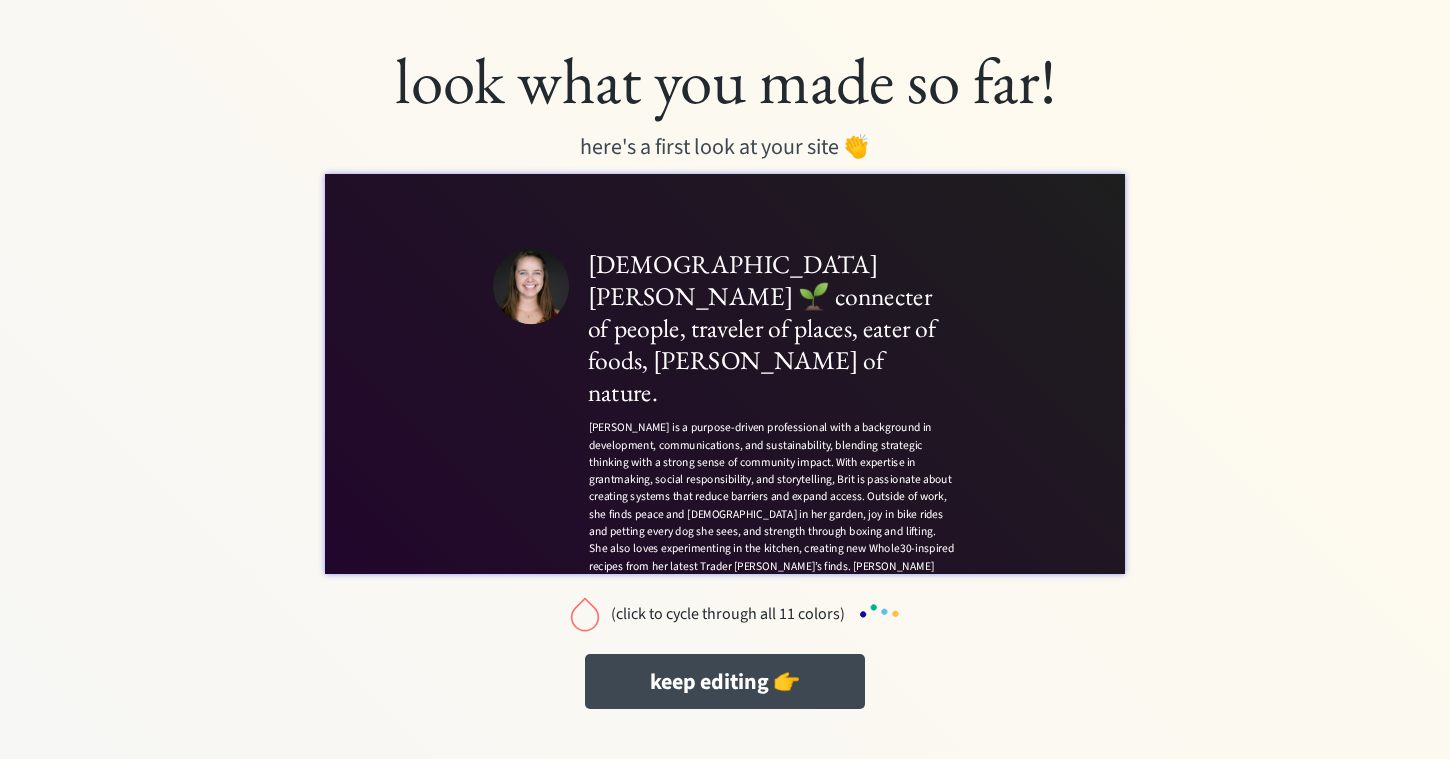 click on "(click to cycle through all 11 colors)" at bounding box center (727, 614) 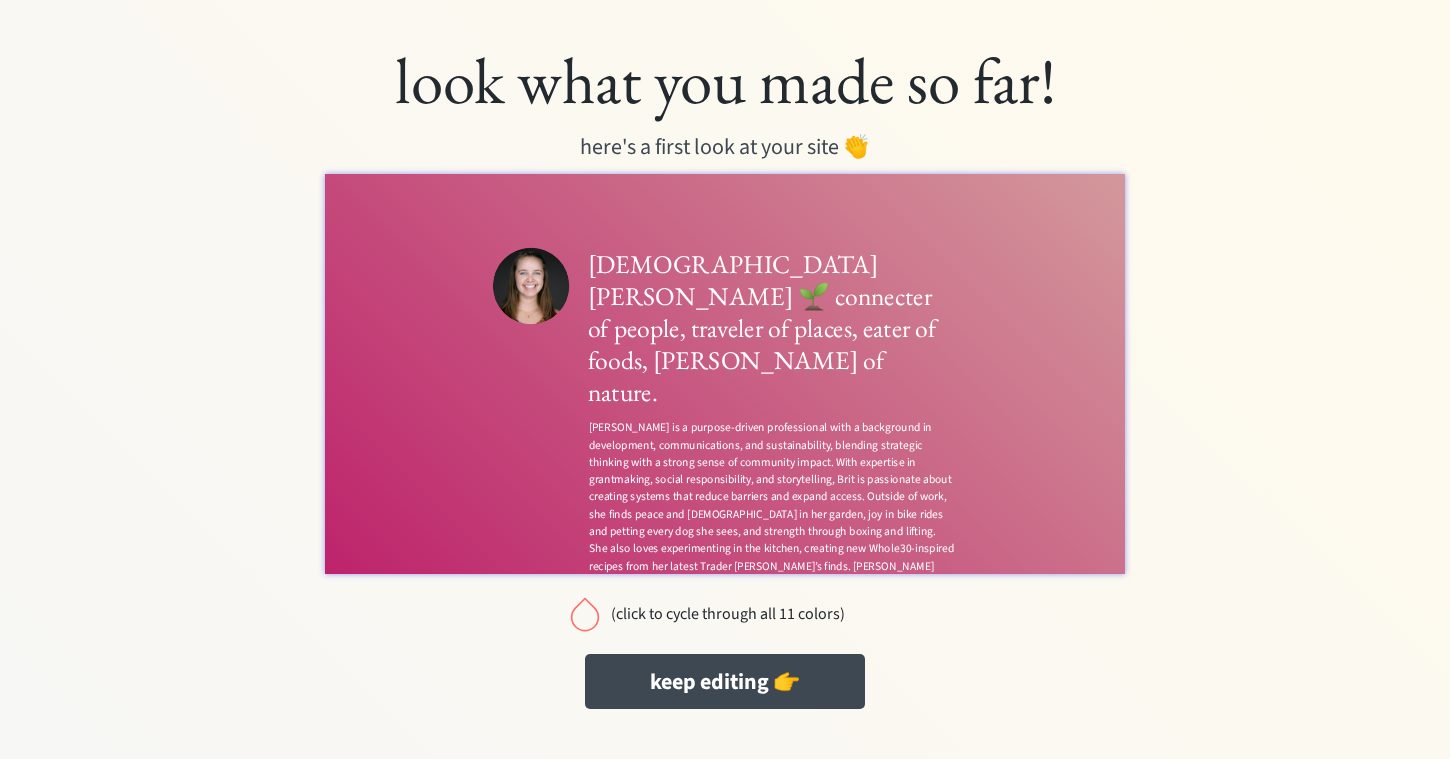 click on "(click to cycle through all 11 colors)" at bounding box center [727, 614] 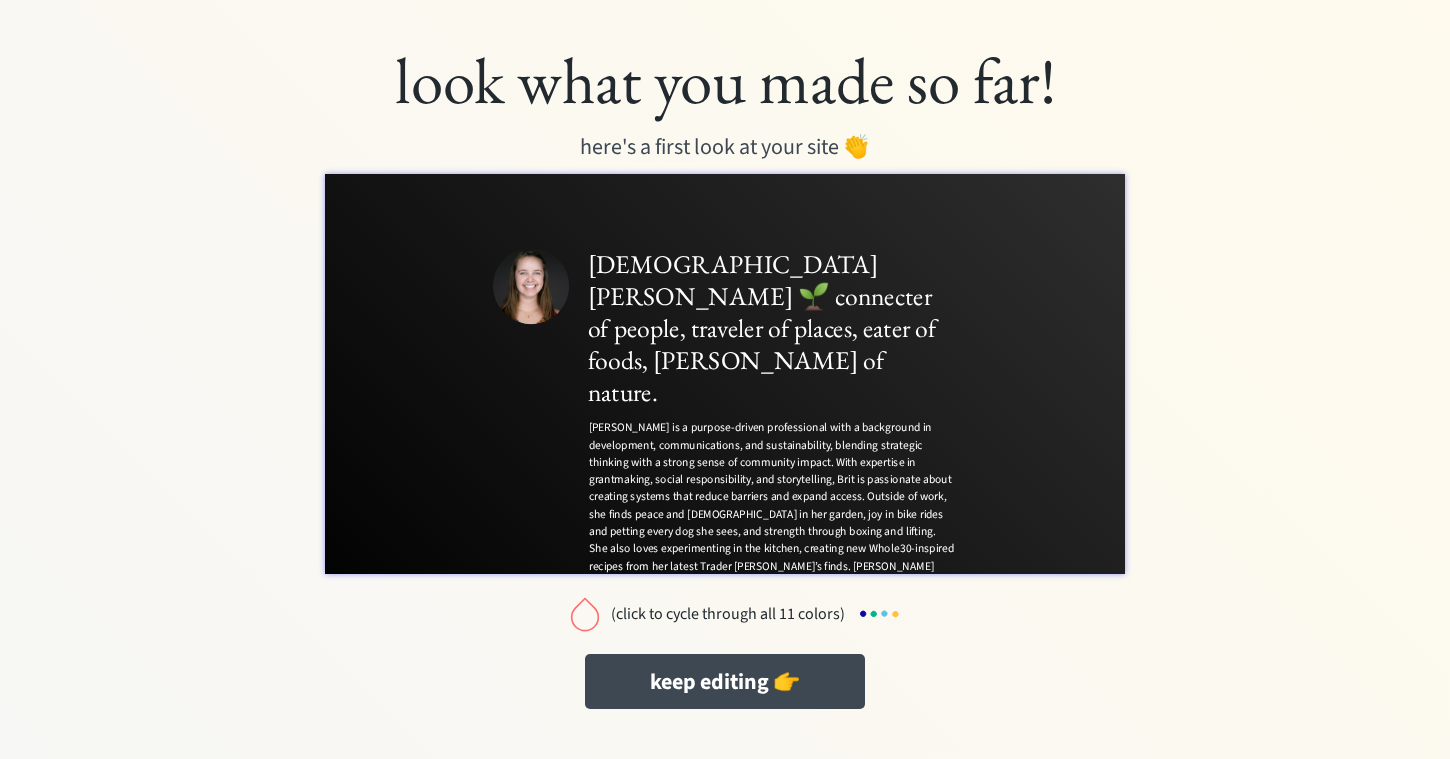 click on "(click to cycle through all 11 colors)" at bounding box center (727, 614) 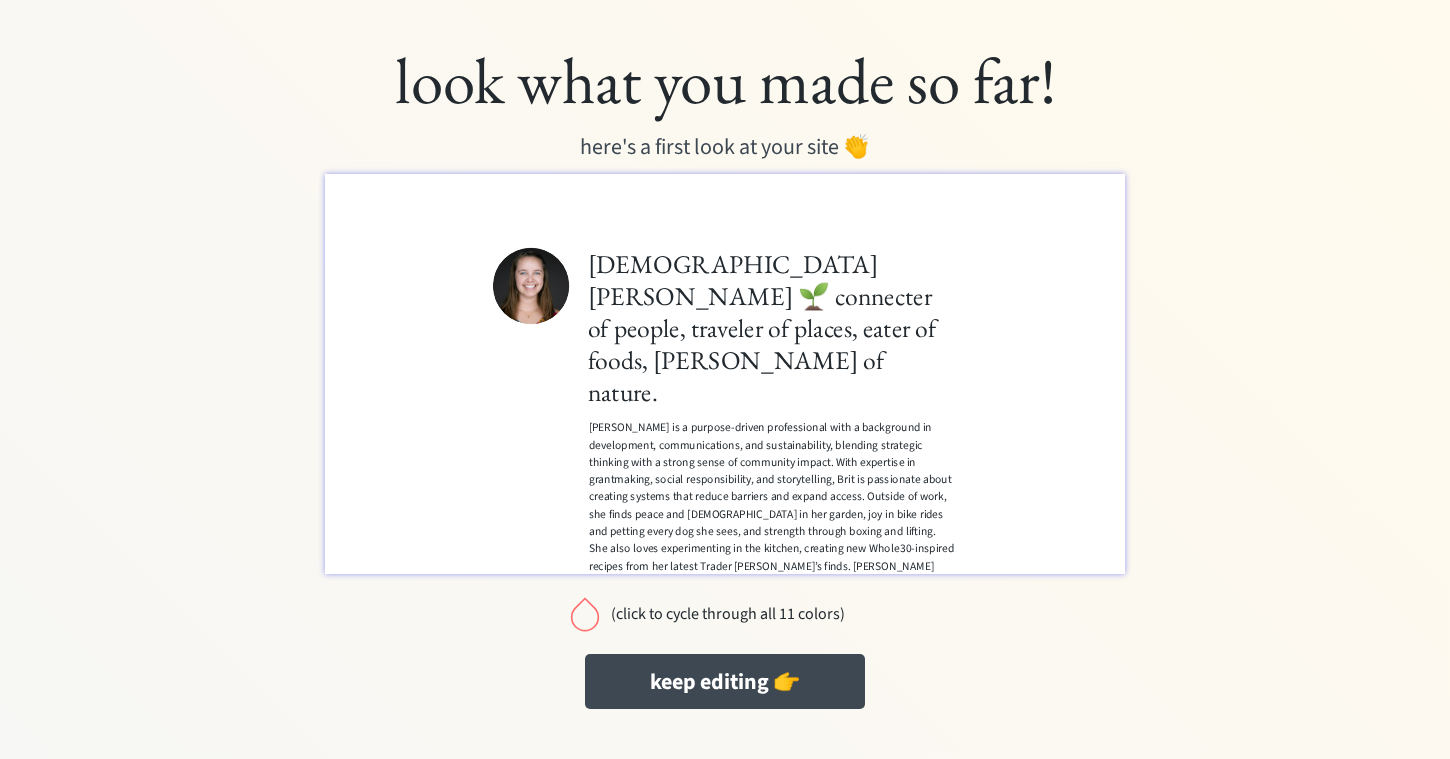 click on "(click to cycle through all 11 colors)" at bounding box center (727, 614) 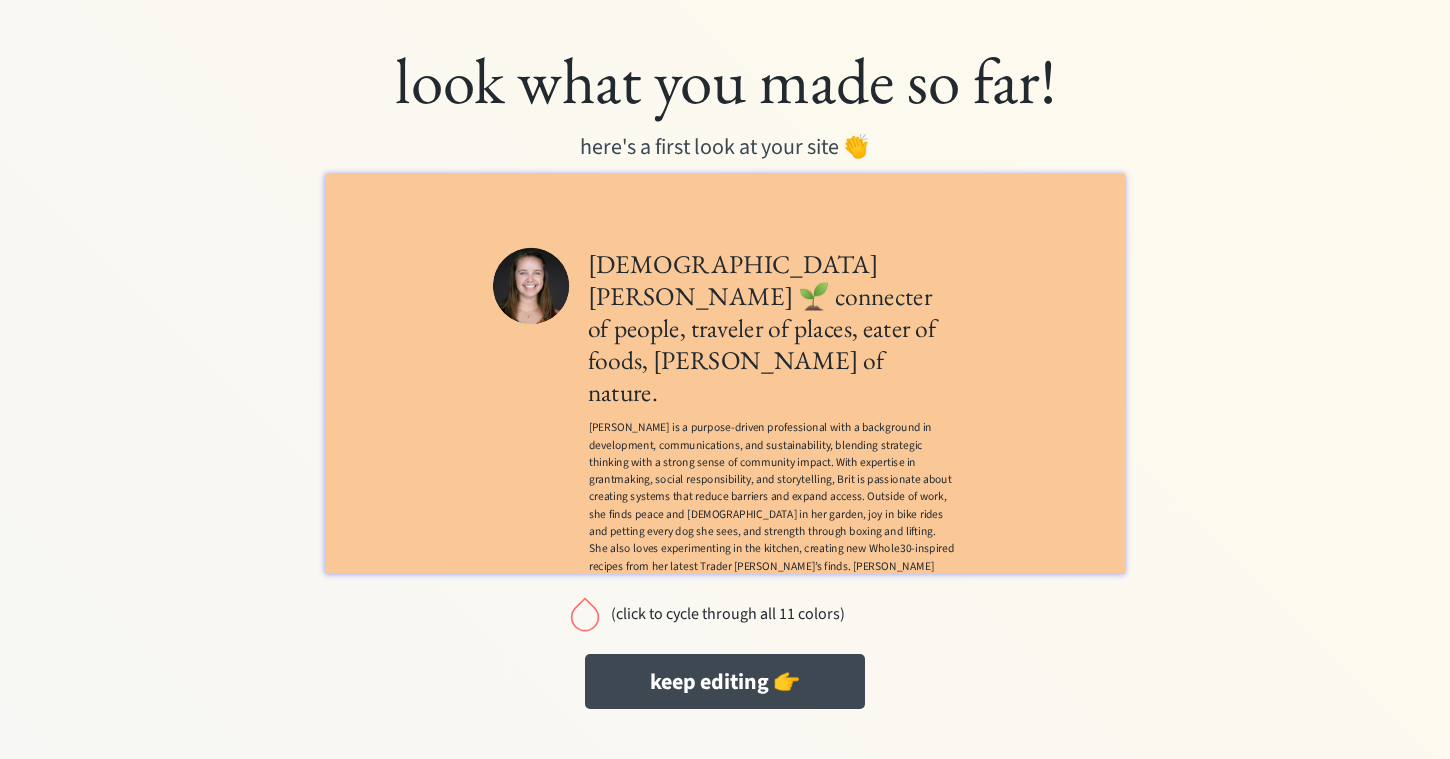 click on "(click to cycle through all 11 colors)" at bounding box center (727, 614) 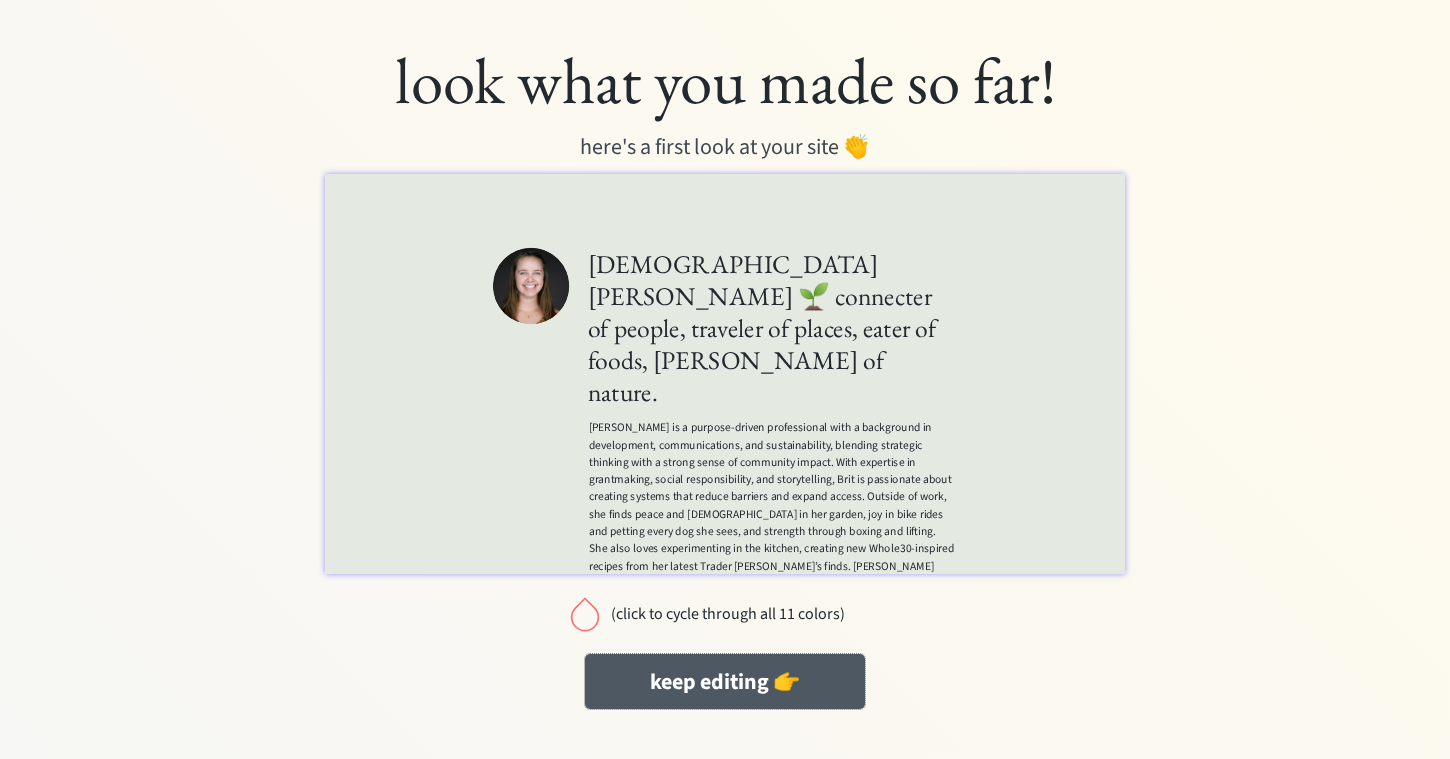 click on "keep editing 👉" at bounding box center (725, 681) 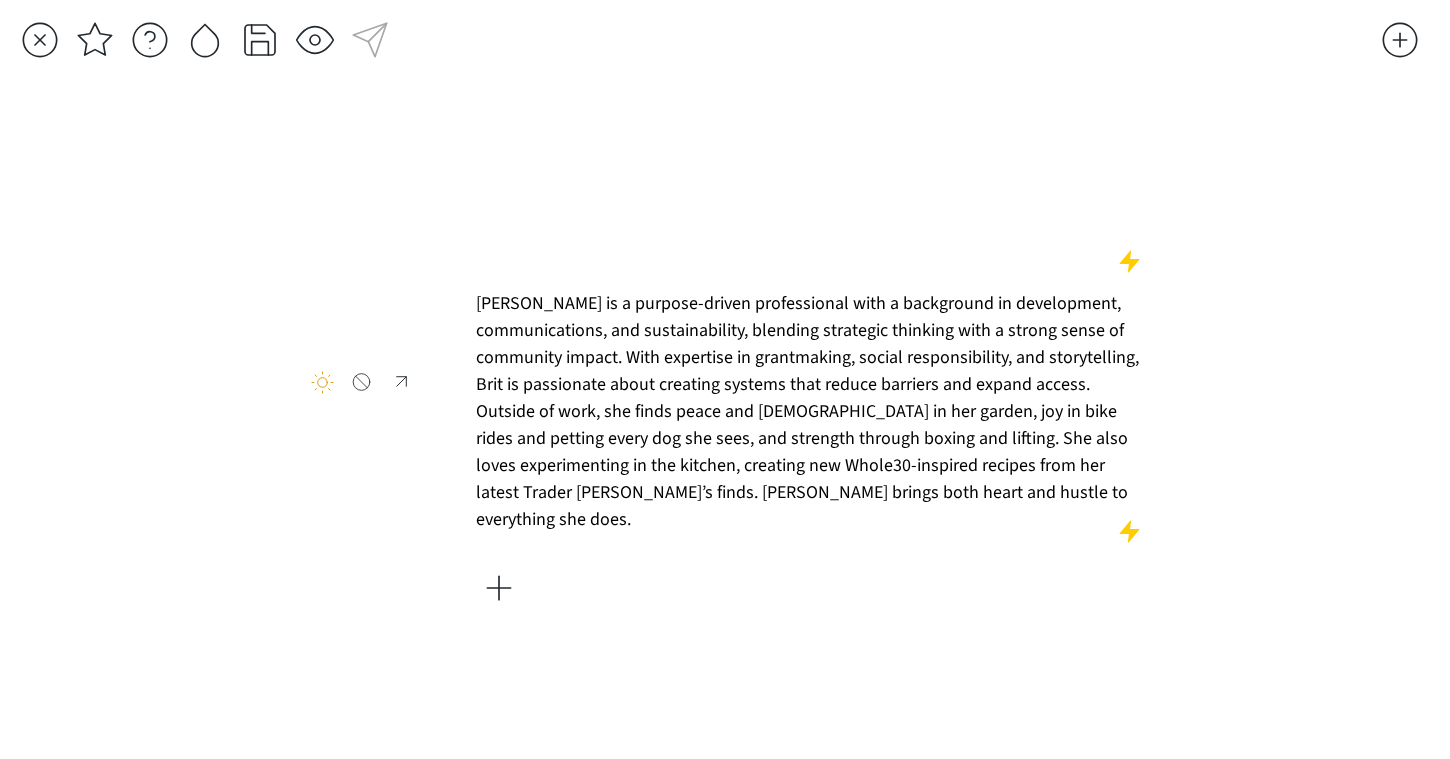 scroll, scrollTop: 0, scrollLeft: 0, axis: both 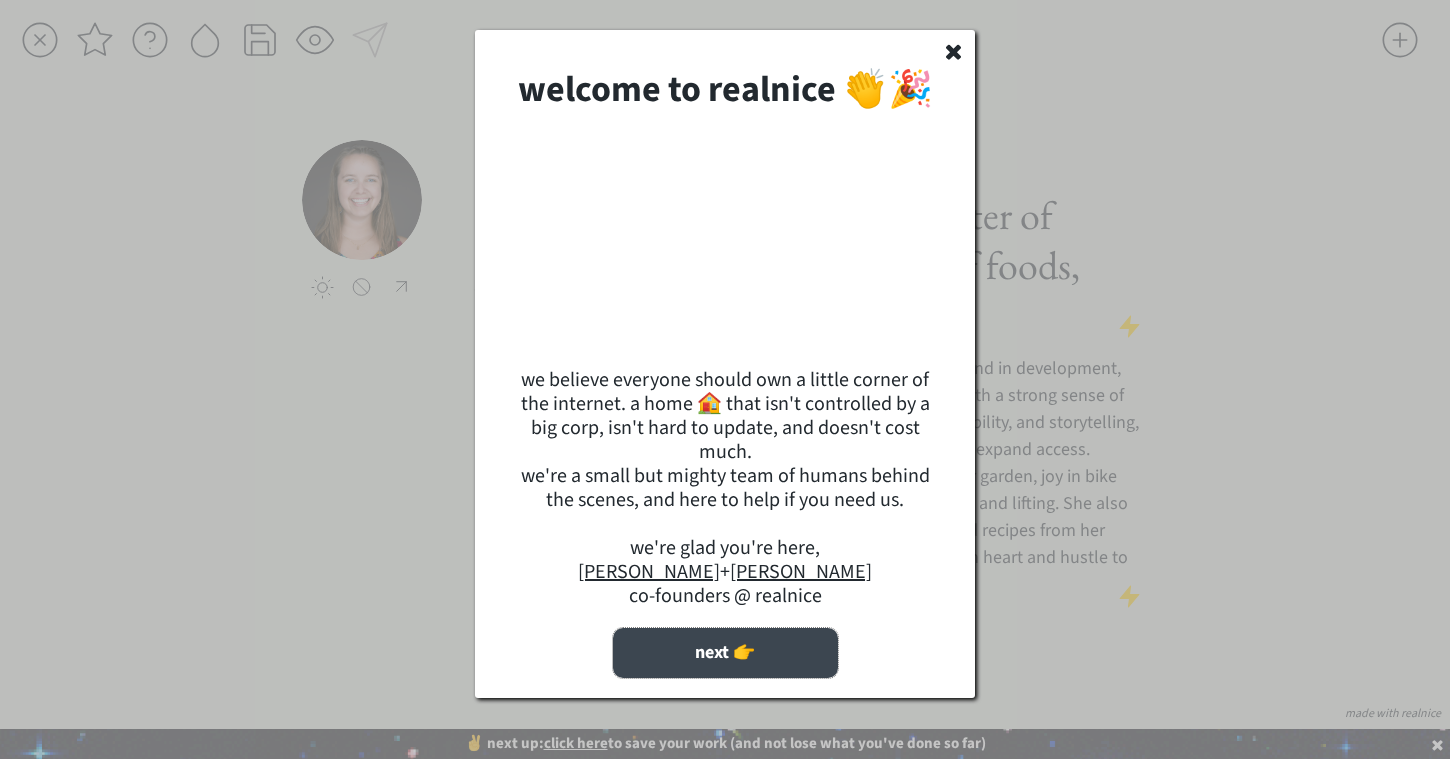 click on "next 👉" at bounding box center (725, 653) 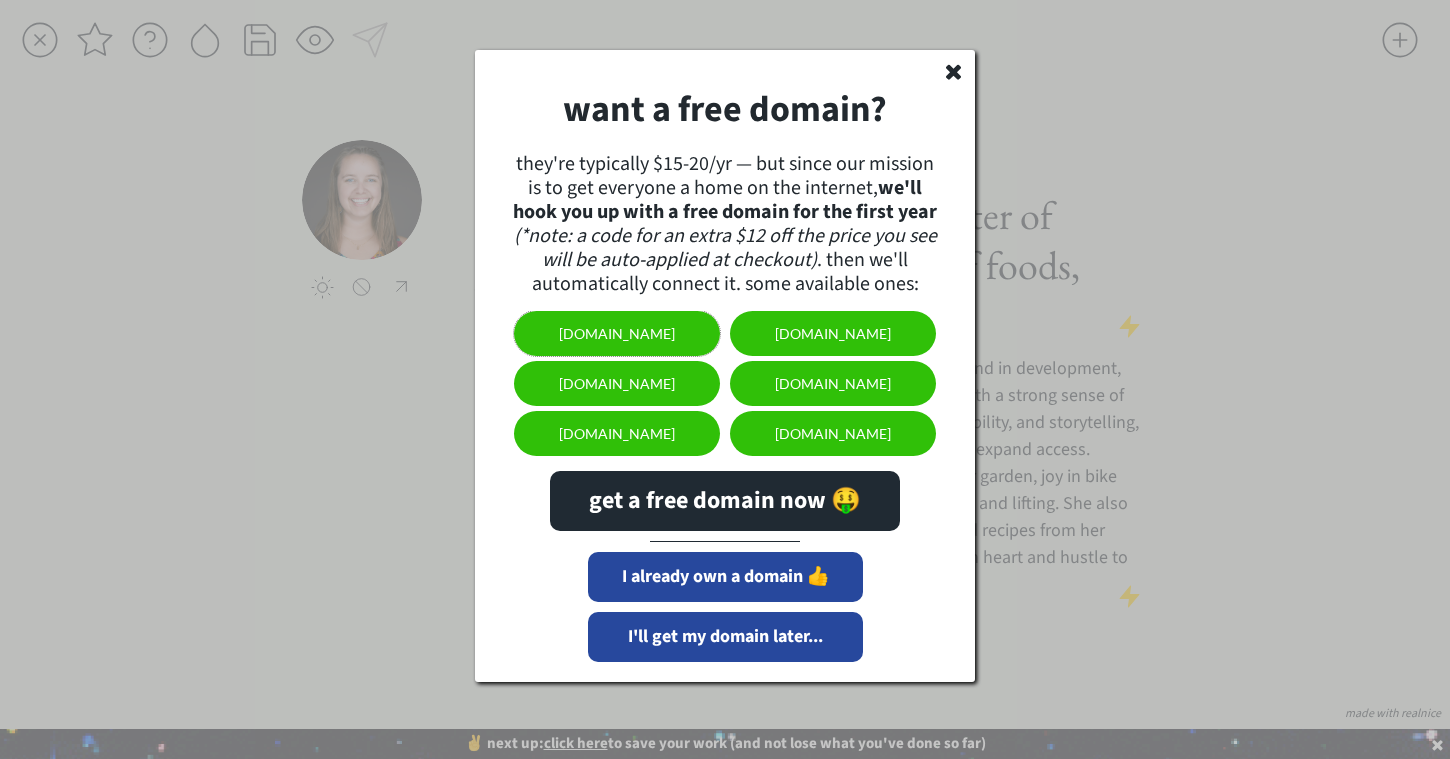 click on "britkelleher.com" at bounding box center (617, 333) 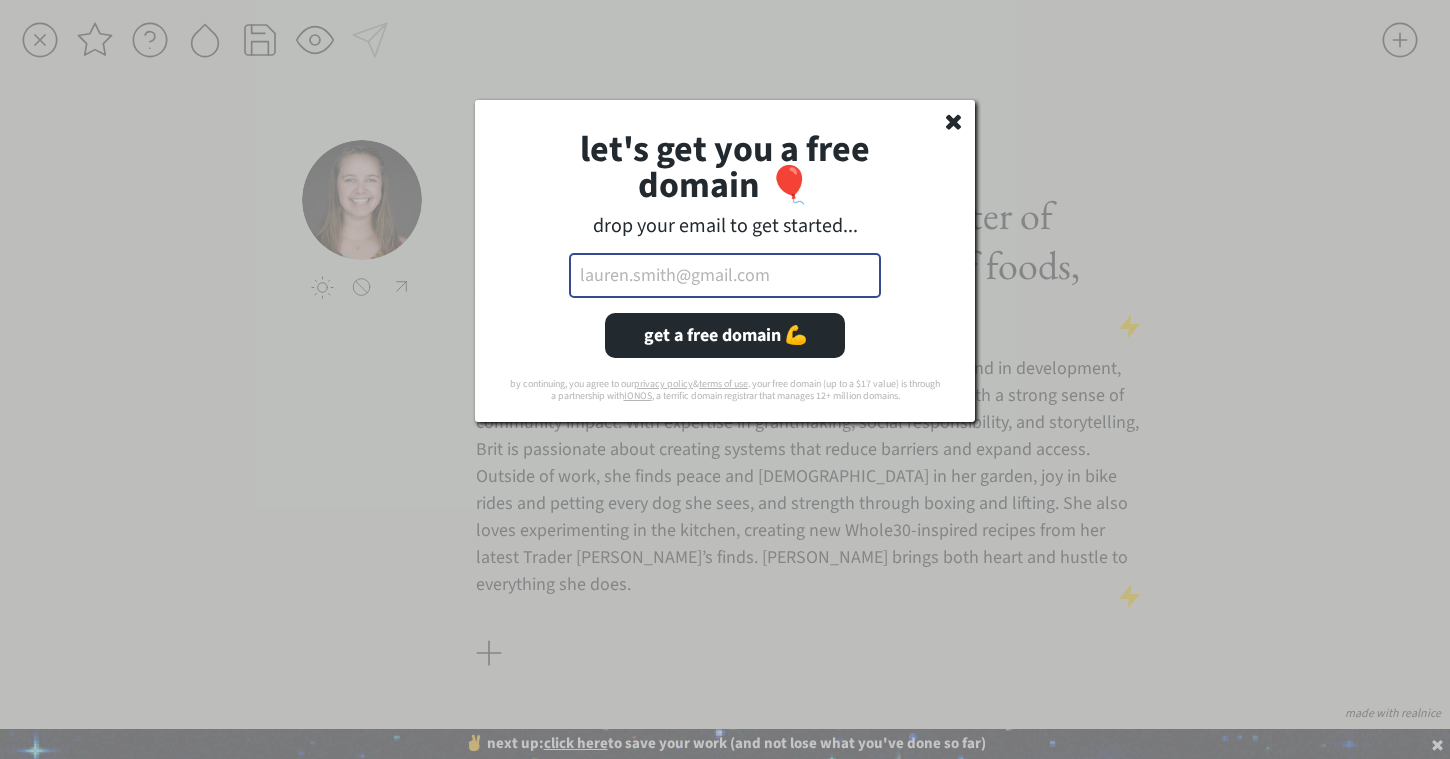 click at bounding box center [725, 275] 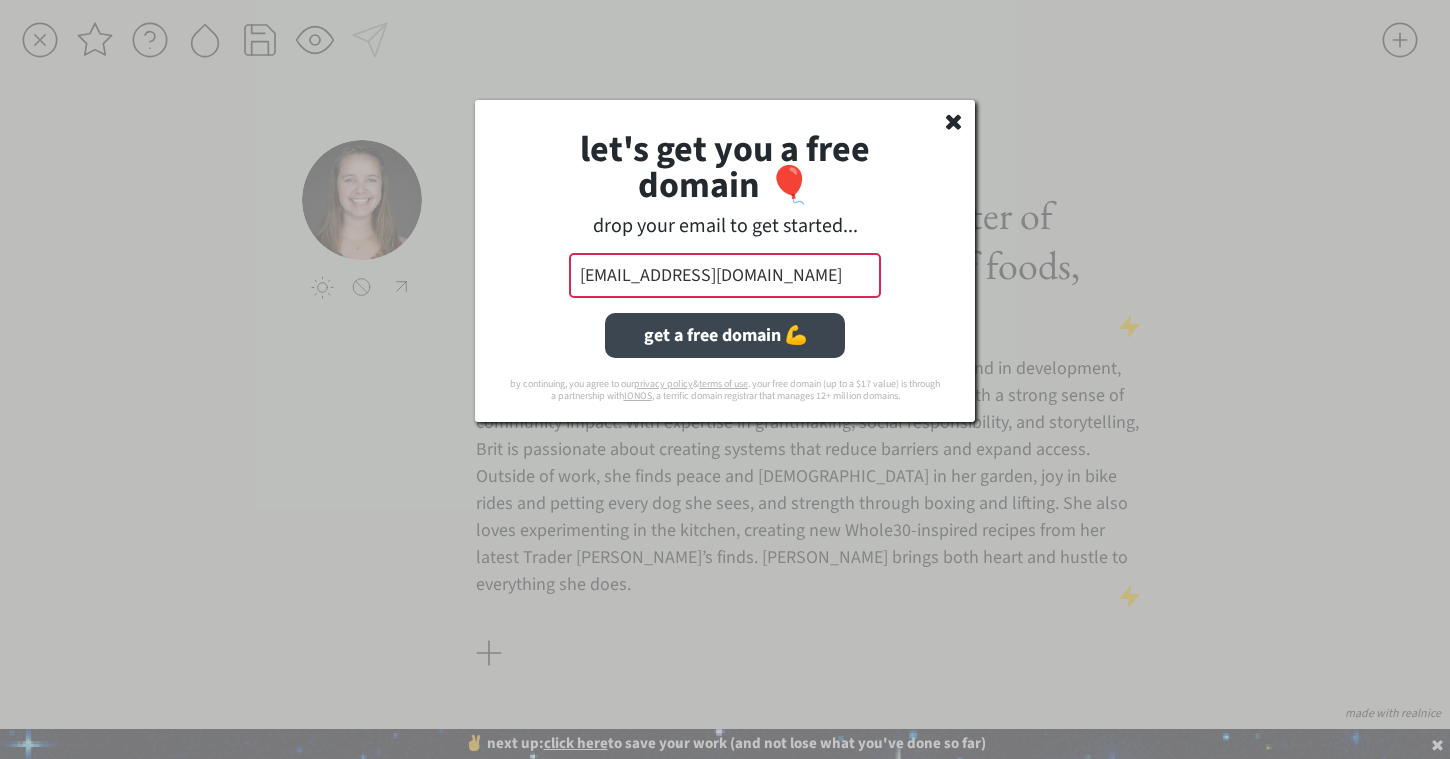 type on "brelke3@gmail.com" 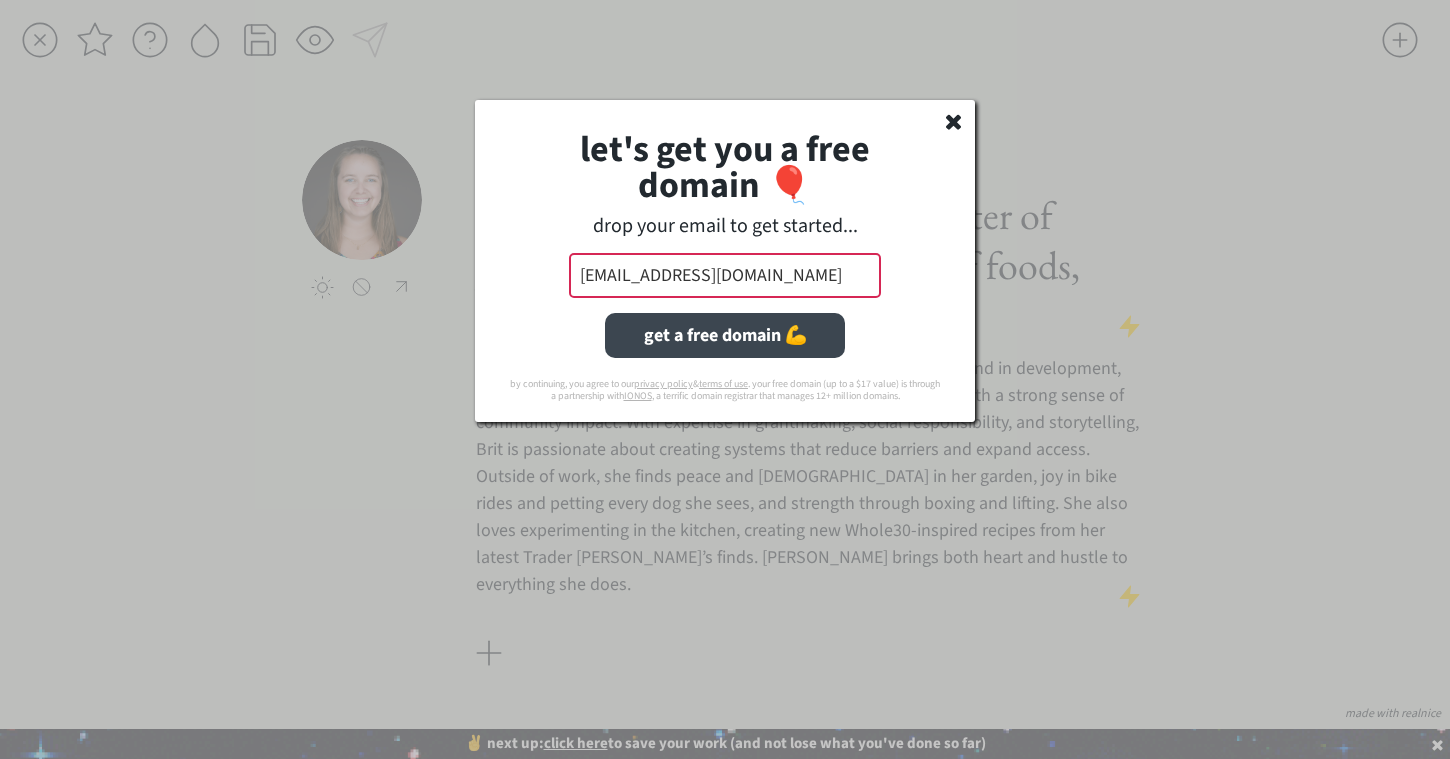 click on "get a free domain 💪" at bounding box center (725, 335) 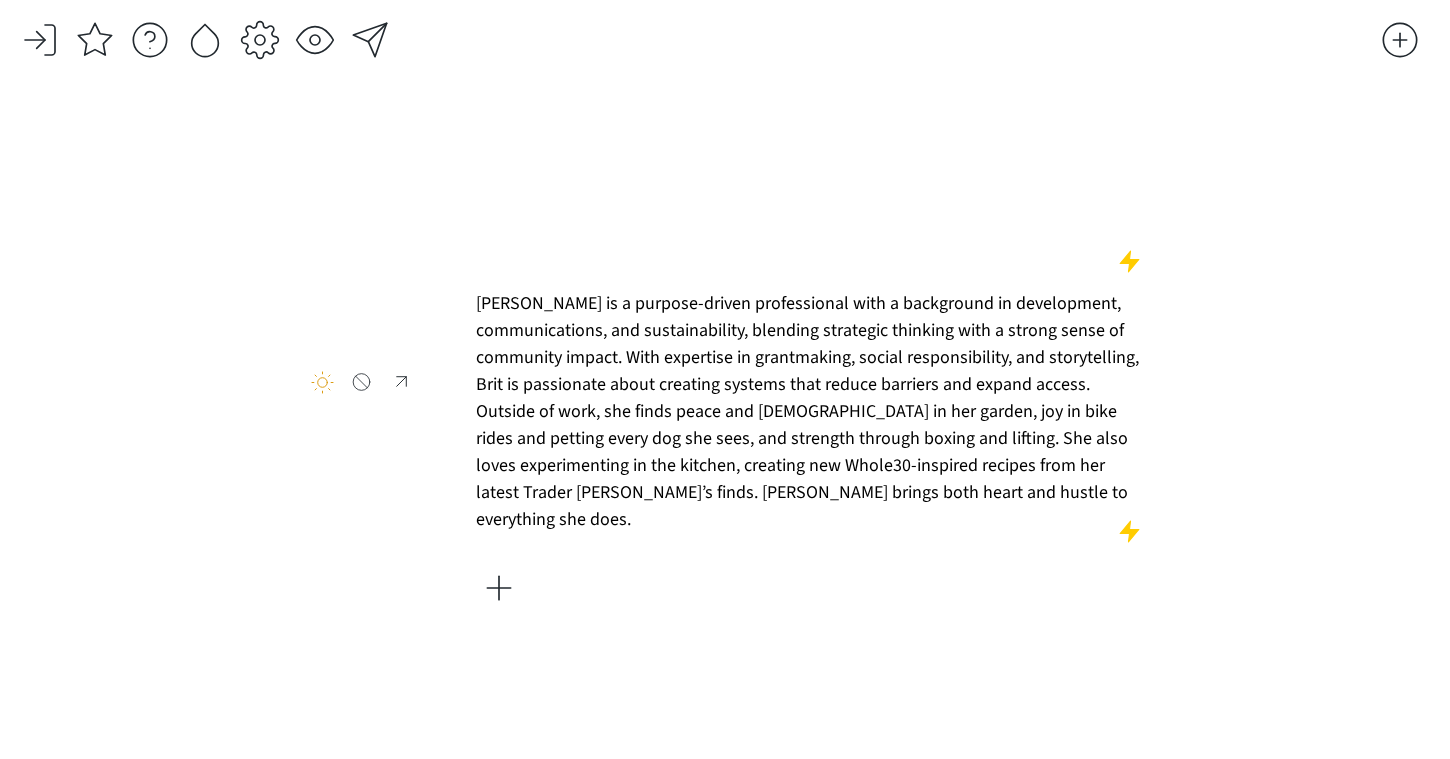 scroll, scrollTop: 0, scrollLeft: 0, axis: both 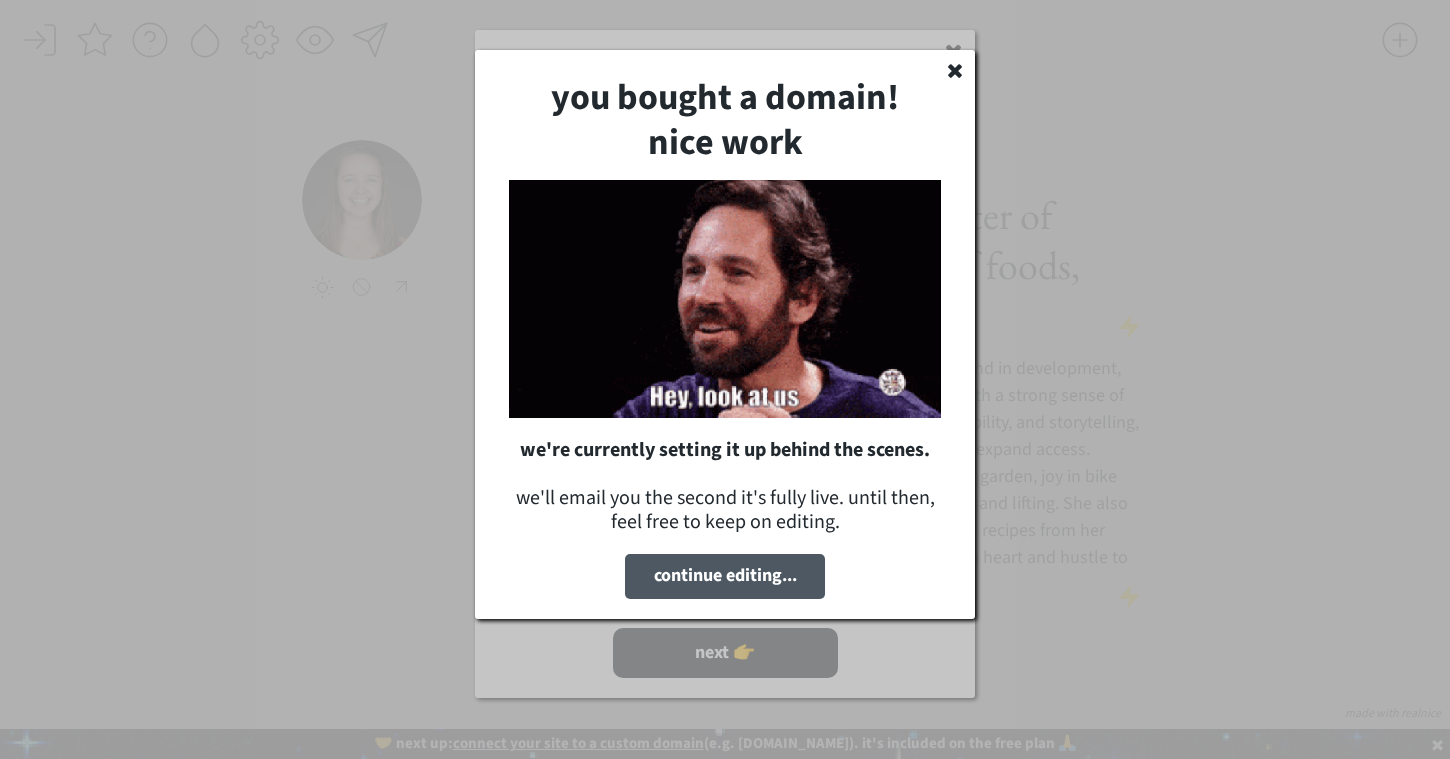 click on "continue editing..." at bounding box center [725, 576] 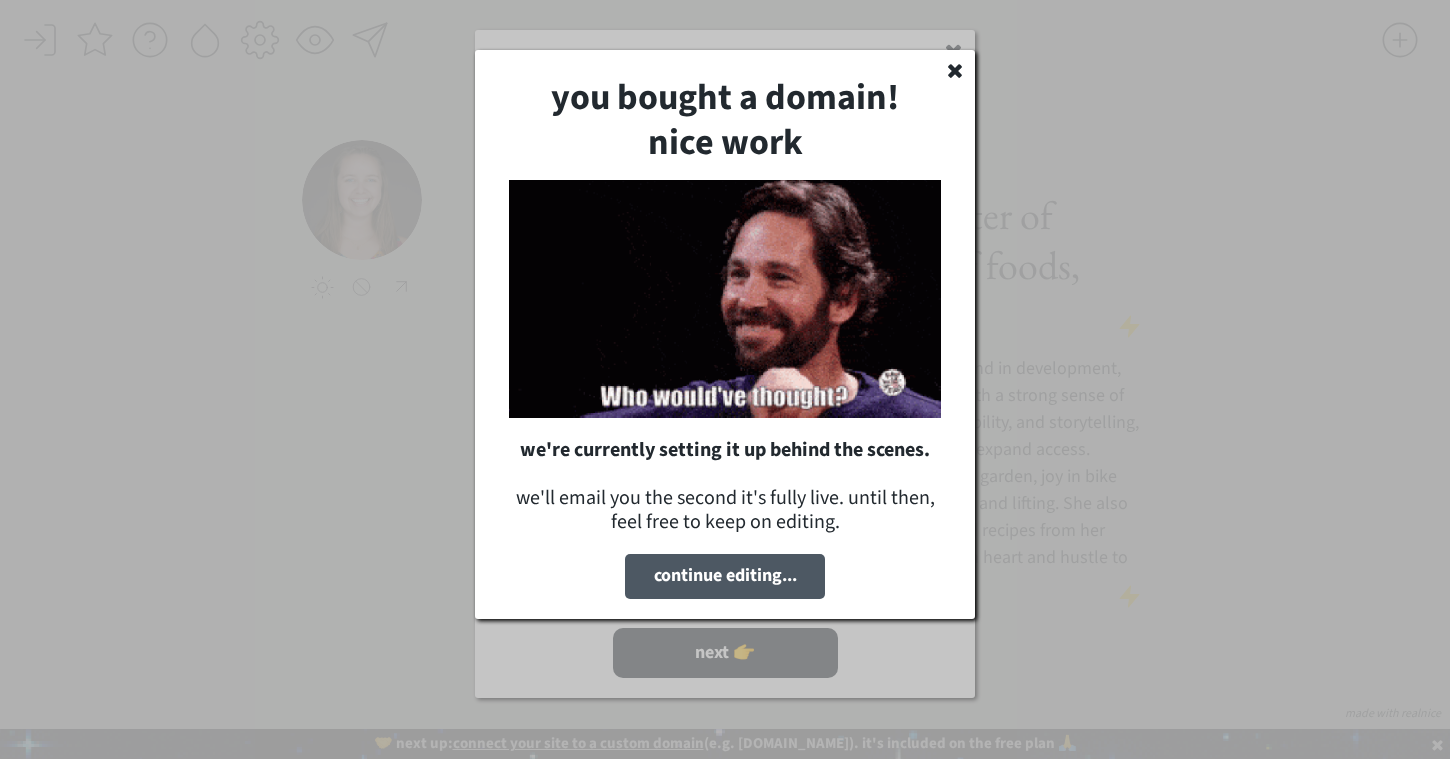 click on "continue editing..." at bounding box center [725, 576] 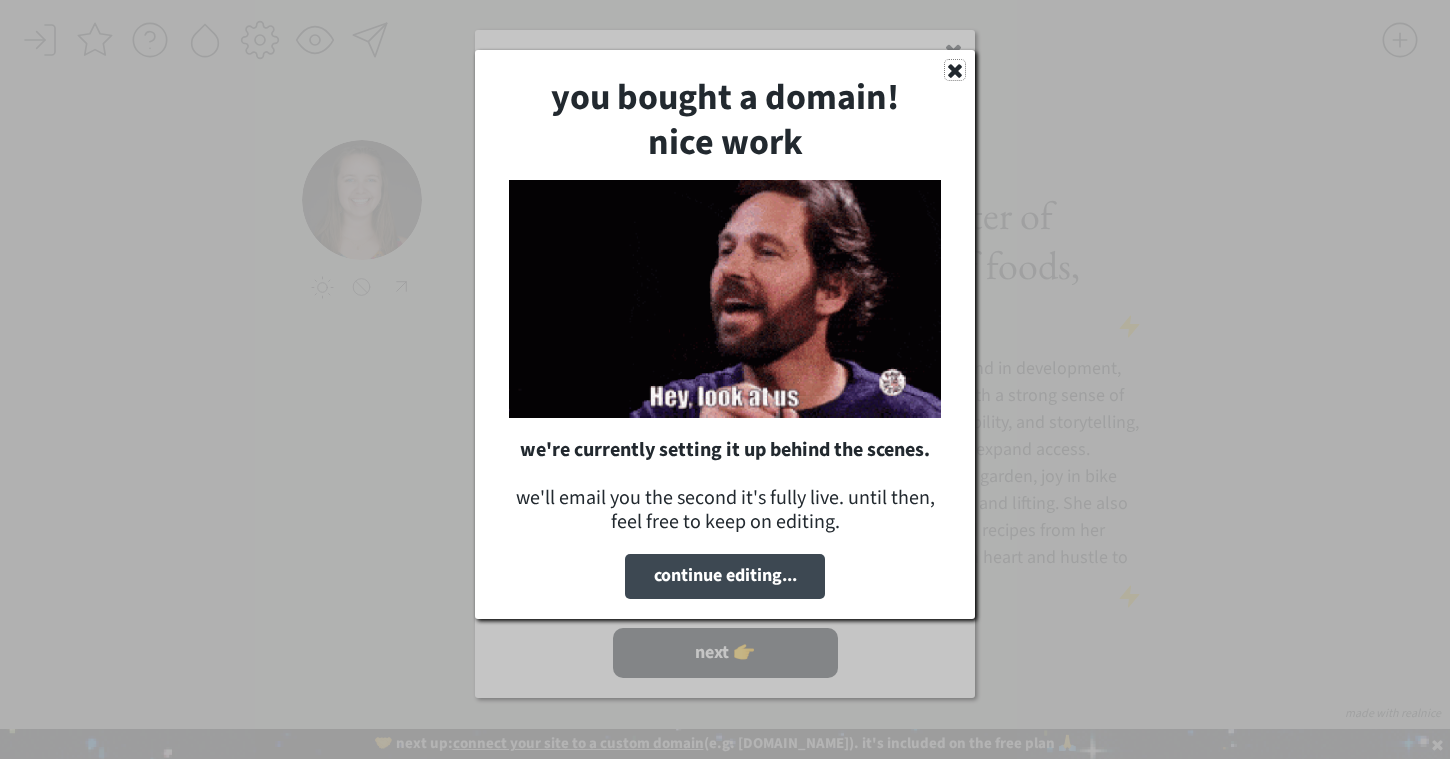 click 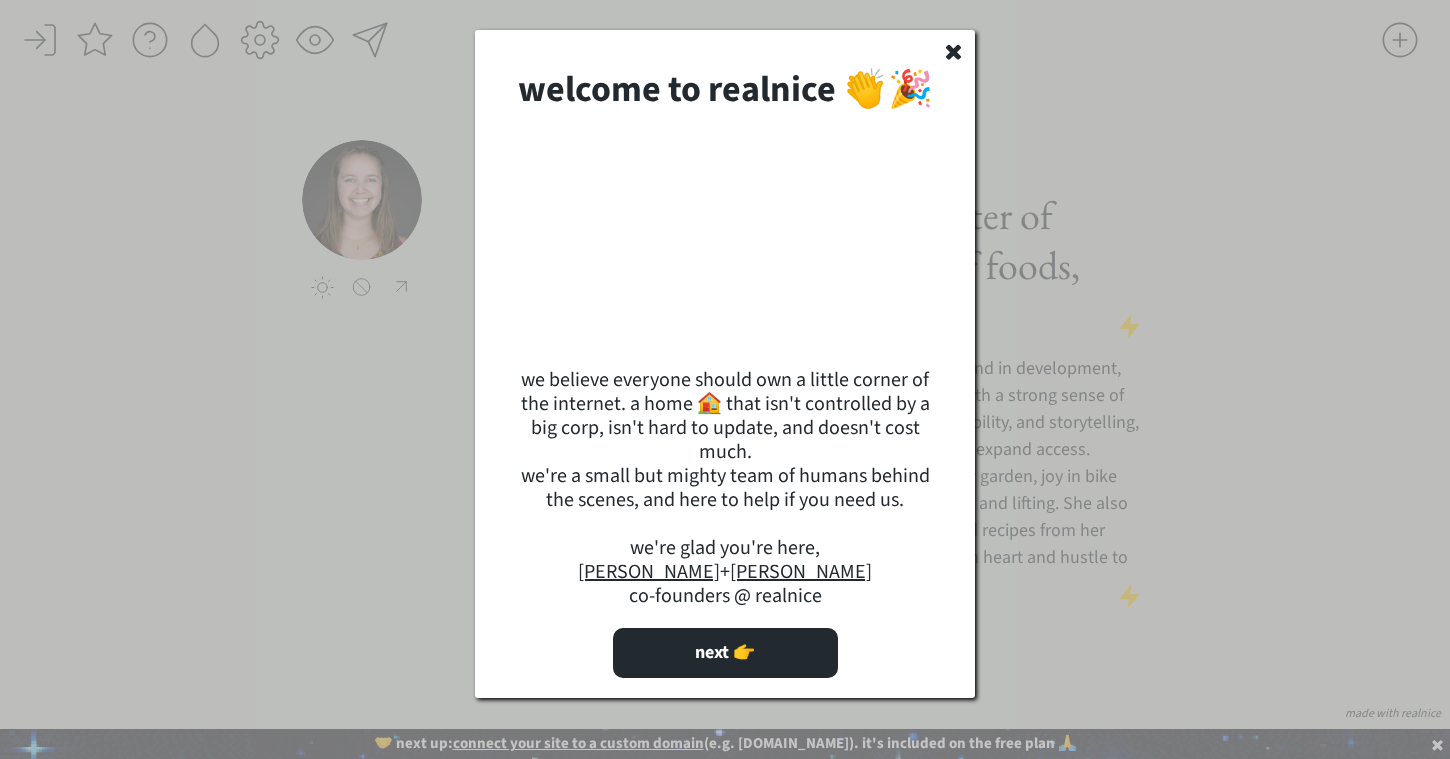 click 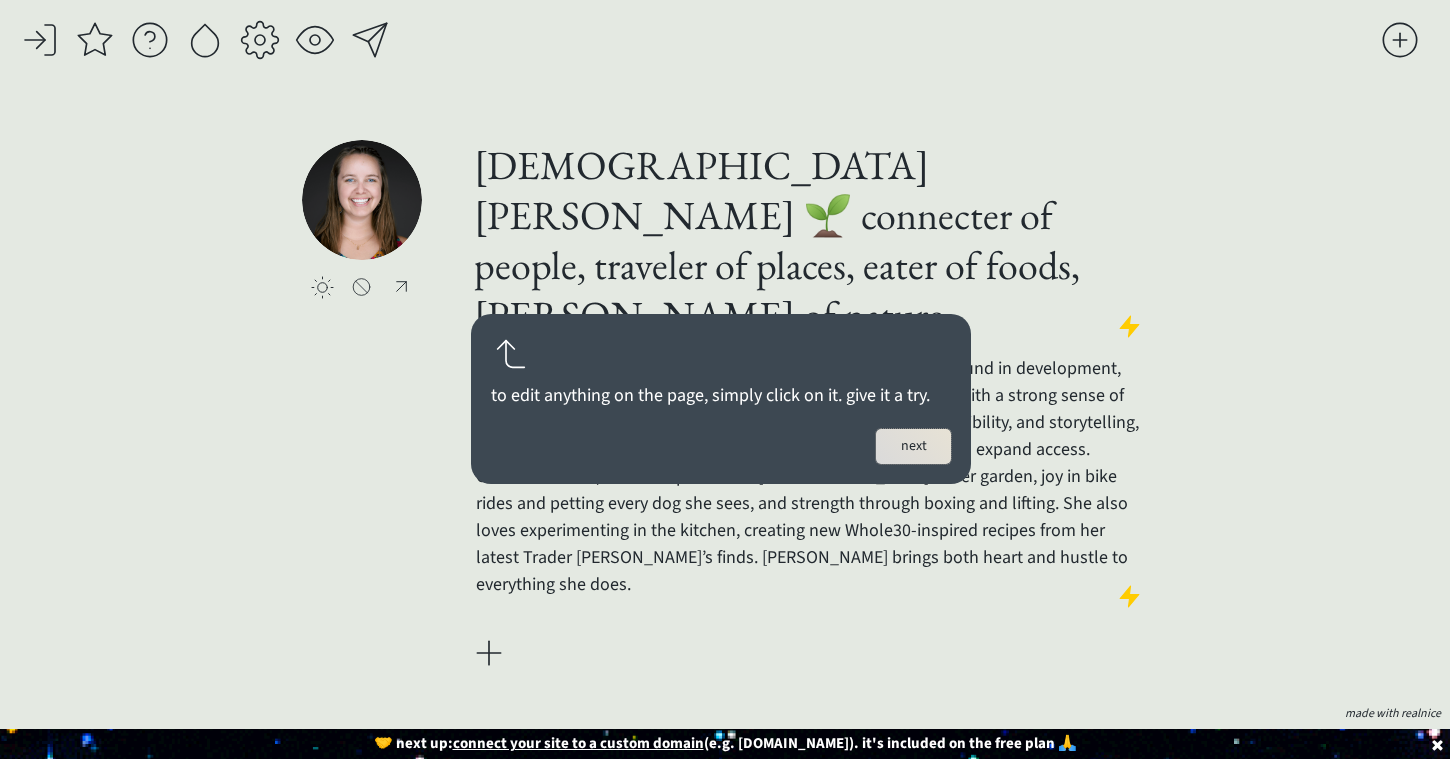 click on "next" at bounding box center (913, 446) 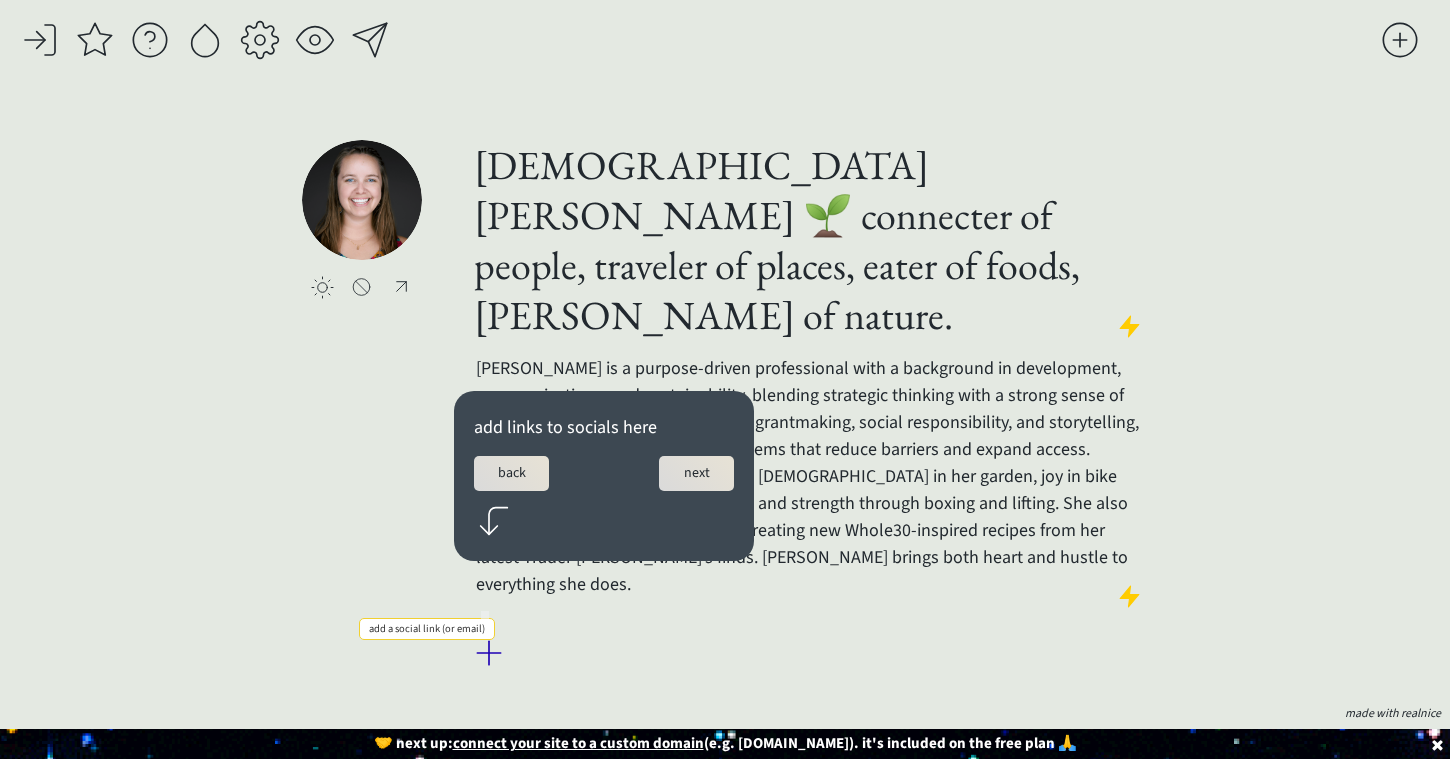 click at bounding box center [489, 653] 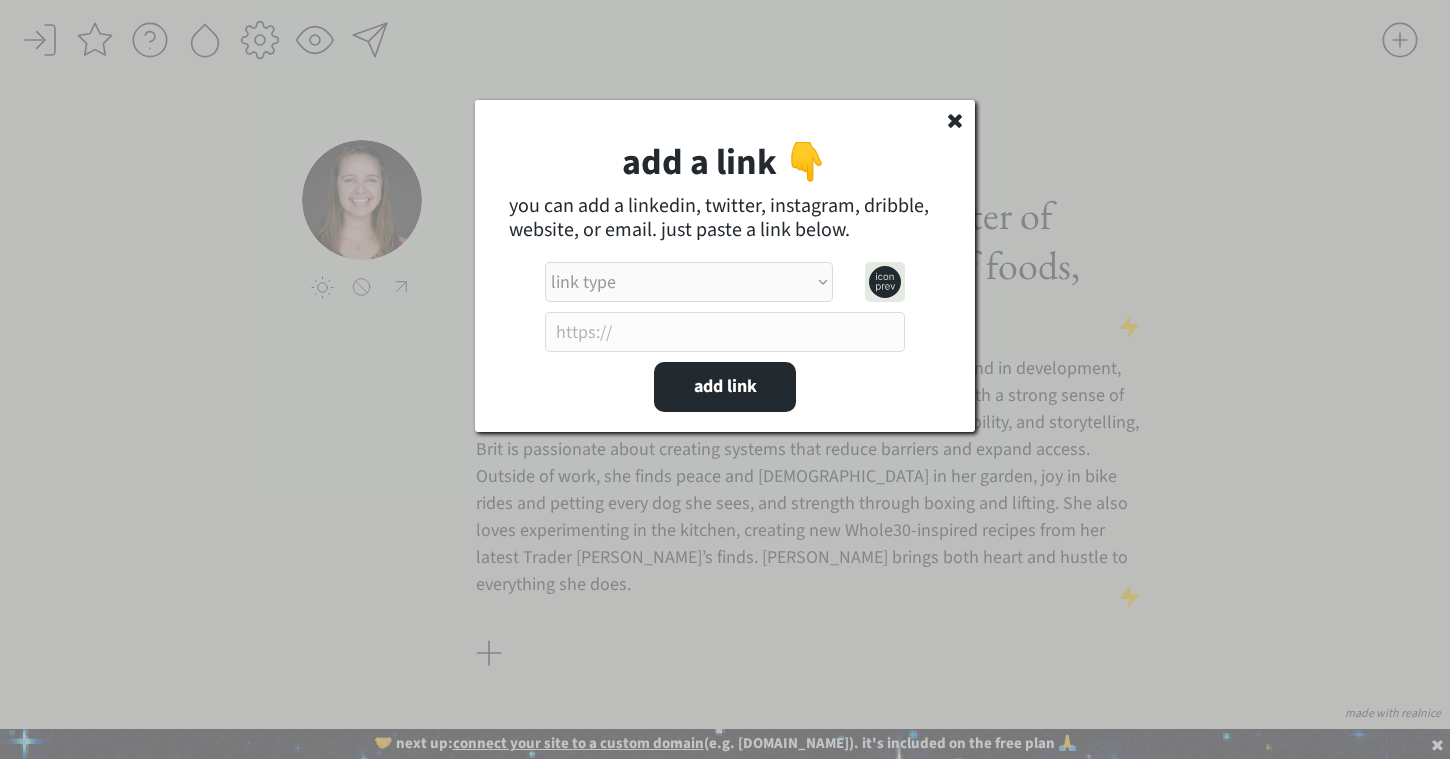 click on "link type apple music apple podcasts beehiiv behance bluesky calendar discord dribbble email etsy facebook farcaster github imdb instagram linkedIn mastodon medium patreon phone pinterest product hunt psychology today signal soundcloud spotify substack telegram threads tiktok tumblr twitch twitter (old school logo) unsplash venmo vimeo website website alt 1 website alt 2 whatsapp wikipedia x (twitter) youtube" at bounding box center [689, 282] 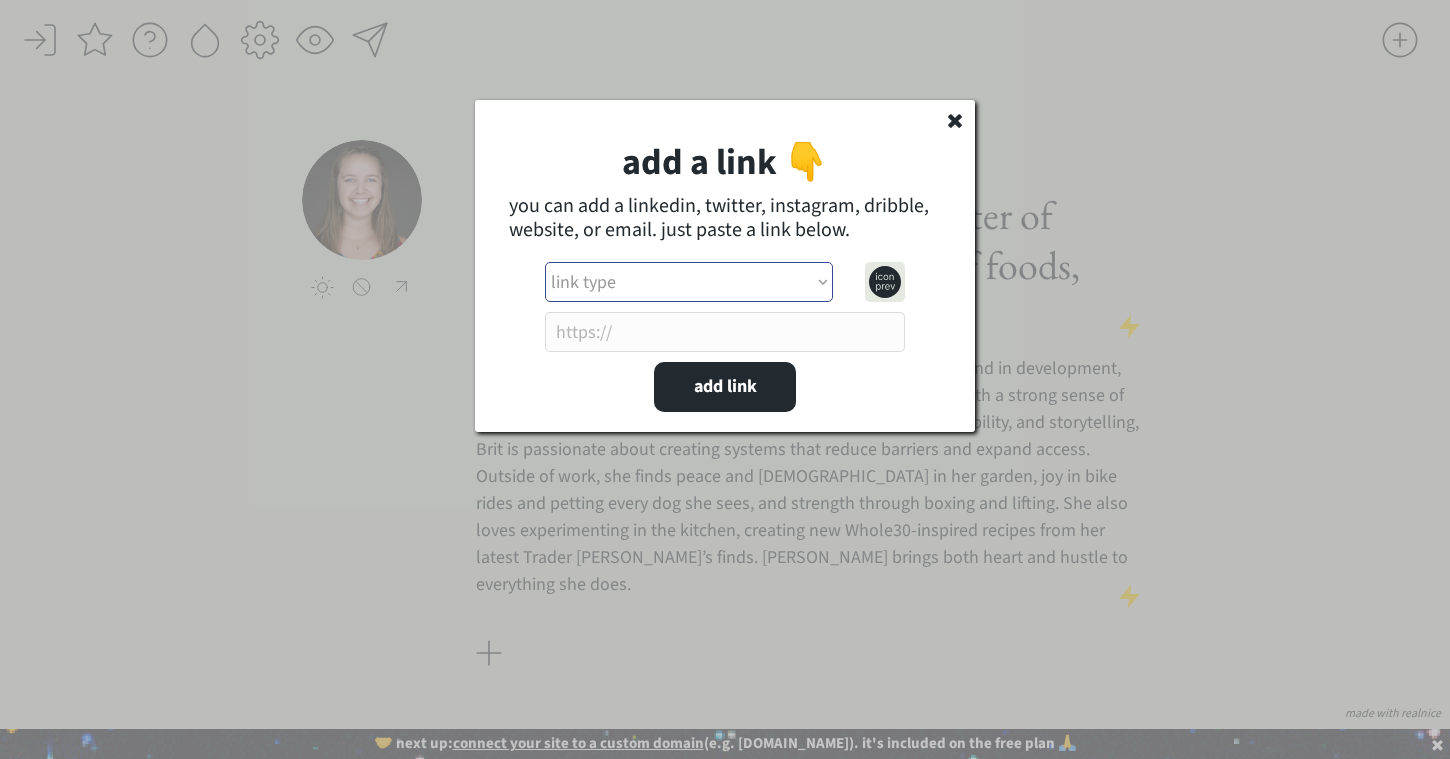 select on ""linkedin"" 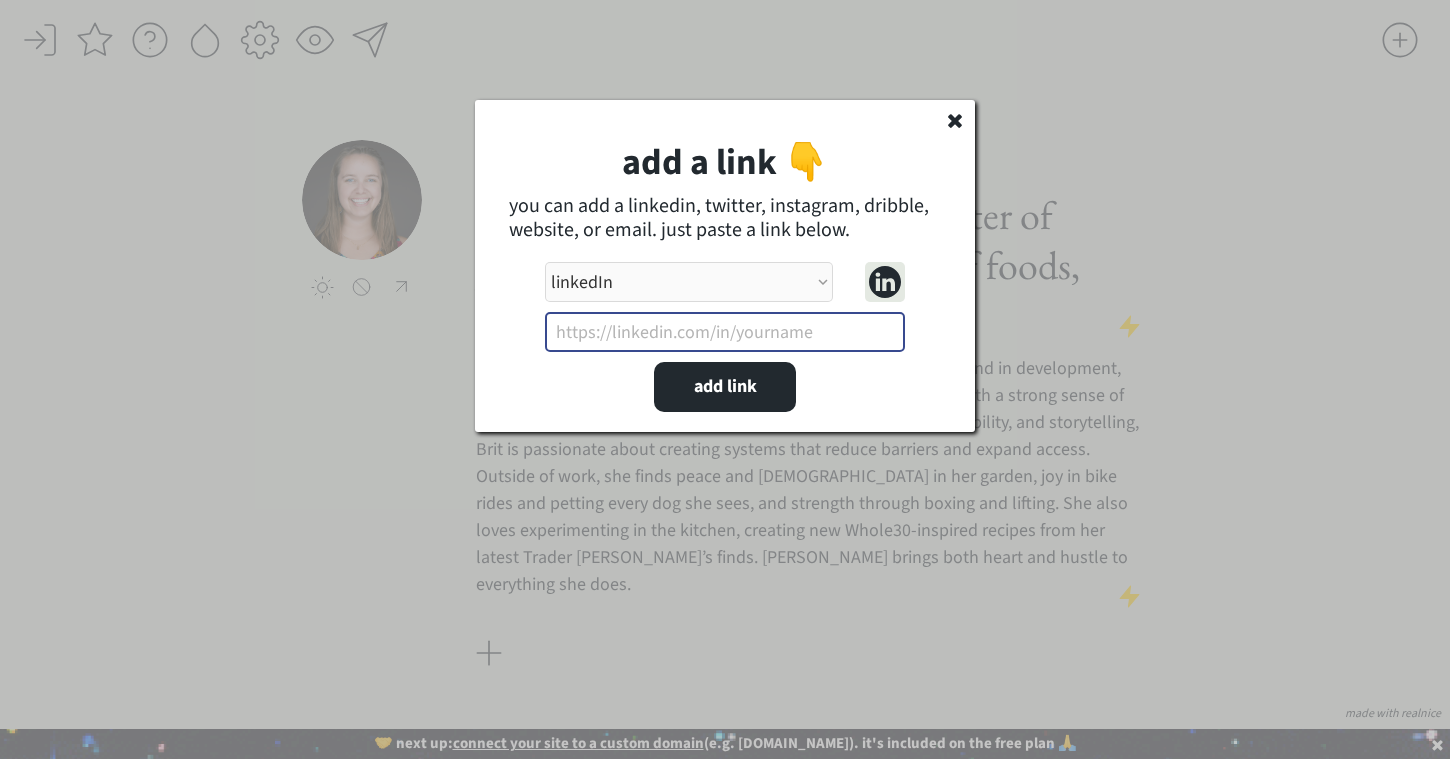 click at bounding box center (725, 332) 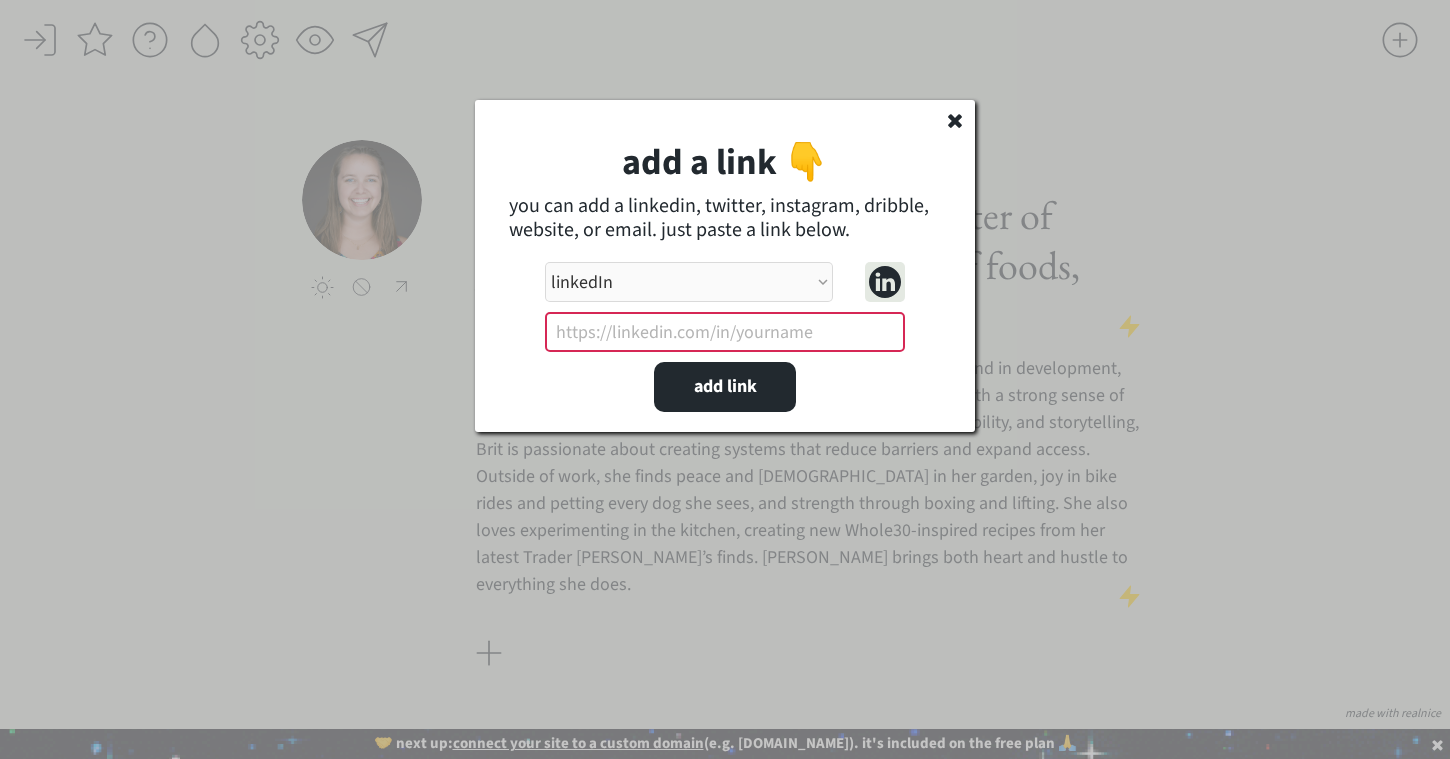 paste on "https://www.linkedin.com/in/brit-kelleher/" 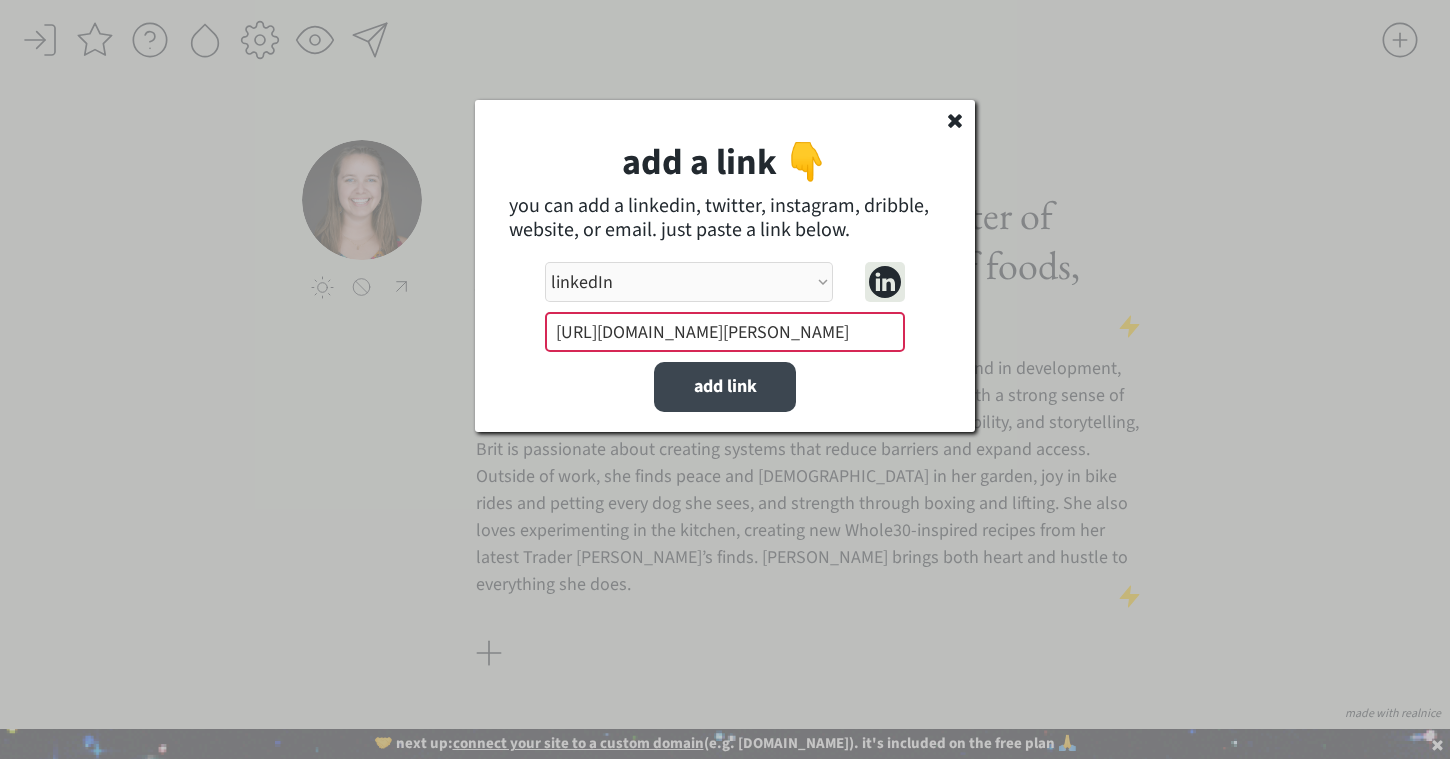 type on "https://www.linkedin.com/in/brit-kelleher/" 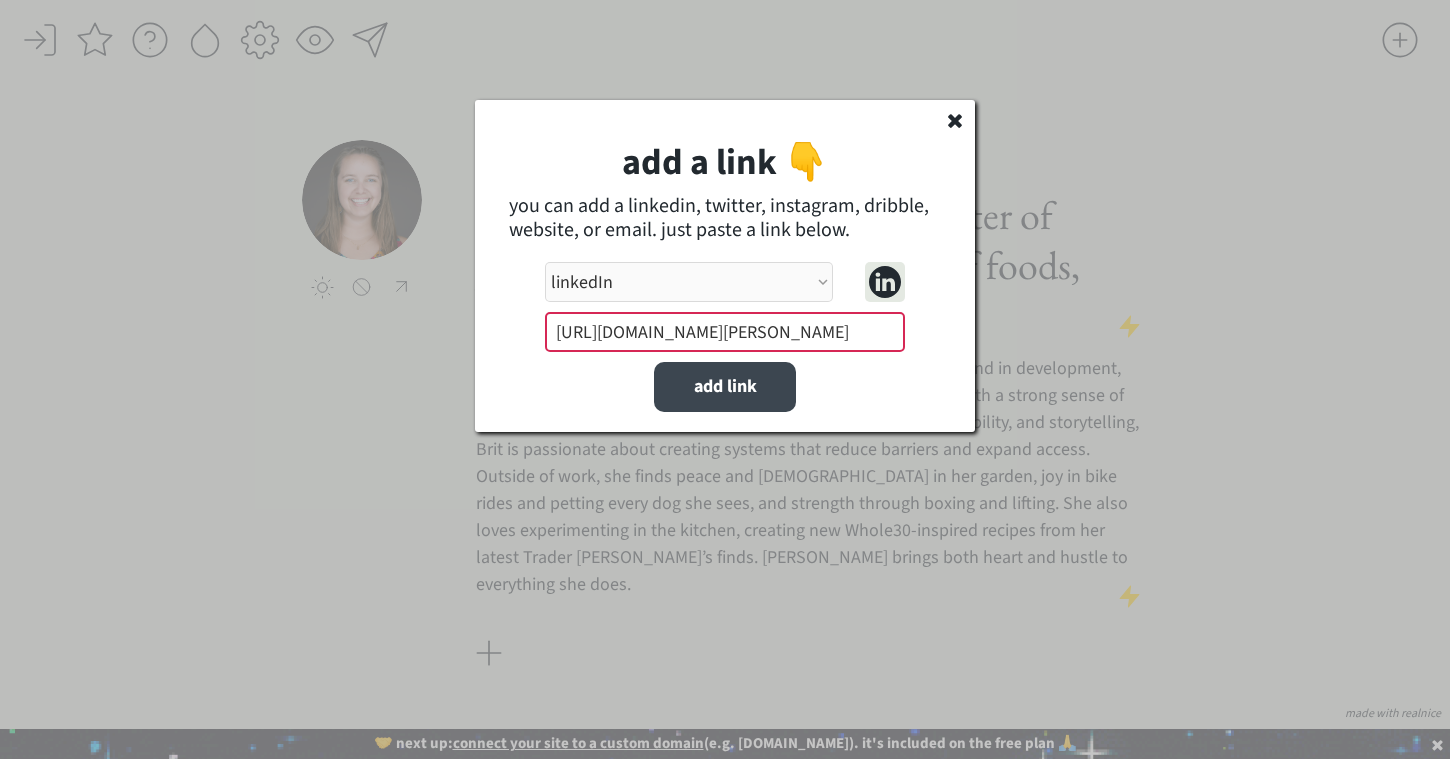 click on "add link" at bounding box center [725, 387] 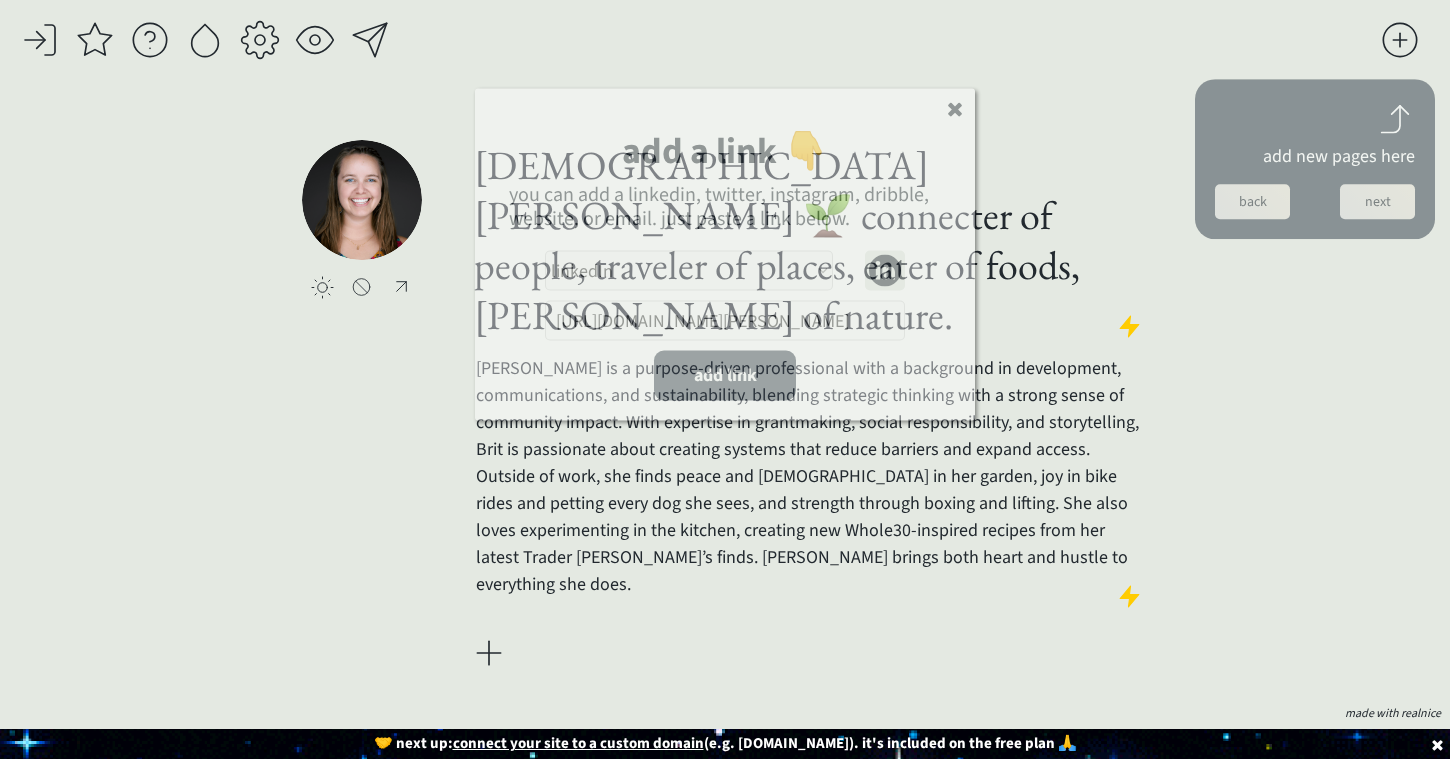 type 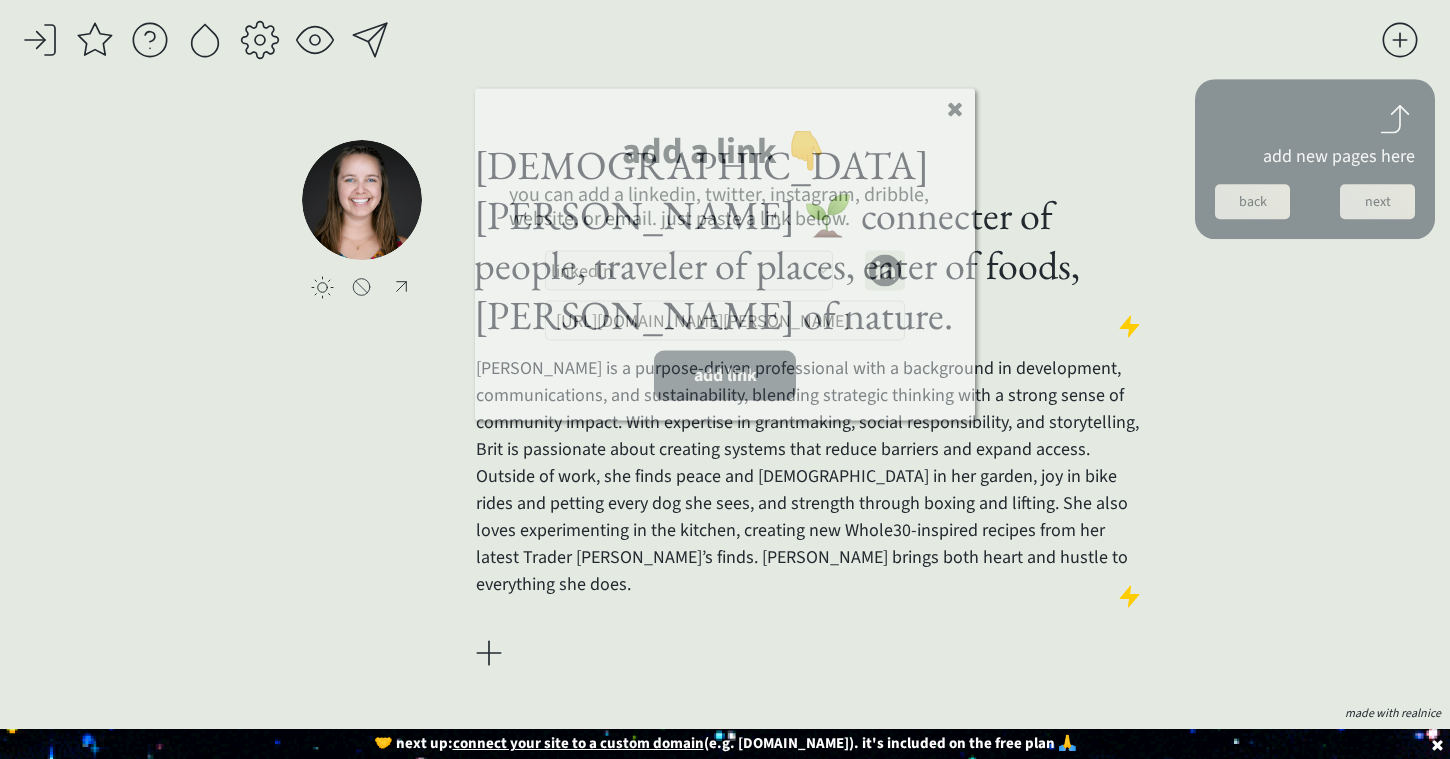 select on ""PLACEHOLDER_1427118222253"" 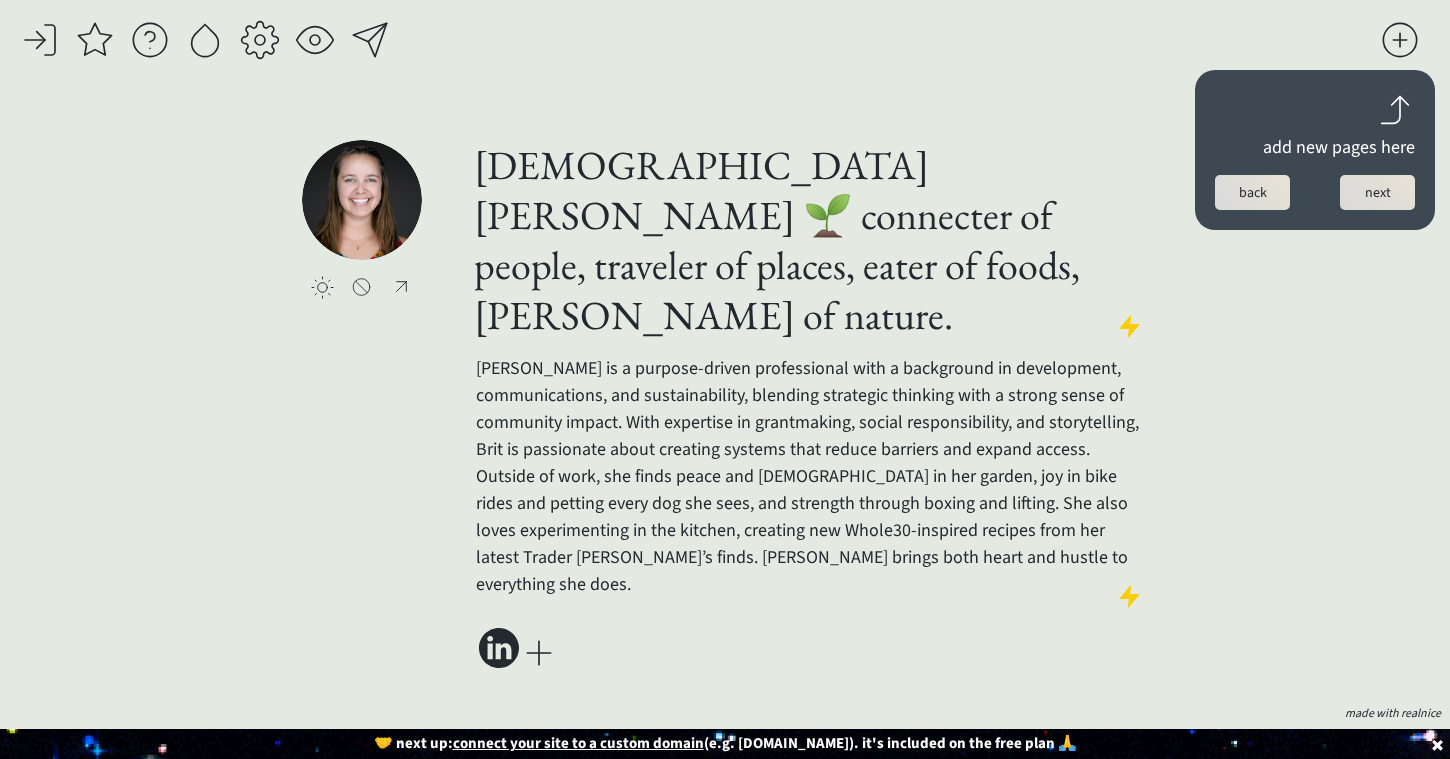 click on "click to upload a picture brit kelleher 🌱 connecter of people, traveler of places, eater of foods, steward of nature.  Brit Kelleher is a purpose-driven professional with a background in development, communications, and sustainability, blending strategic thinking with a strong sense of community impact. With expertise in grantmaking, social responsibility, and storytelling, Brit is passionate about creating systems that reduce barriers and expand access. Outside of work, she finds peace and zen in her garden, joy in bike rides and petting every dog she sees, and strength through boxing and lifting. She also loves experimenting in the kitchen, creating new Whole30-inspired recipes from her latest Trader Joe’s finds. Brit brings both heart and hustle to everything she does." at bounding box center (725, 407) 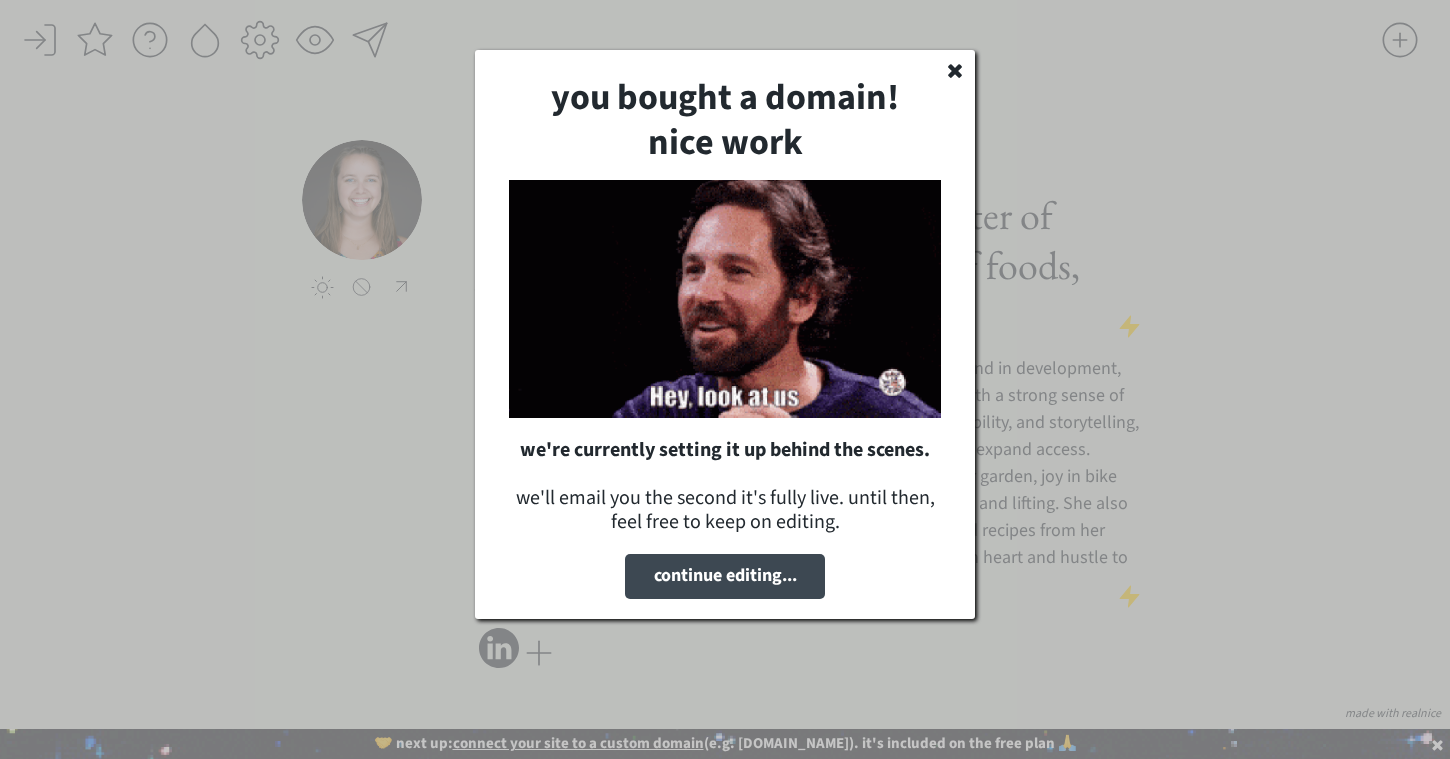 click 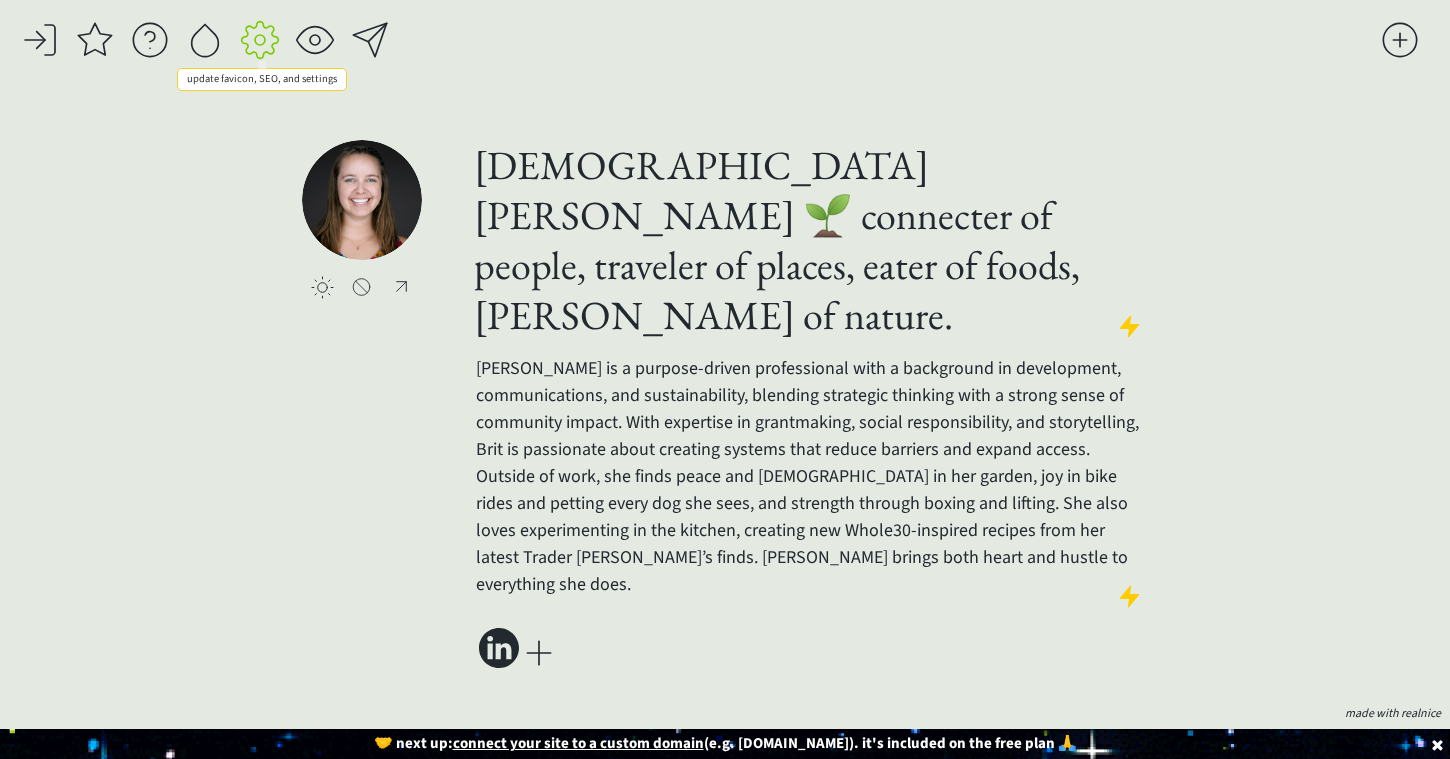 click at bounding box center [260, 40] 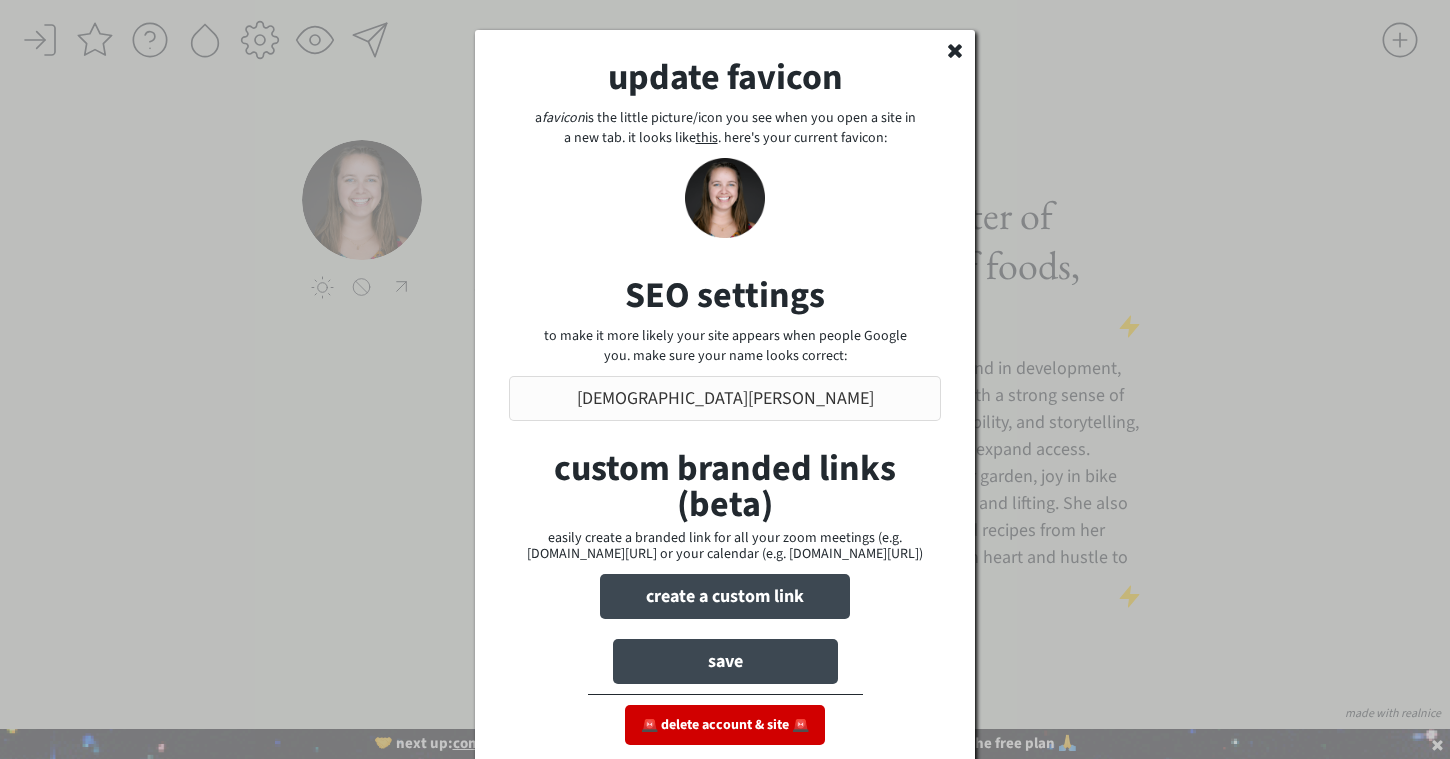 click 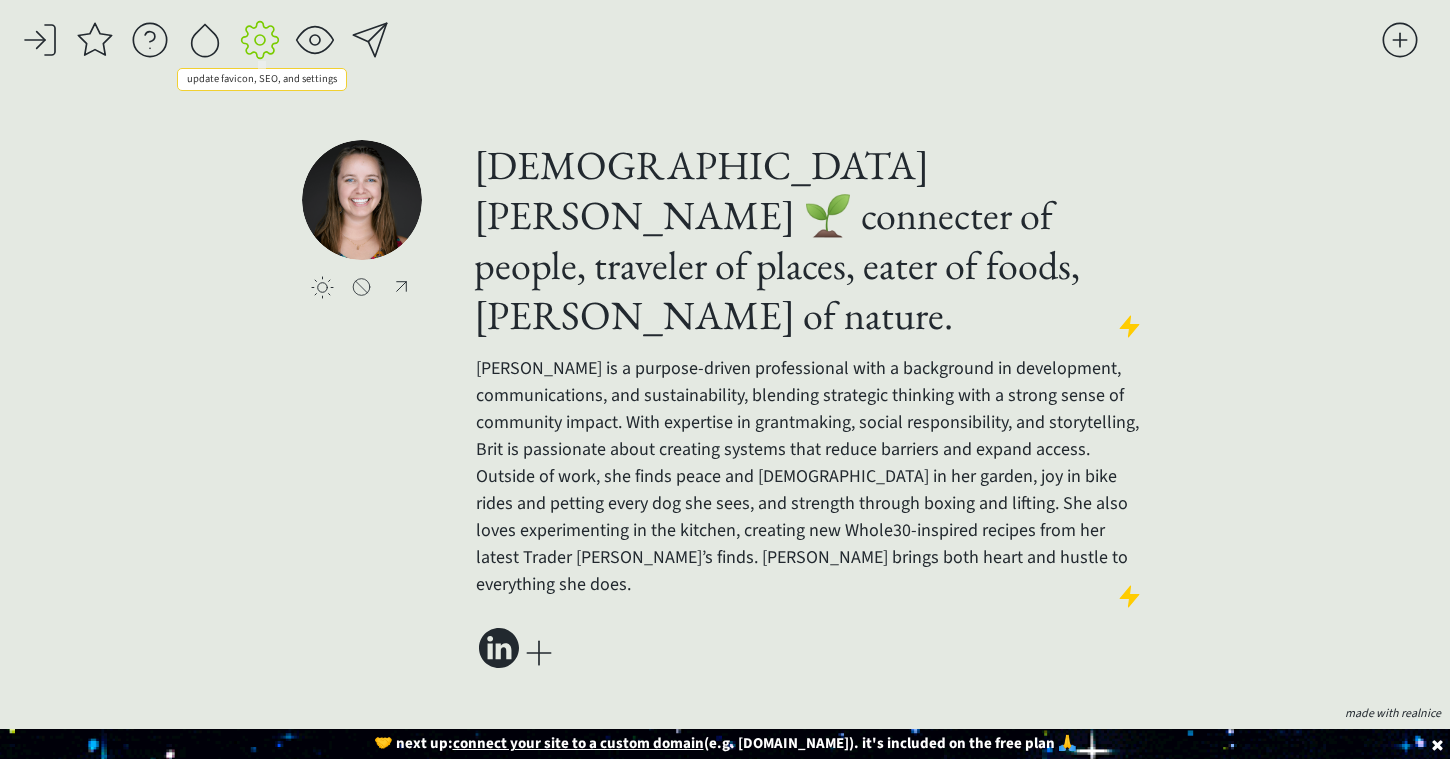 click at bounding box center (260, 40) 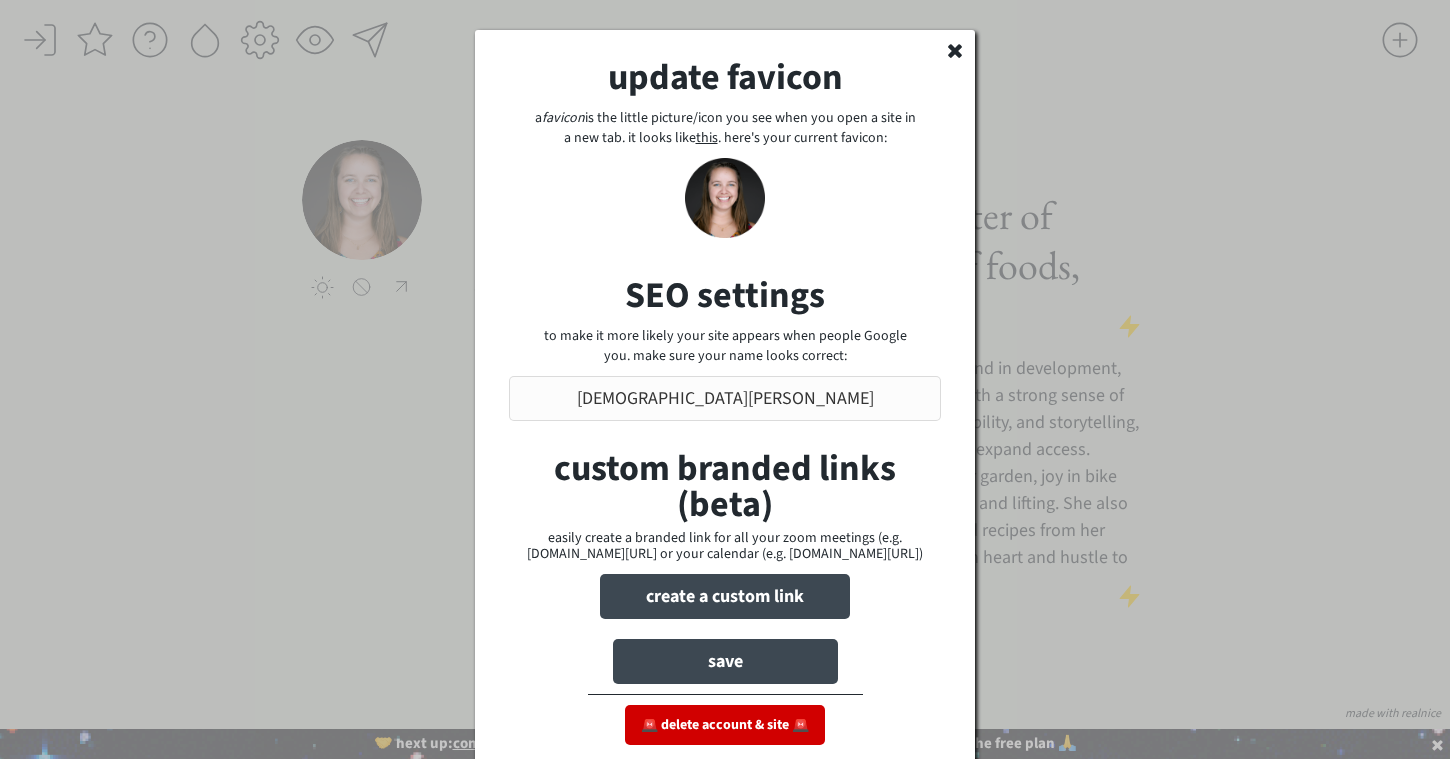 click on "this" at bounding box center [707, 138] 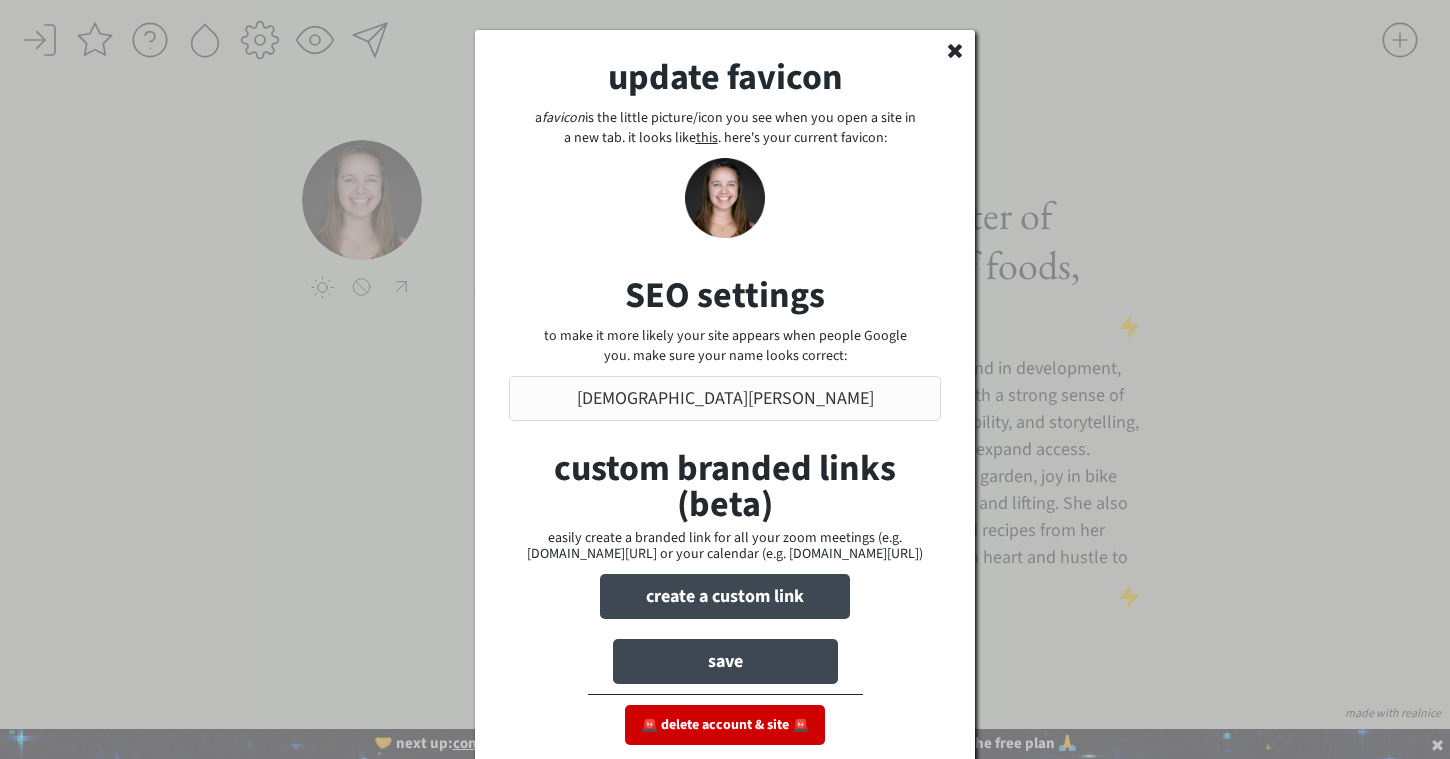 click at bounding box center [725, 198] 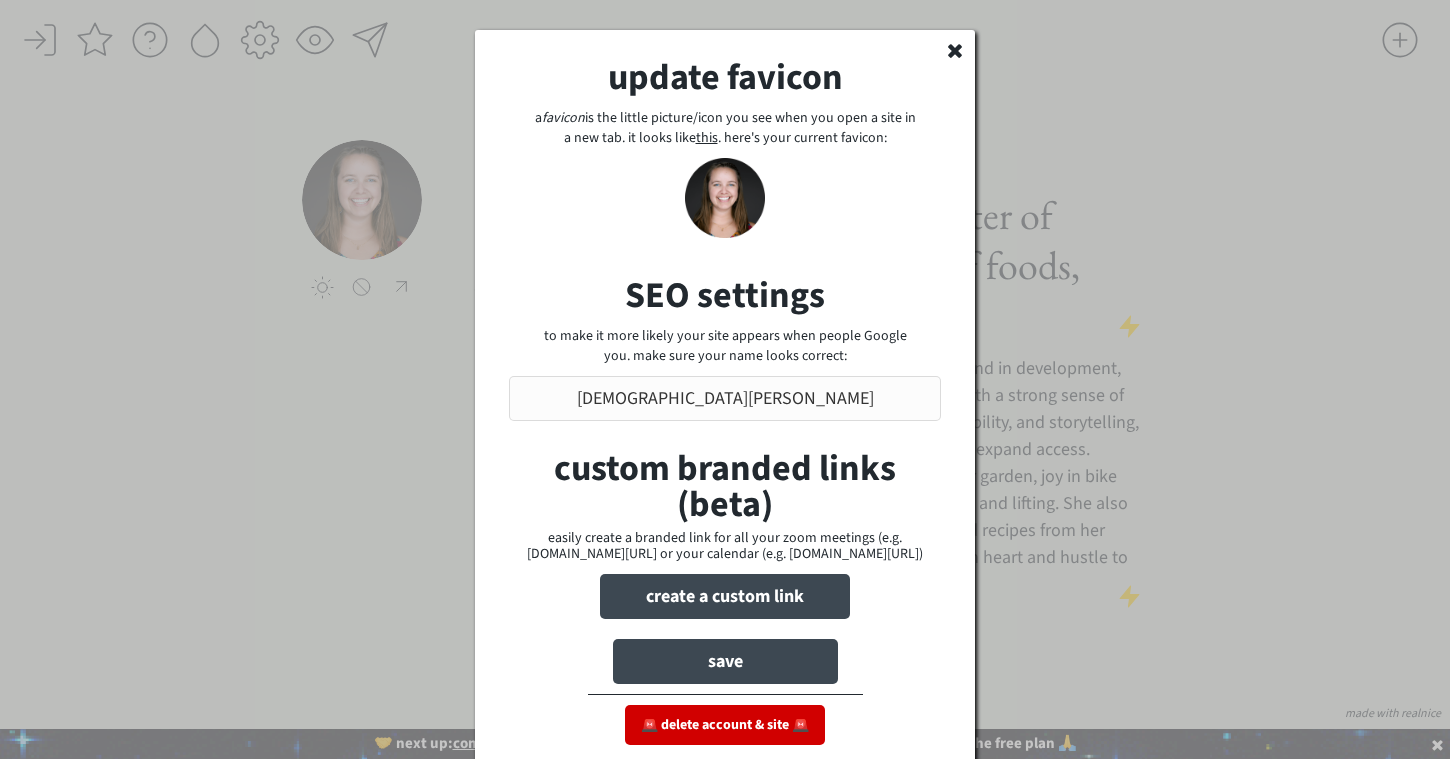 click 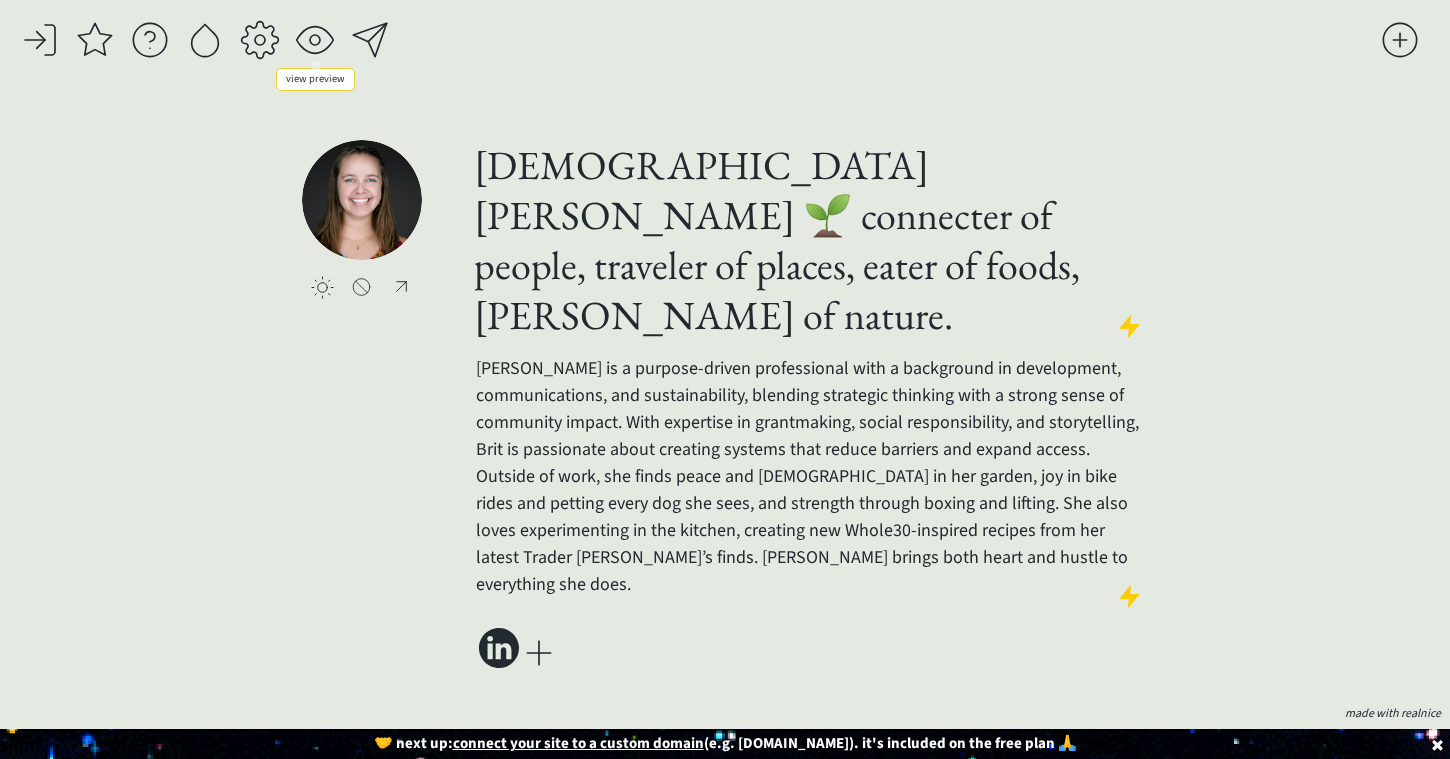 click at bounding box center (315, 40) 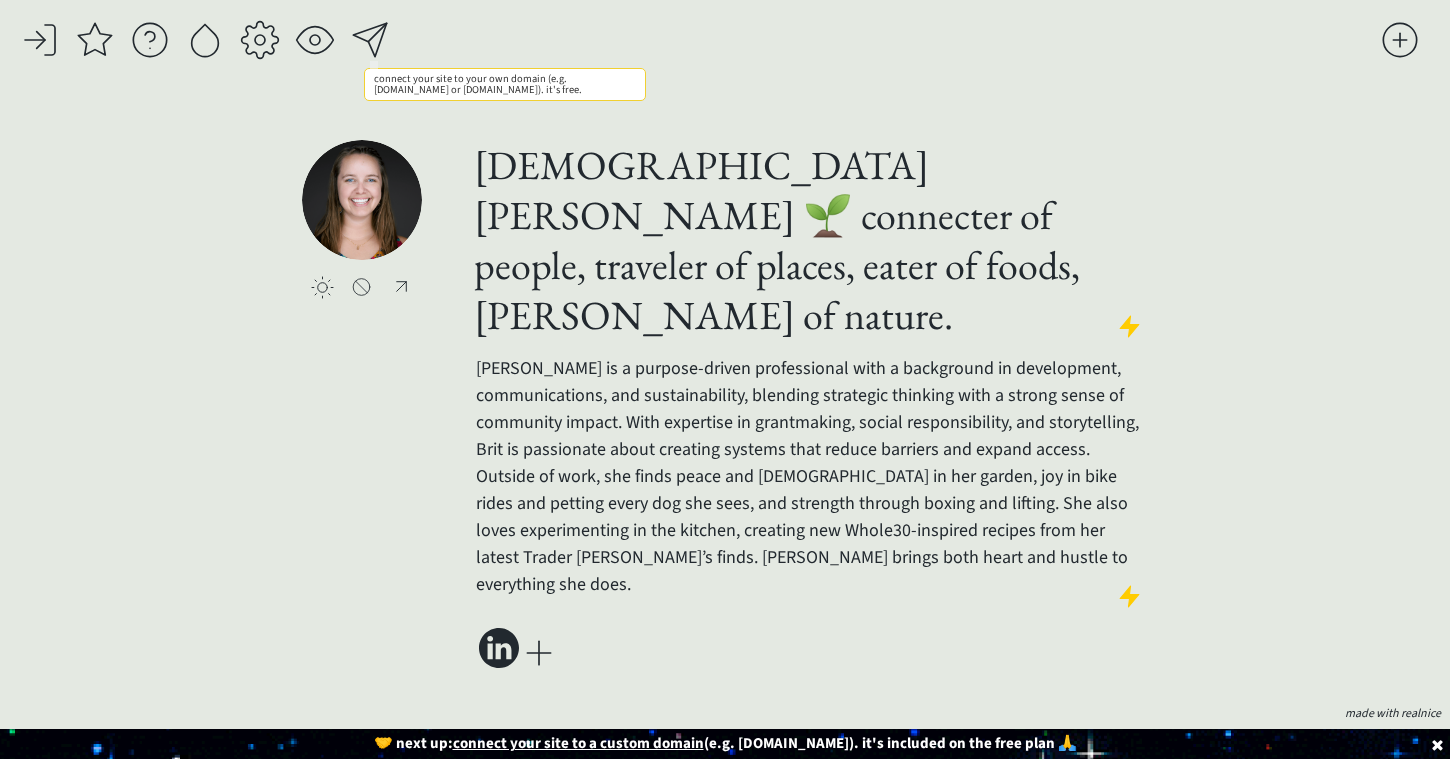 click at bounding box center [370, 40] 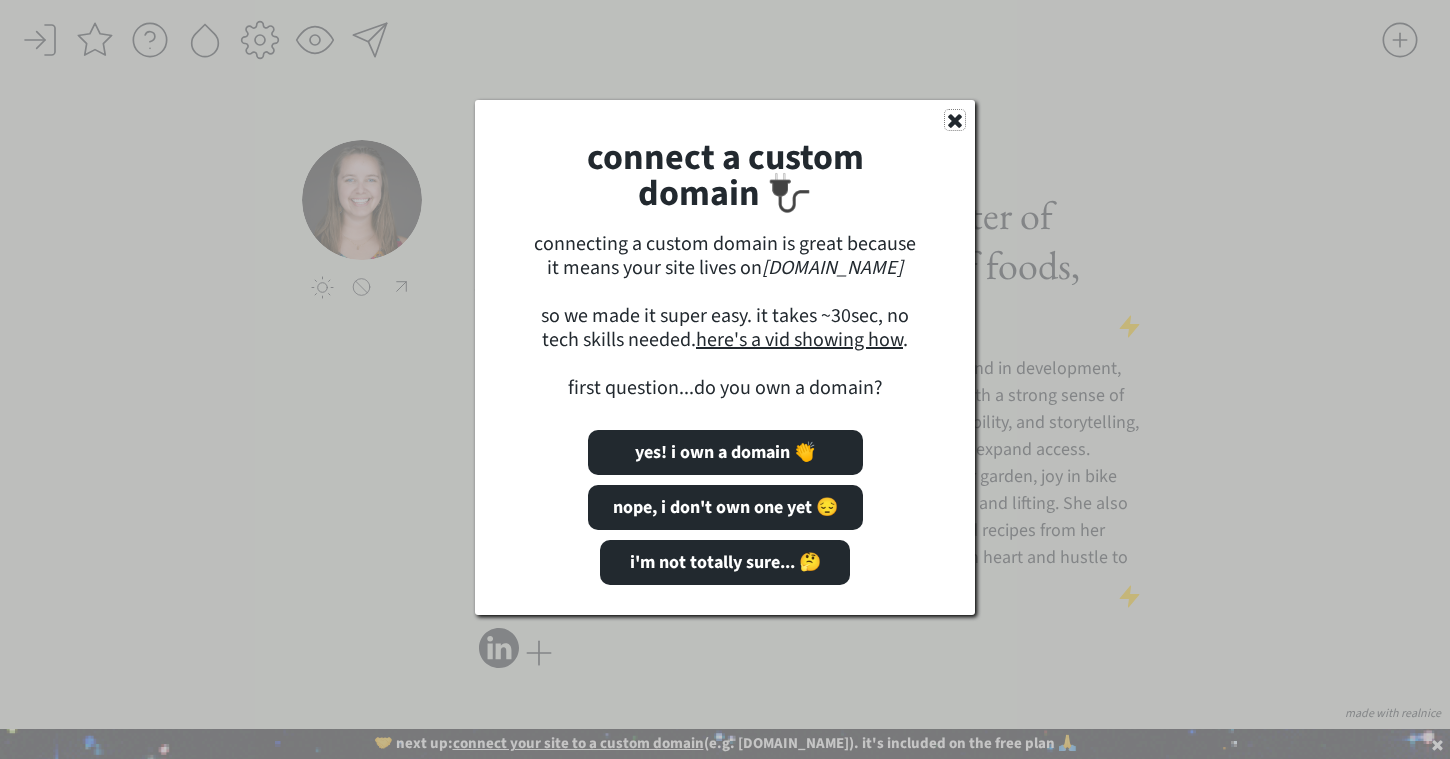 click 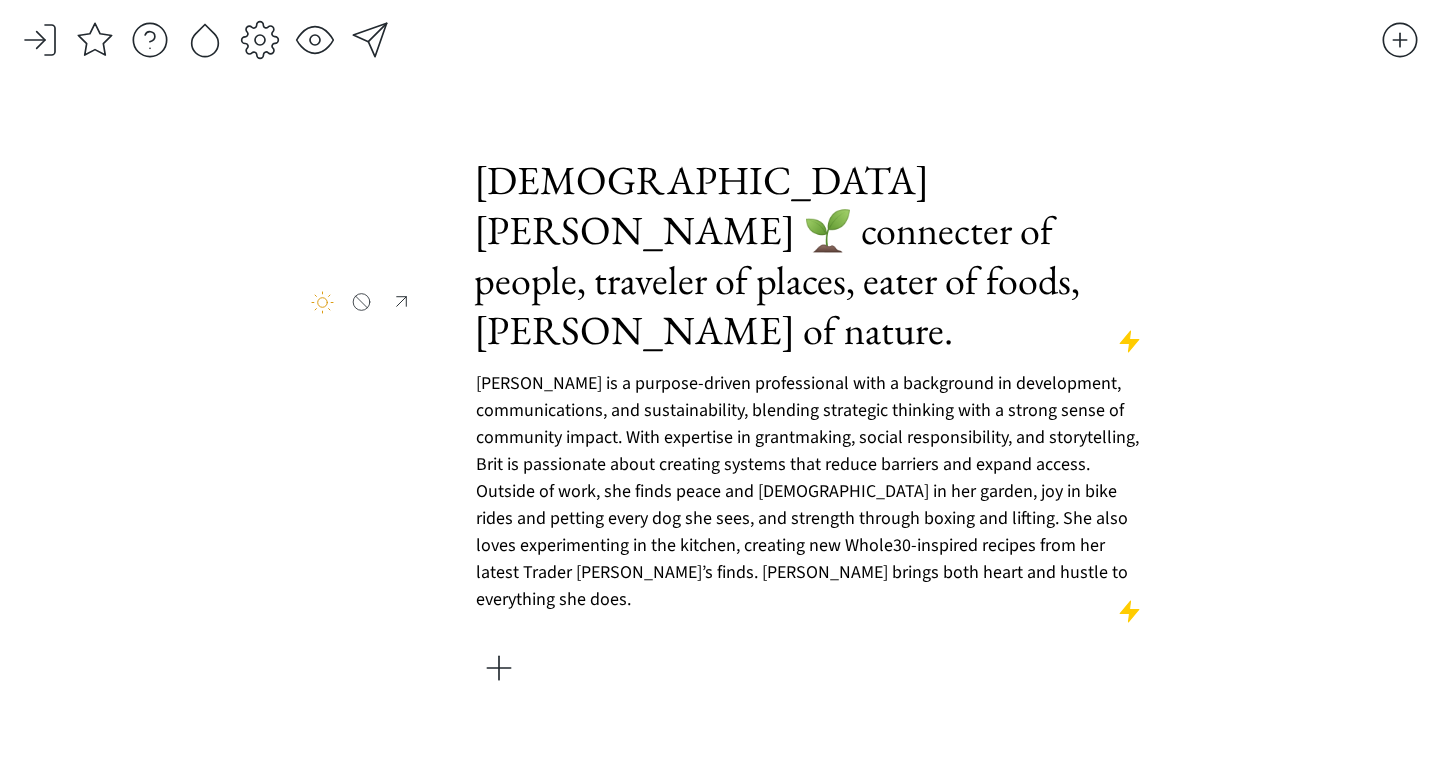 scroll, scrollTop: 0, scrollLeft: 0, axis: both 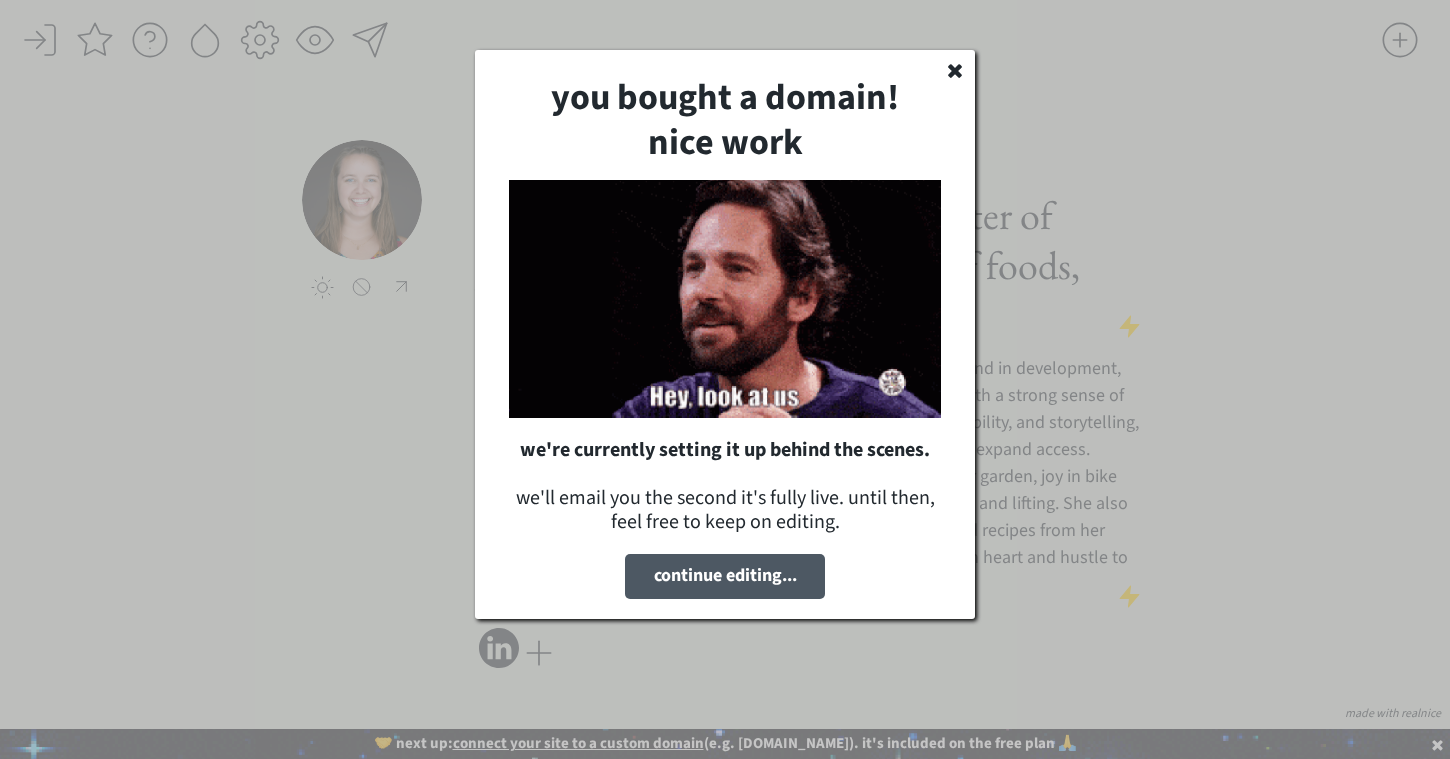 click on "continue editing..." at bounding box center [725, 576] 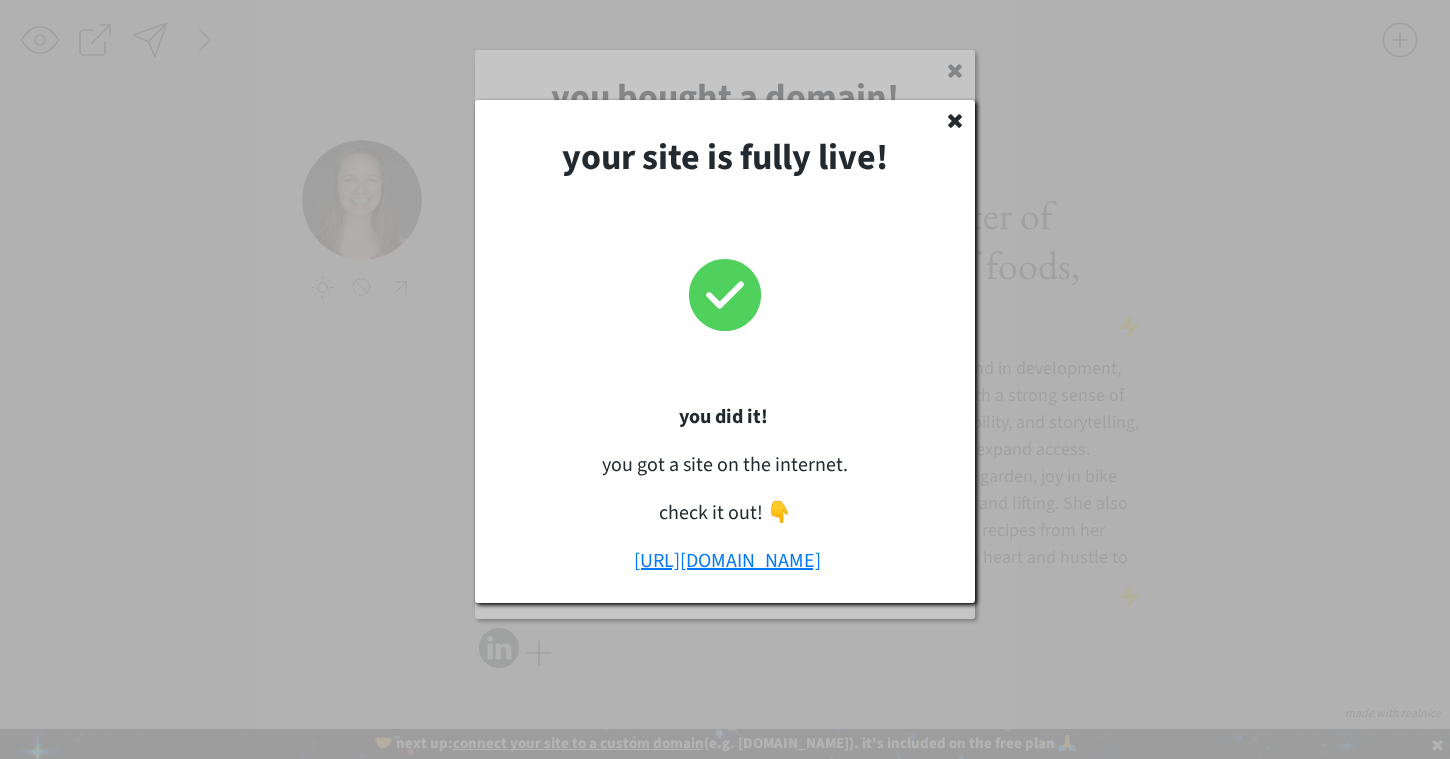 click on "[URL][DOMAIN_NAME]" at bounding box center (727, 561) 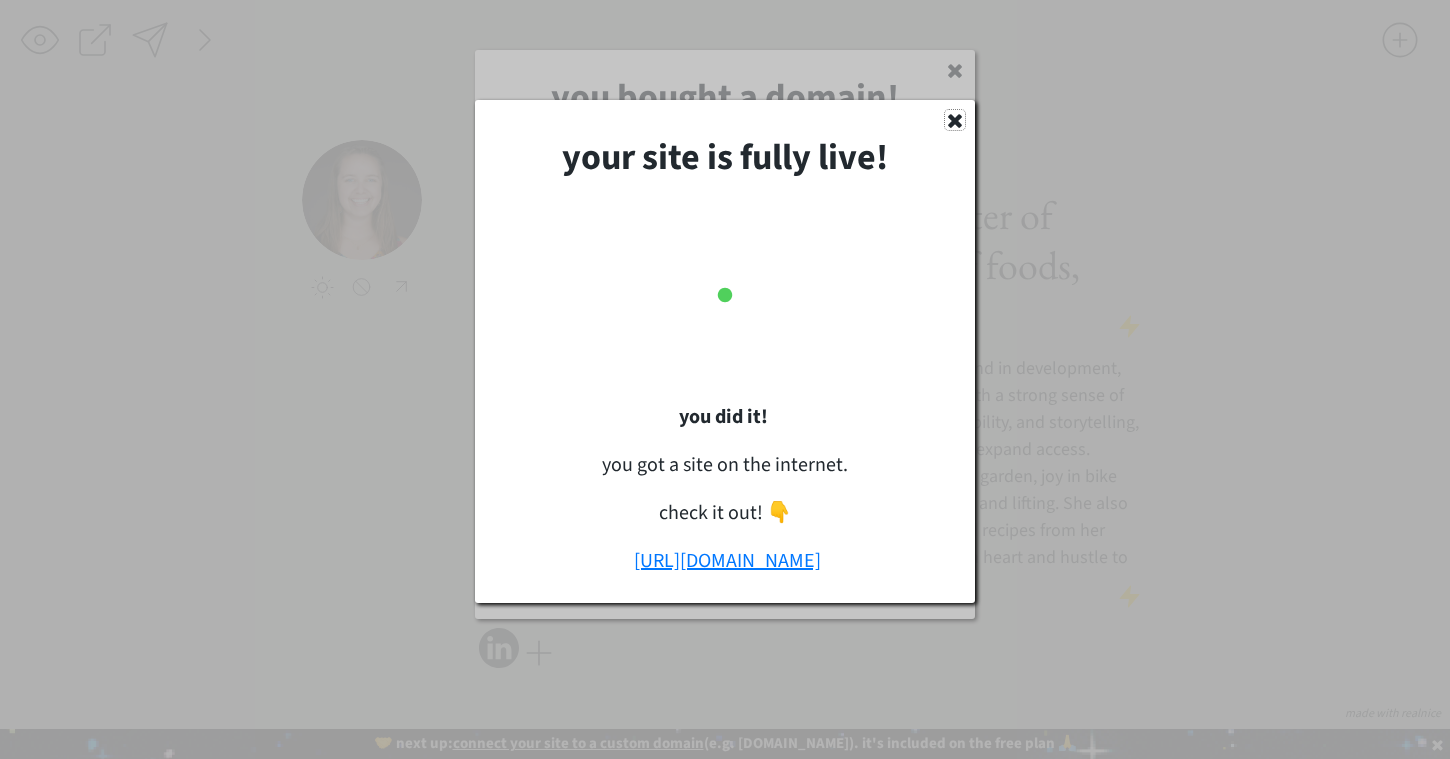 click 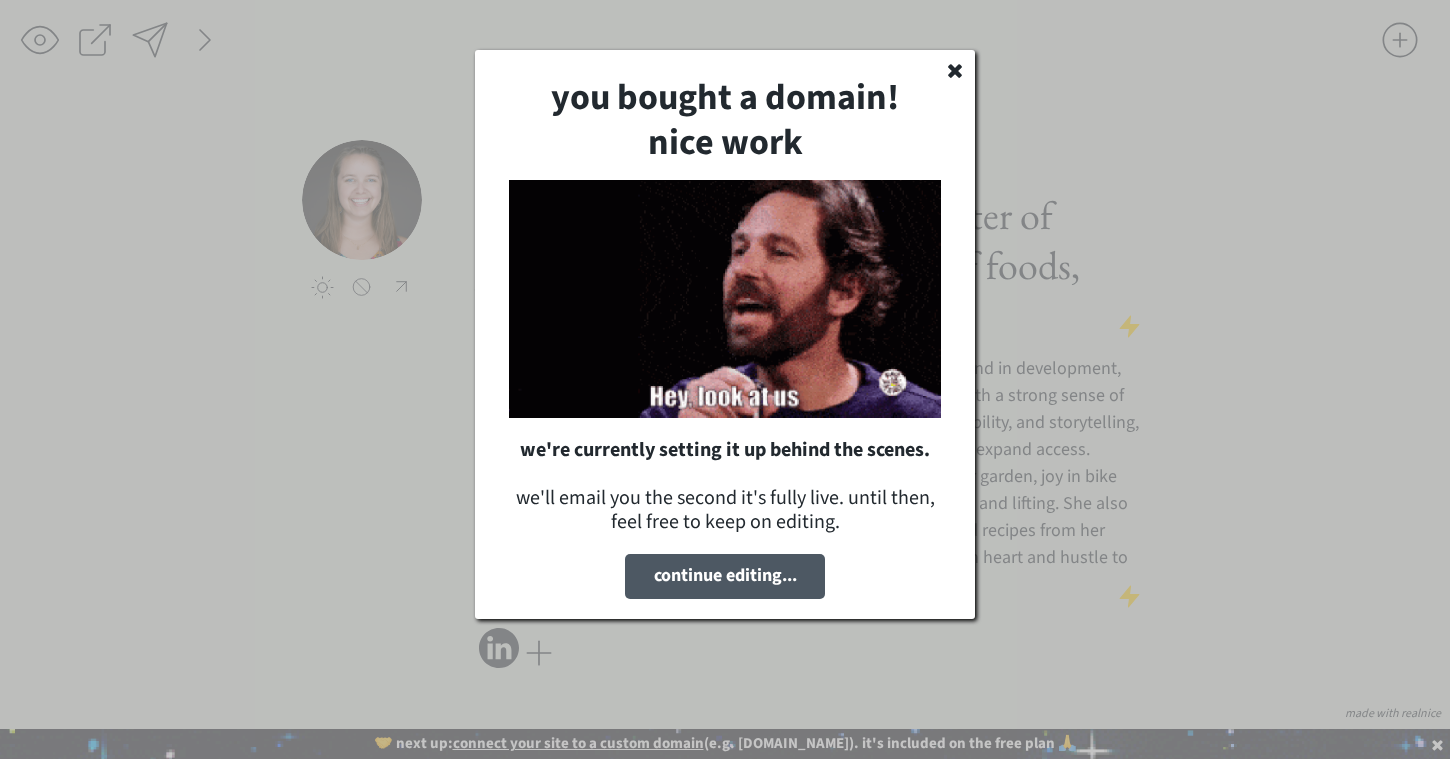 click on "continue editing..." at bounding box center (725, 576) 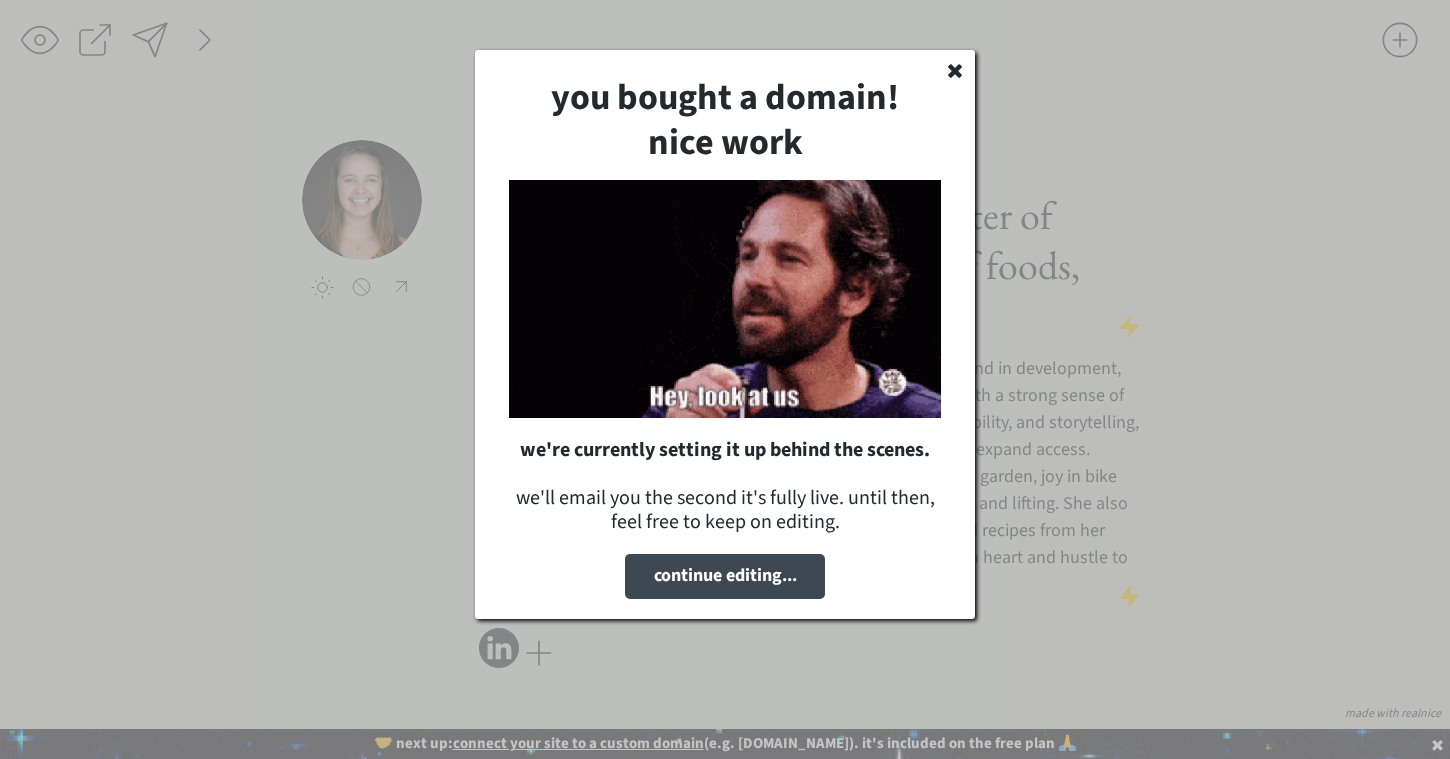 click on "you bought a domain! nice work we're currently setting it up behind the scenes.
we'll email you the second it's fully live. until then, feel free to keep on editing. continue editing..." at bounding box center (725, 334) 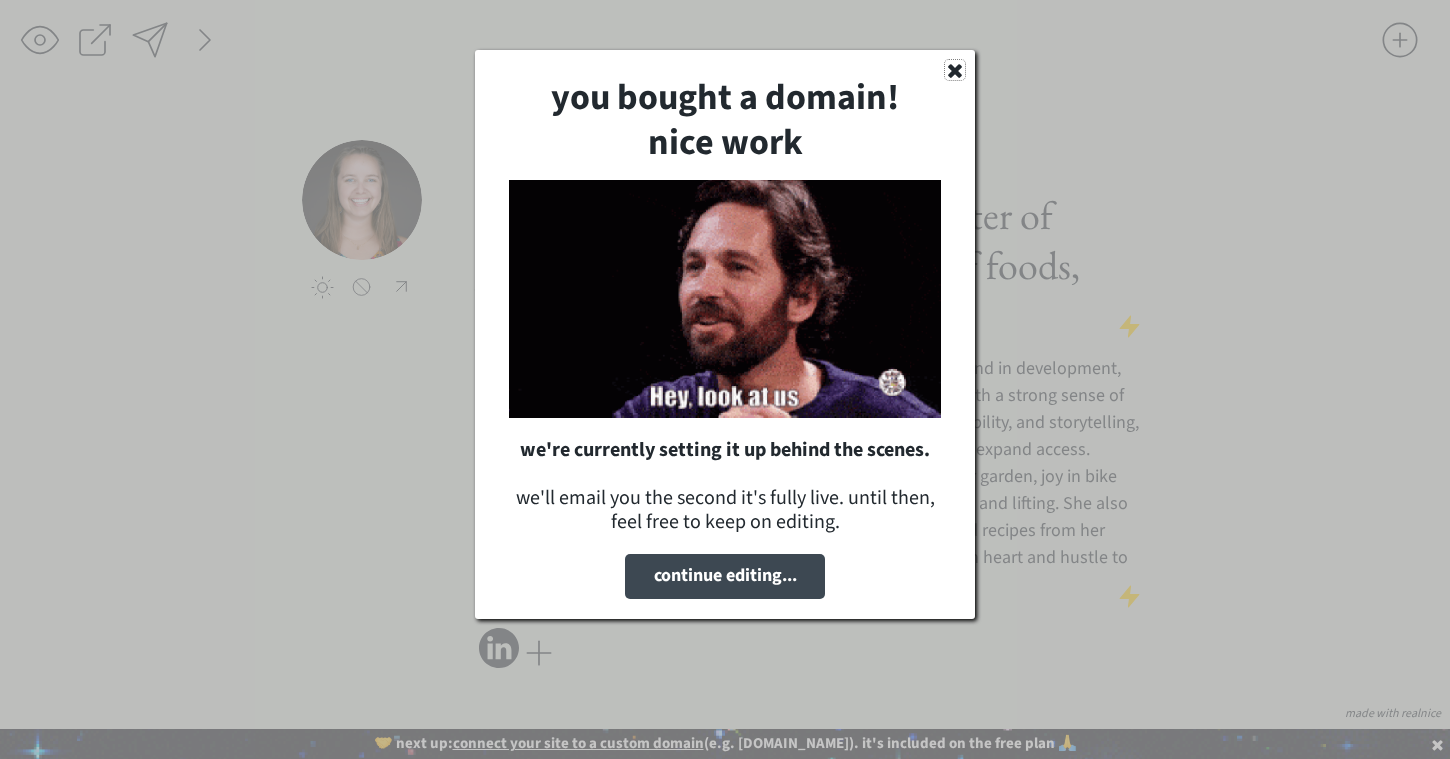 click 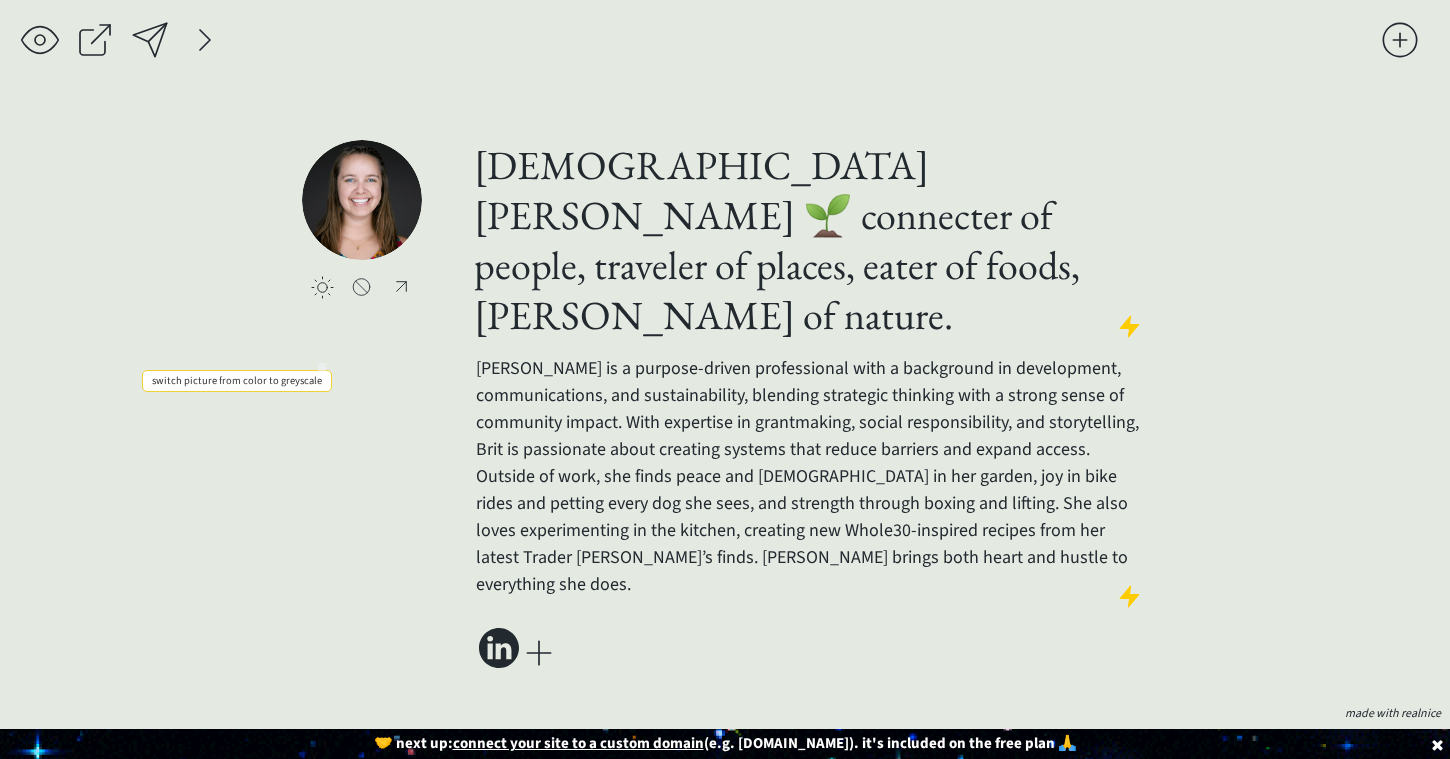 click at bounding box center (322, 287) 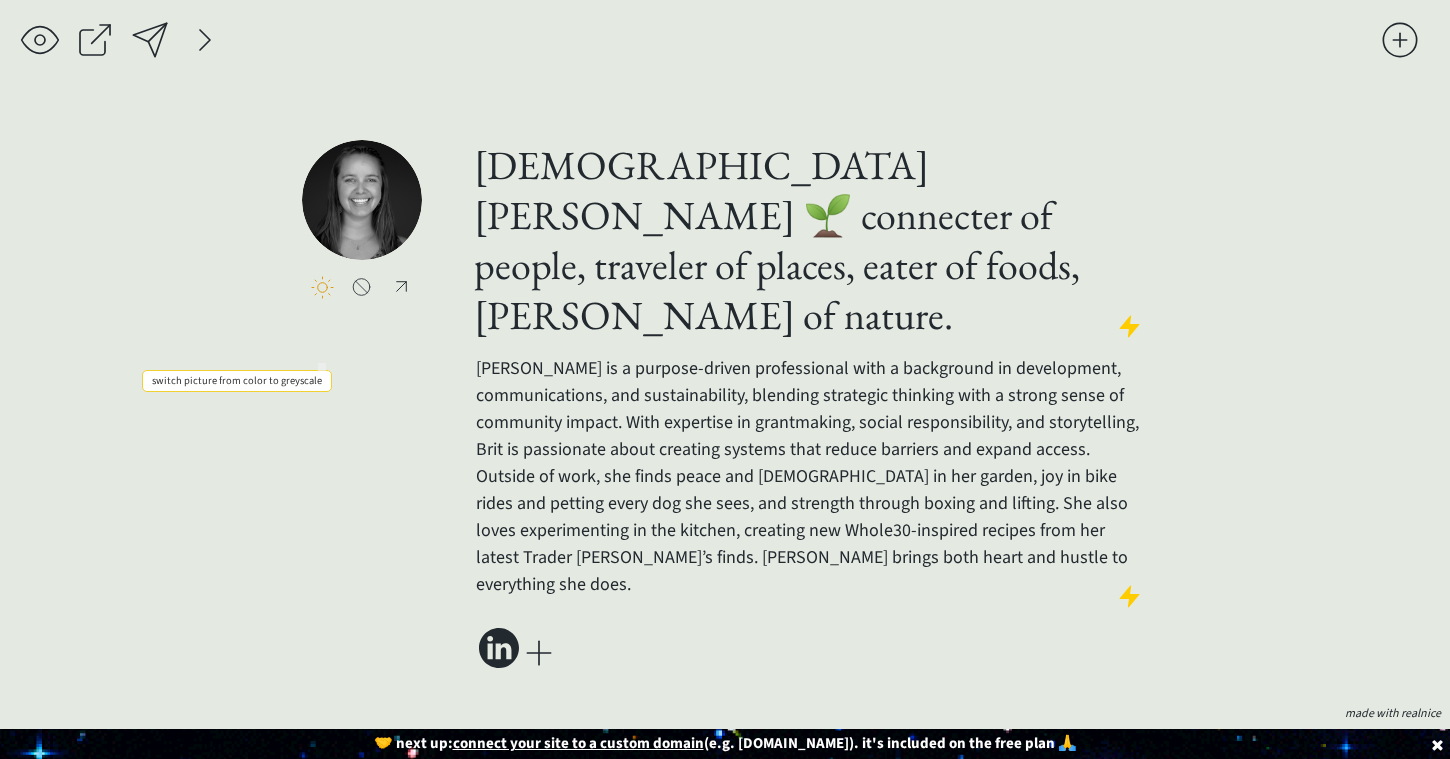 click at bounding box center (322, 287) 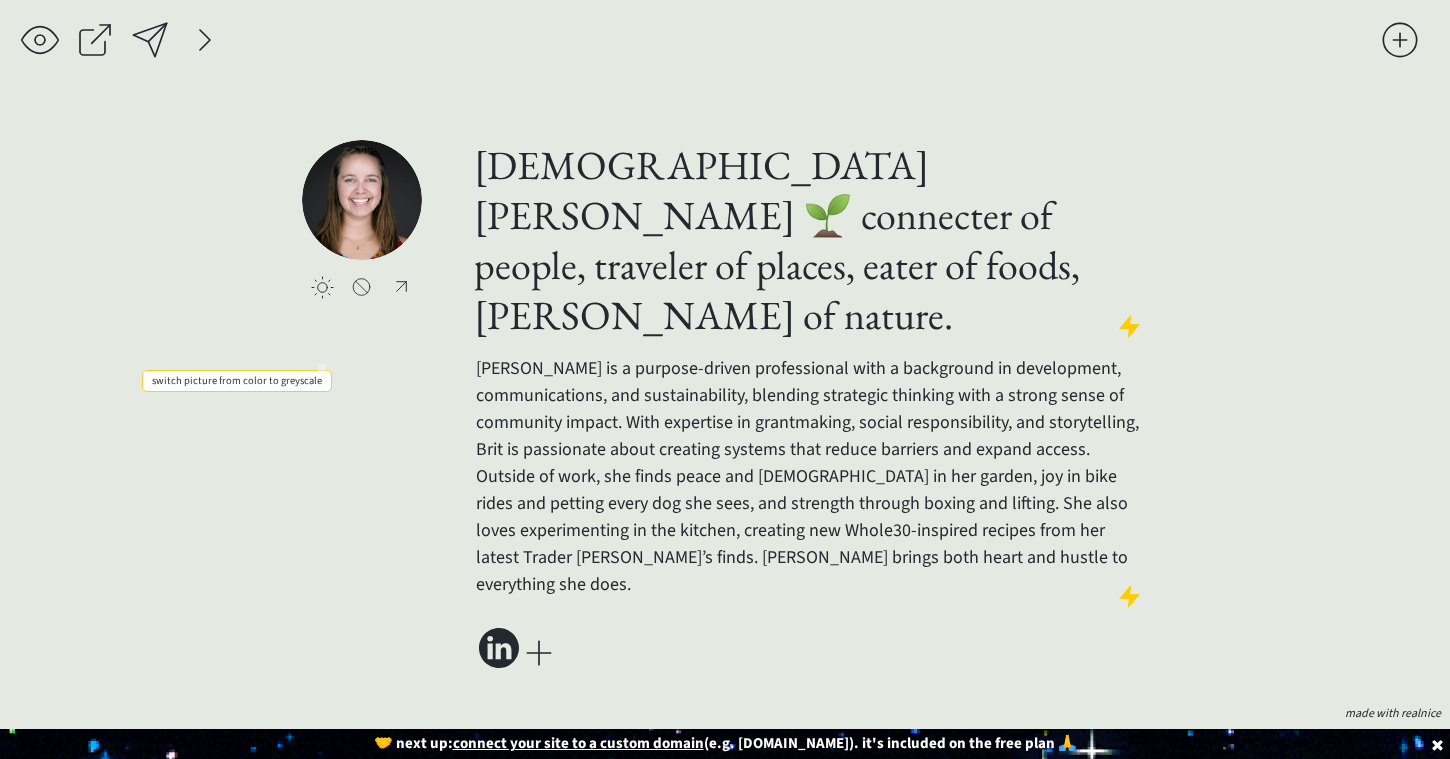 click at bounding box center [322, 287] 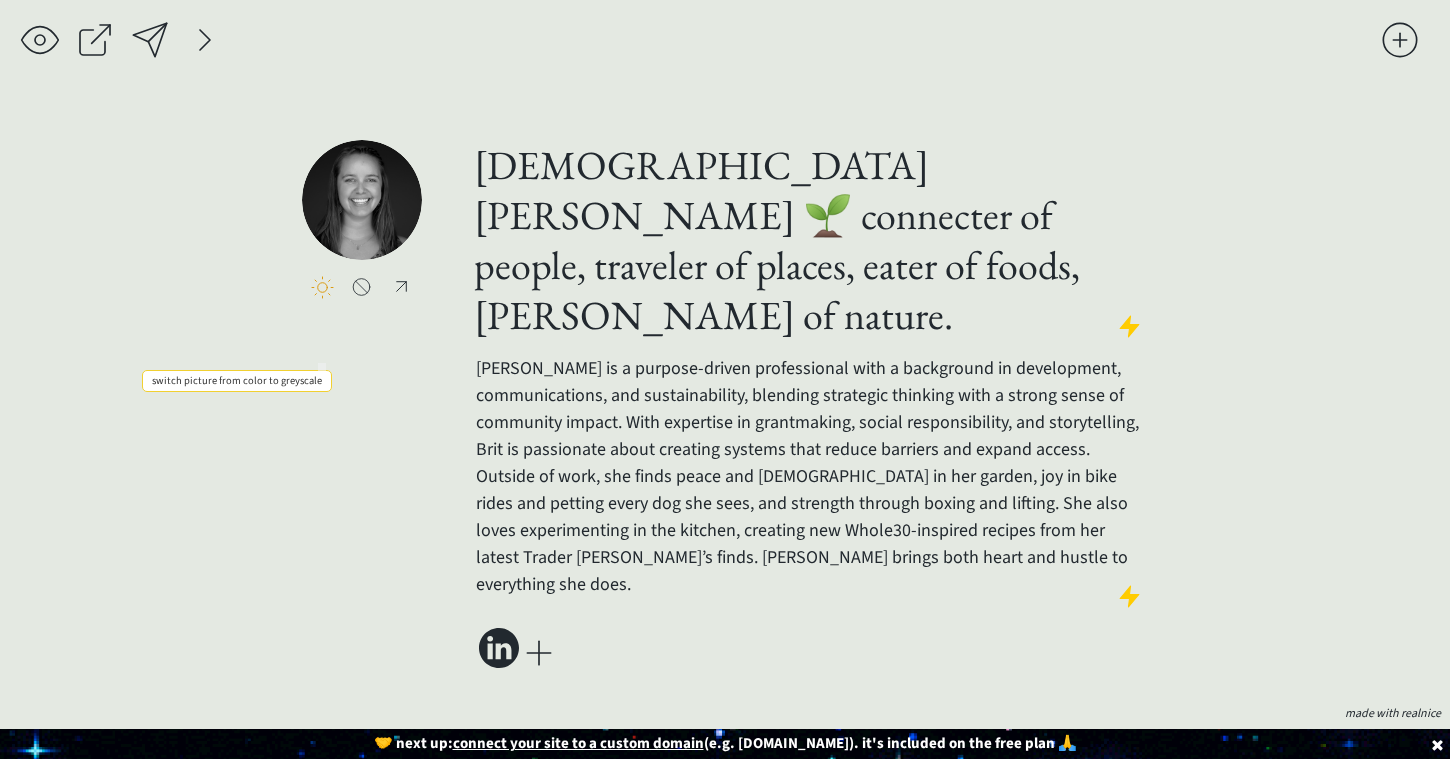 click at bounding box center [322, 287] 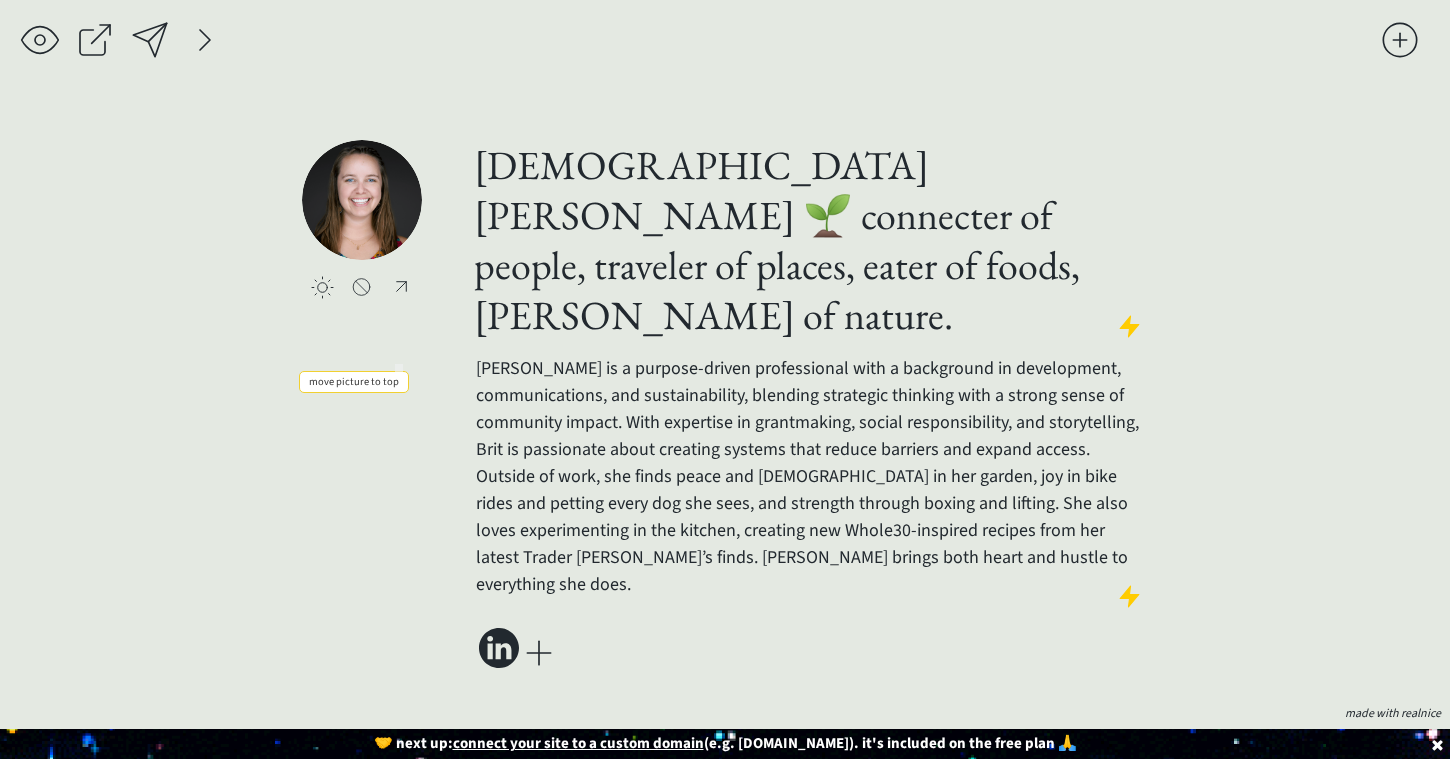 click at bounding box center [401, 286] 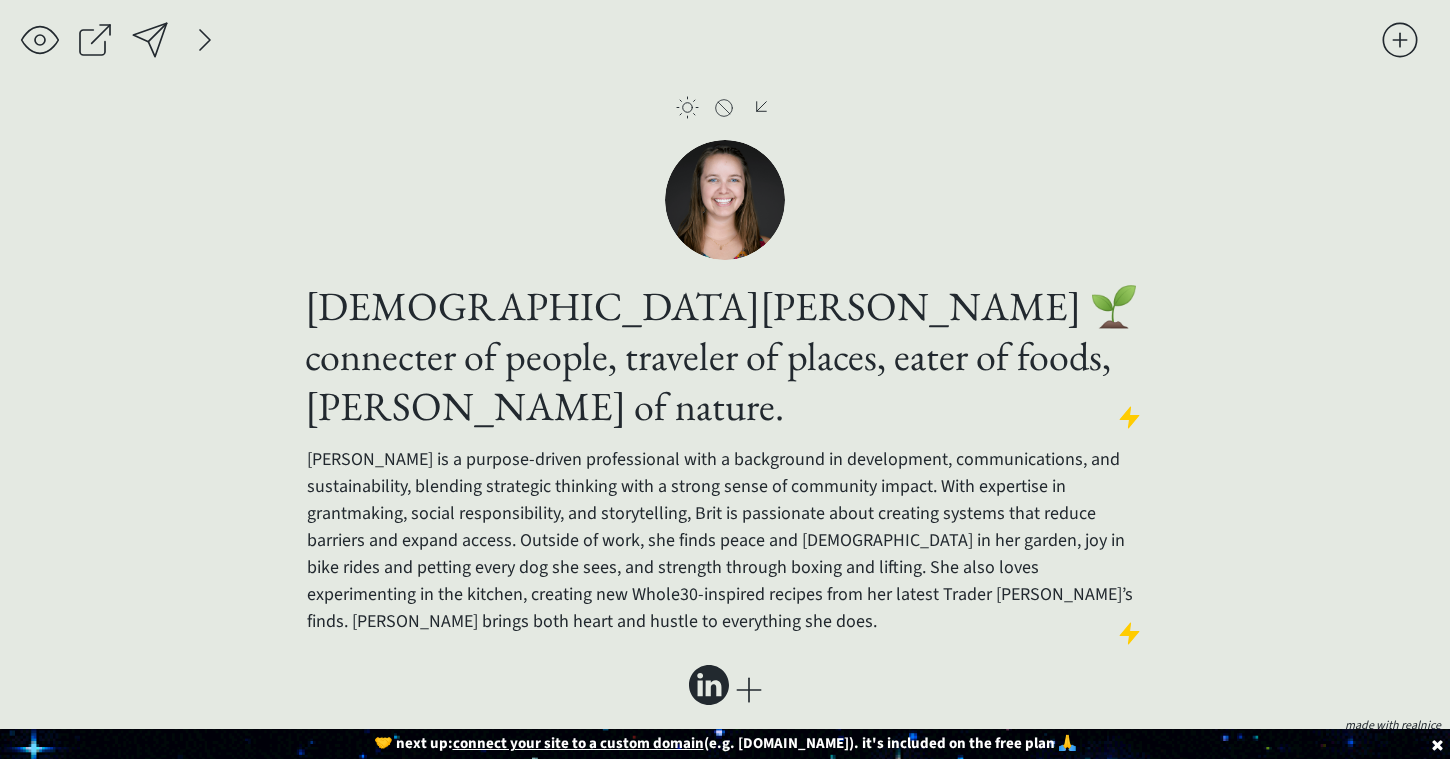 click at bounding box center [761, 106] 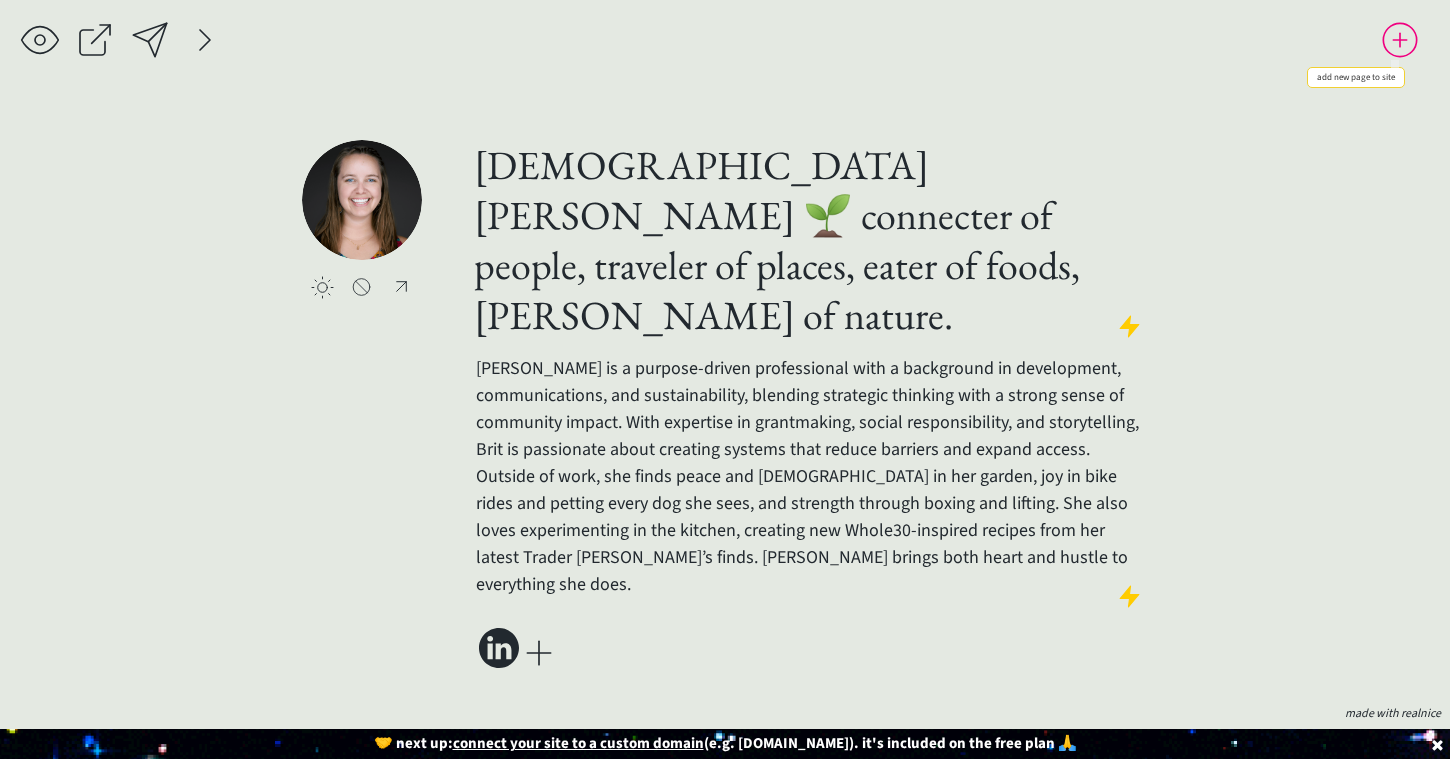 click at bounding box center [1400, 40] 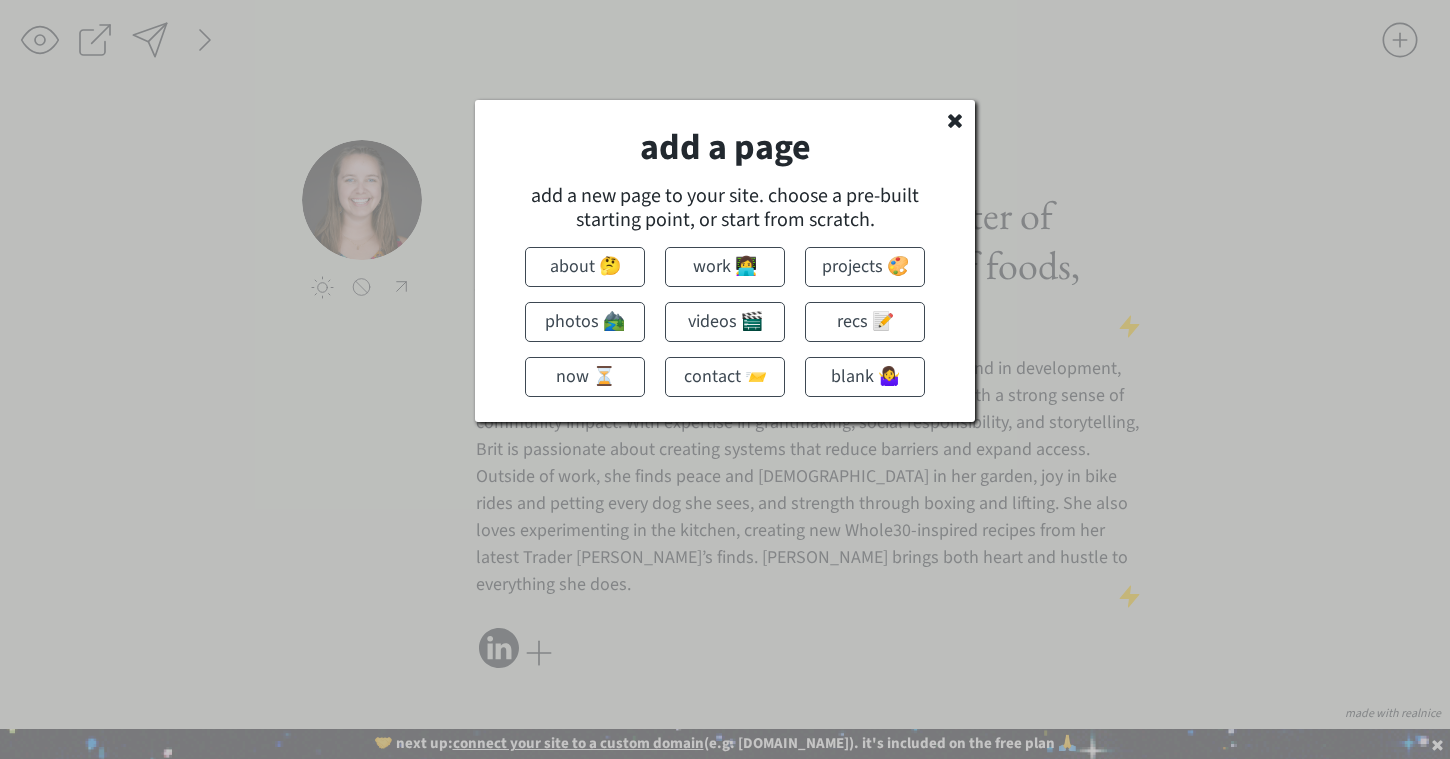click 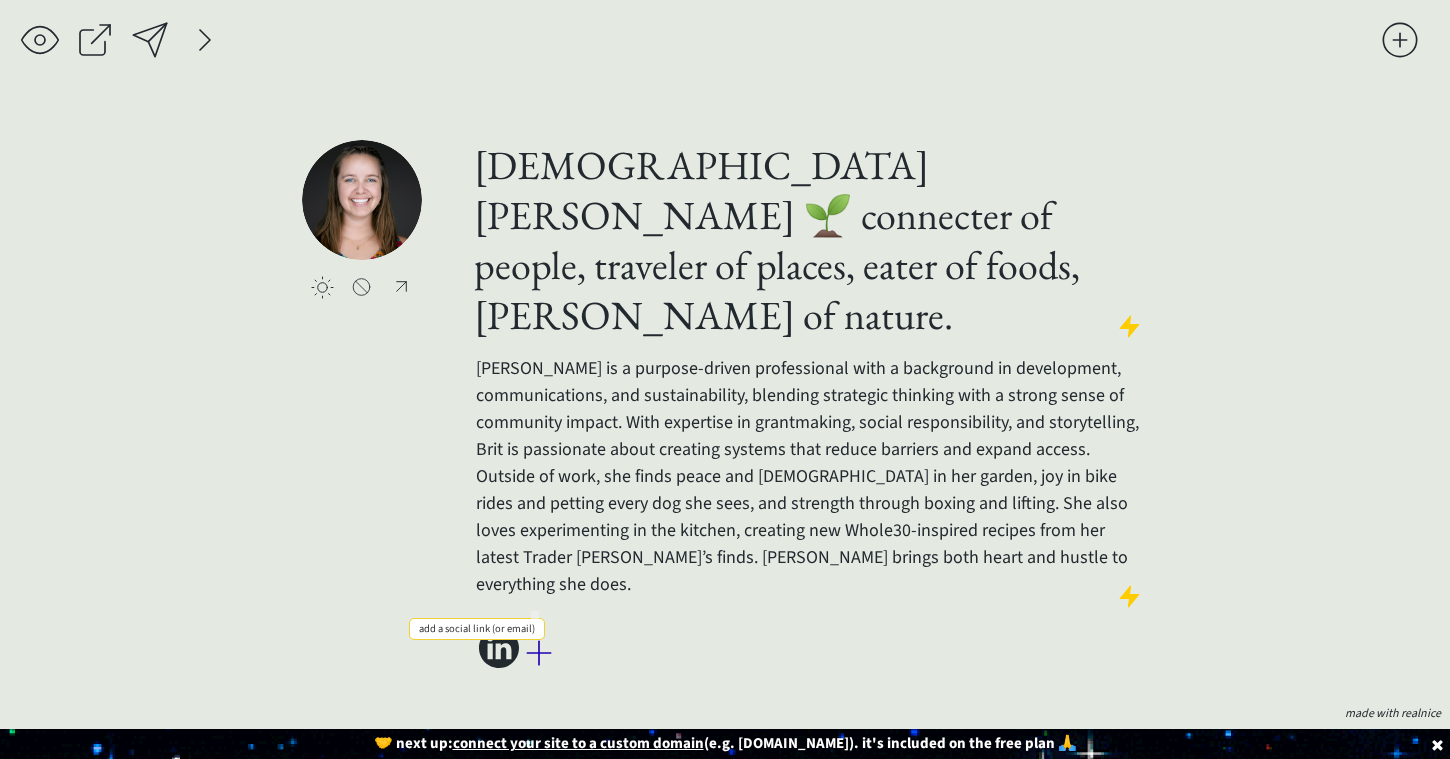click at bounding box center (539, 653) 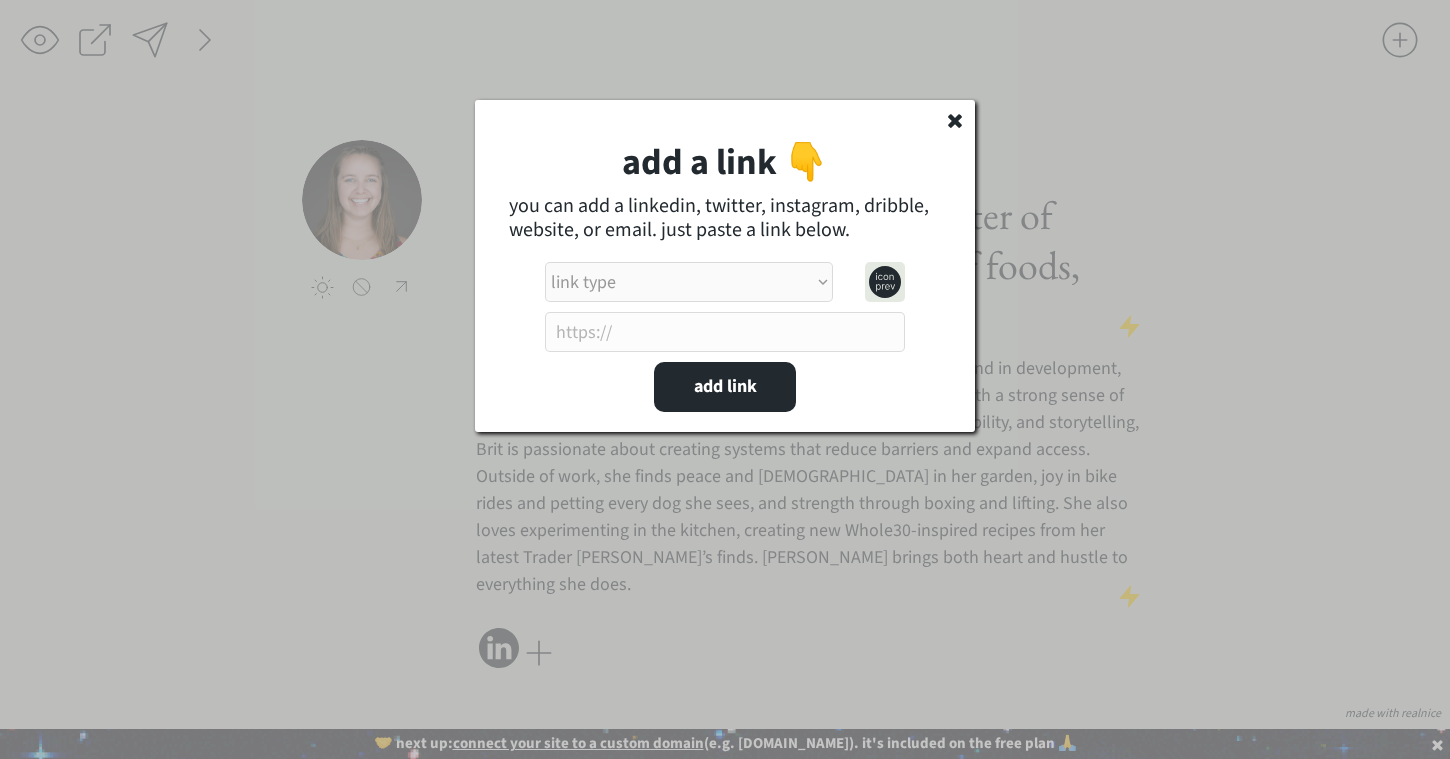 click on "link type apple music apple podcasts beehiiv behance bluesky calendar discord dribbble email etsy facebook farcaster github imdb instagram linkedIn mastodon medium patreon phone pinterest product [PERSON_NAME] psychology [DATE] signal soundcloud spotify substack telegram threads tiktok tumblr twitch twitter (old school logo) unsplash venmo vimeo website website alt 1 website alt 2 whatsapp wikipedia x (twitter) youtube" at bounding box center (689, 282) 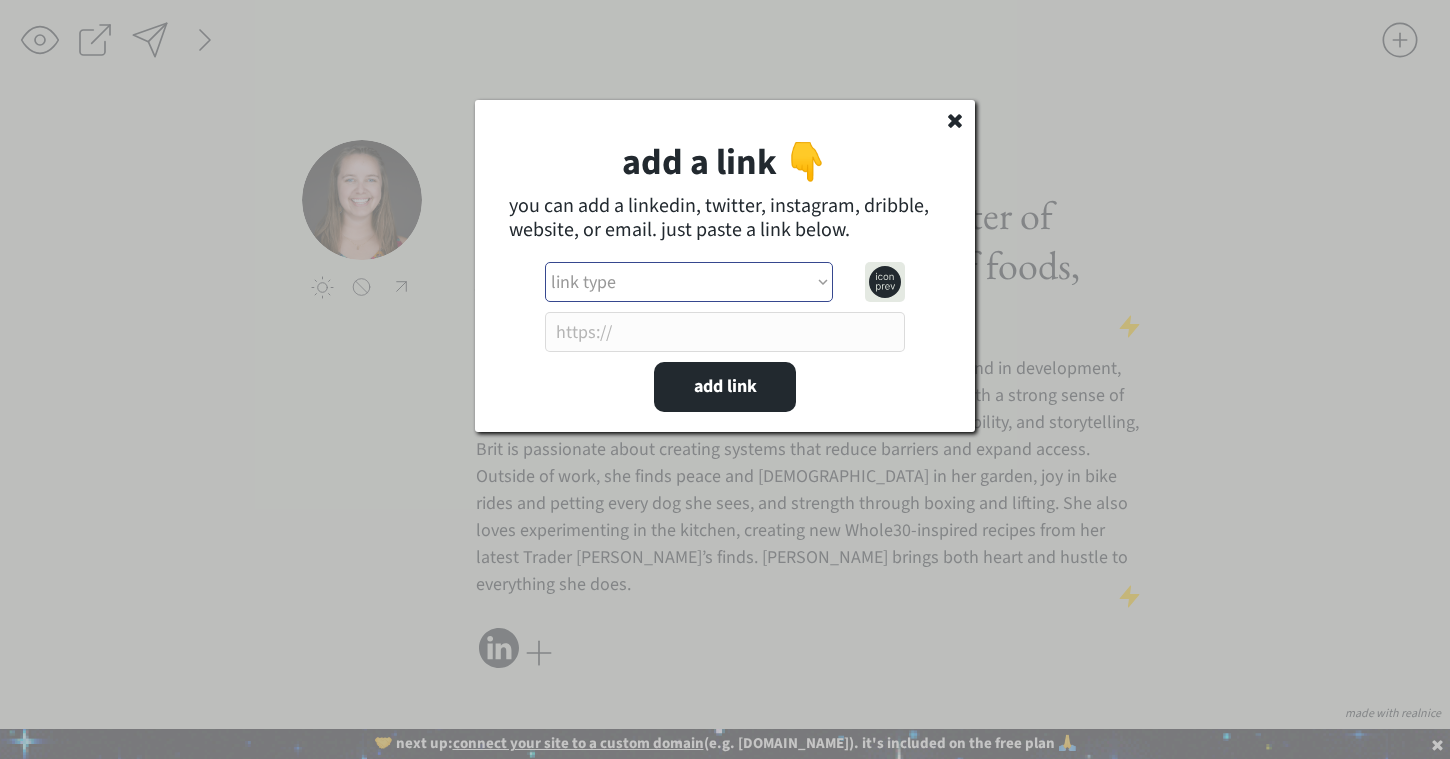 select on ""email"" 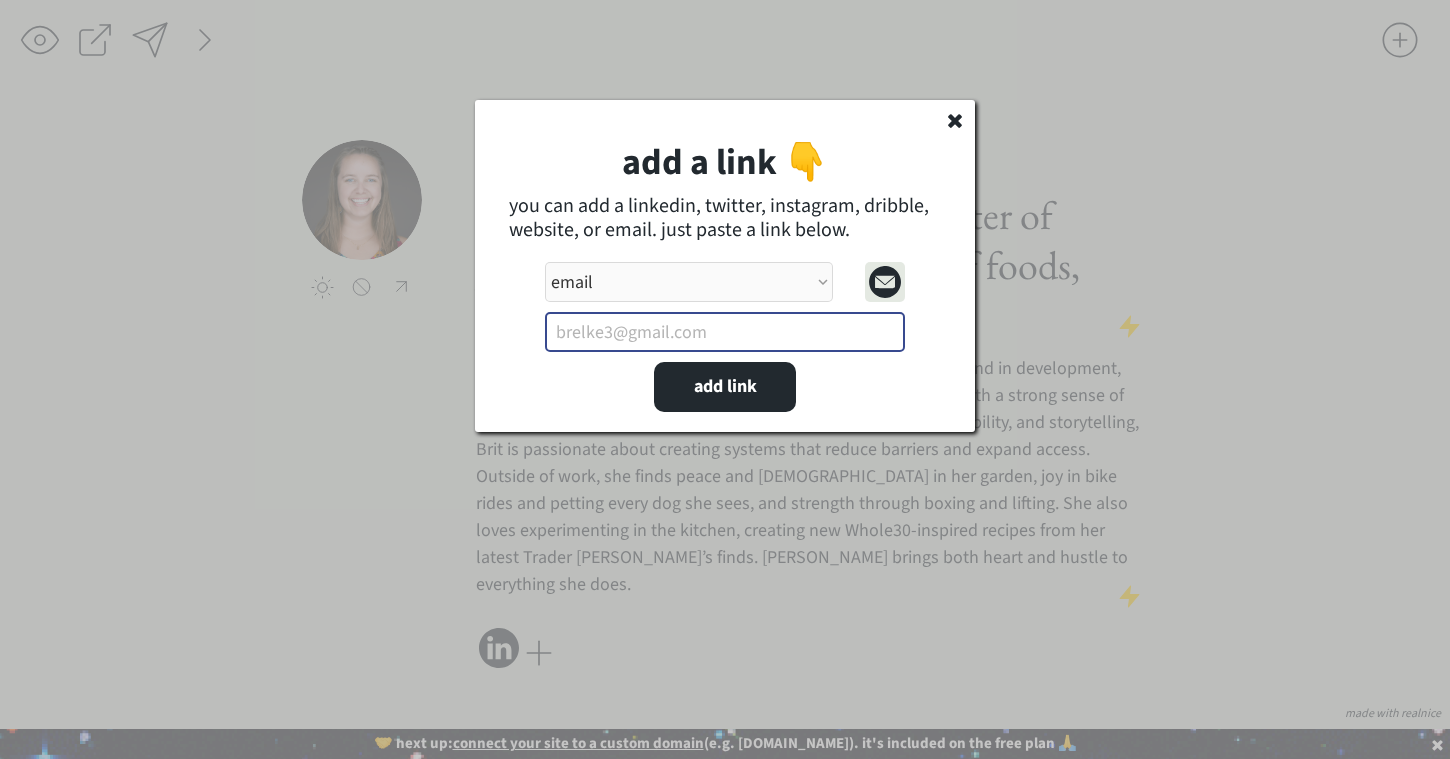 click at bounding box center (725, 332) 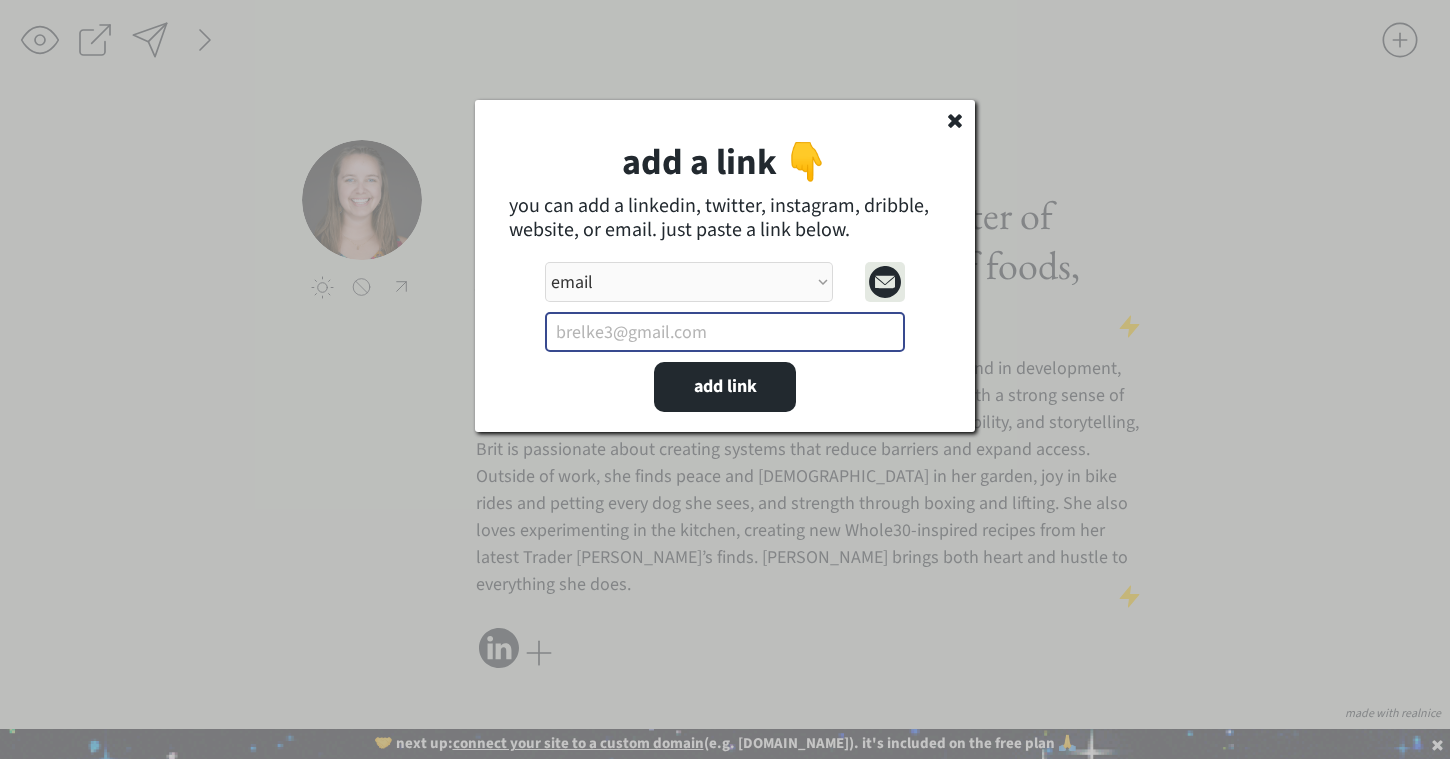 click at bounding box center [725, 332] 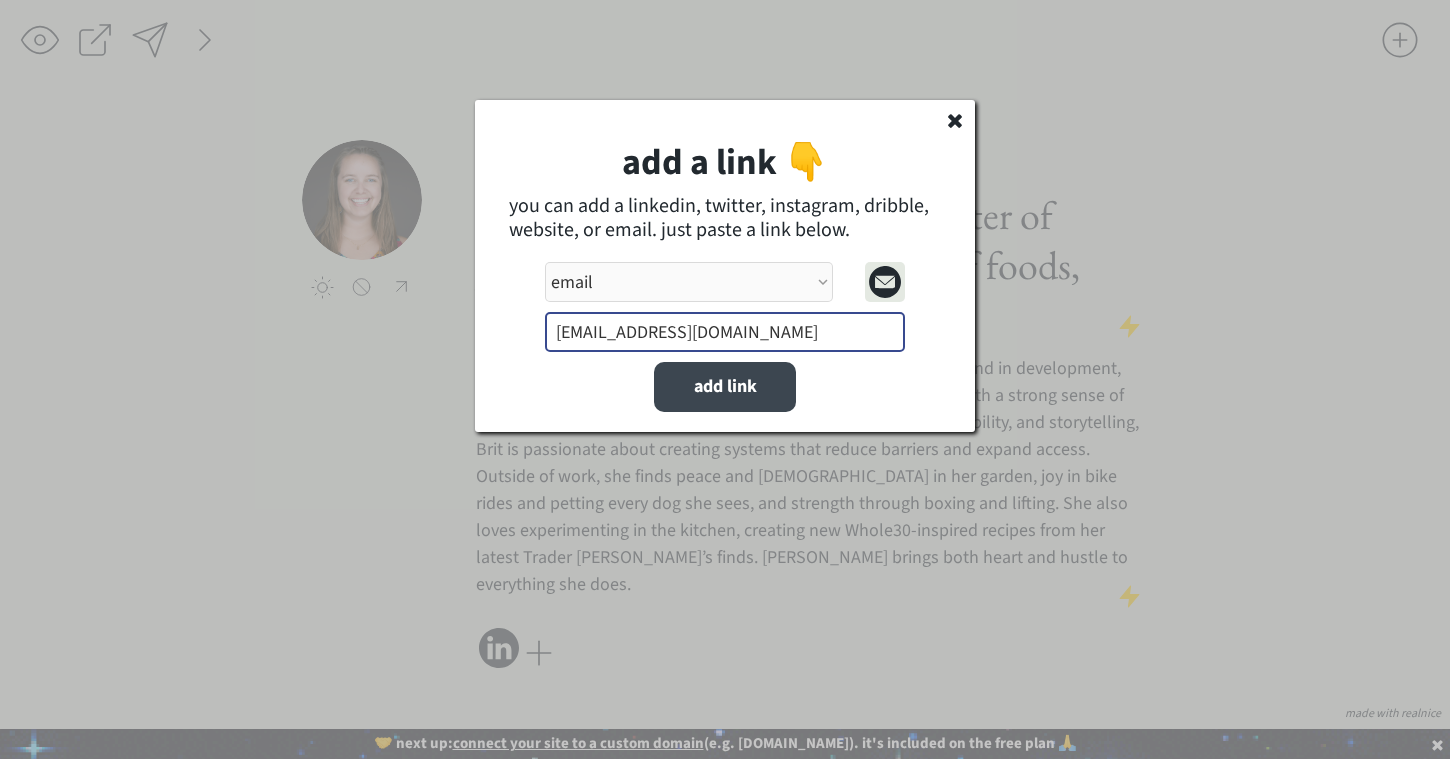 type on "[EMAIL_ADDRESS][DOMAIN_NAME]" 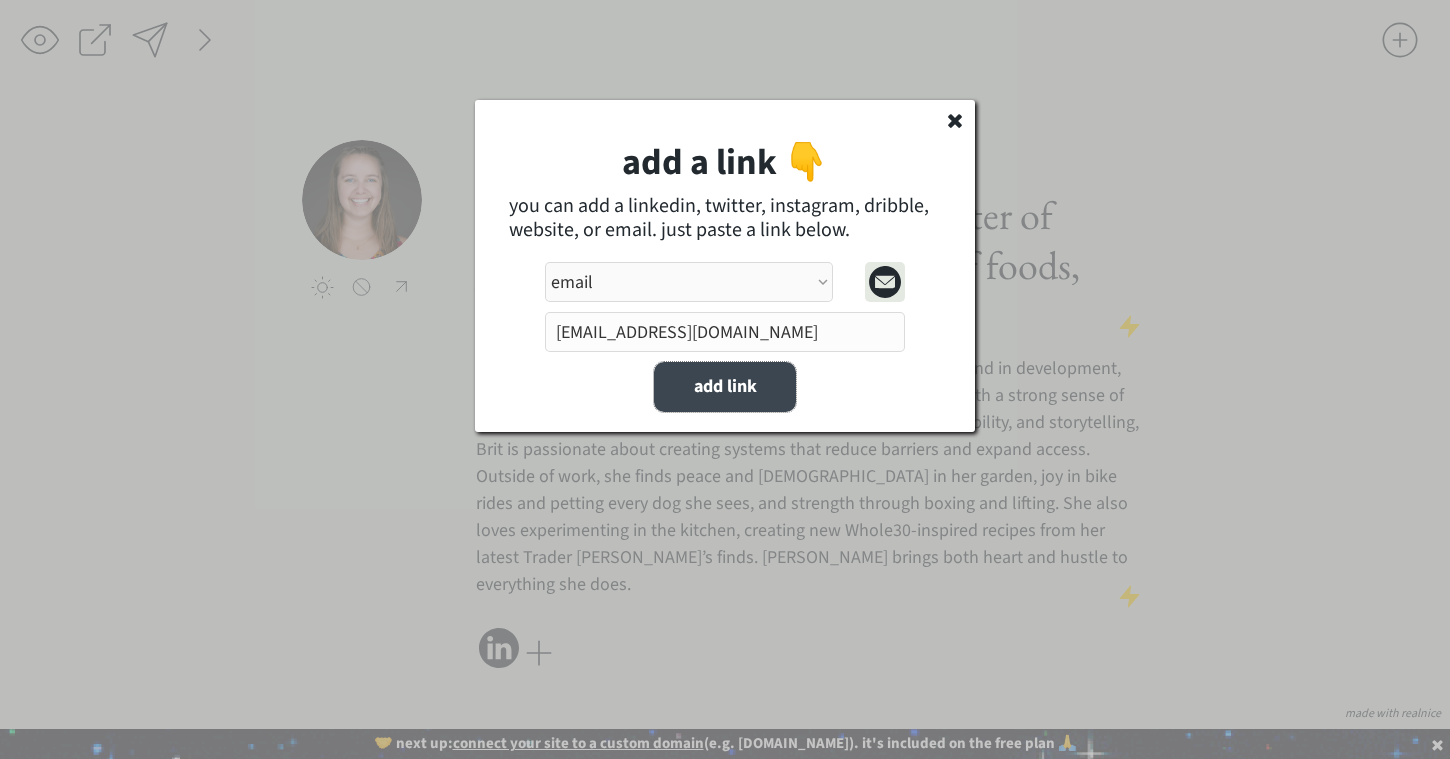click on "add link" at bounding box center (725, 387) 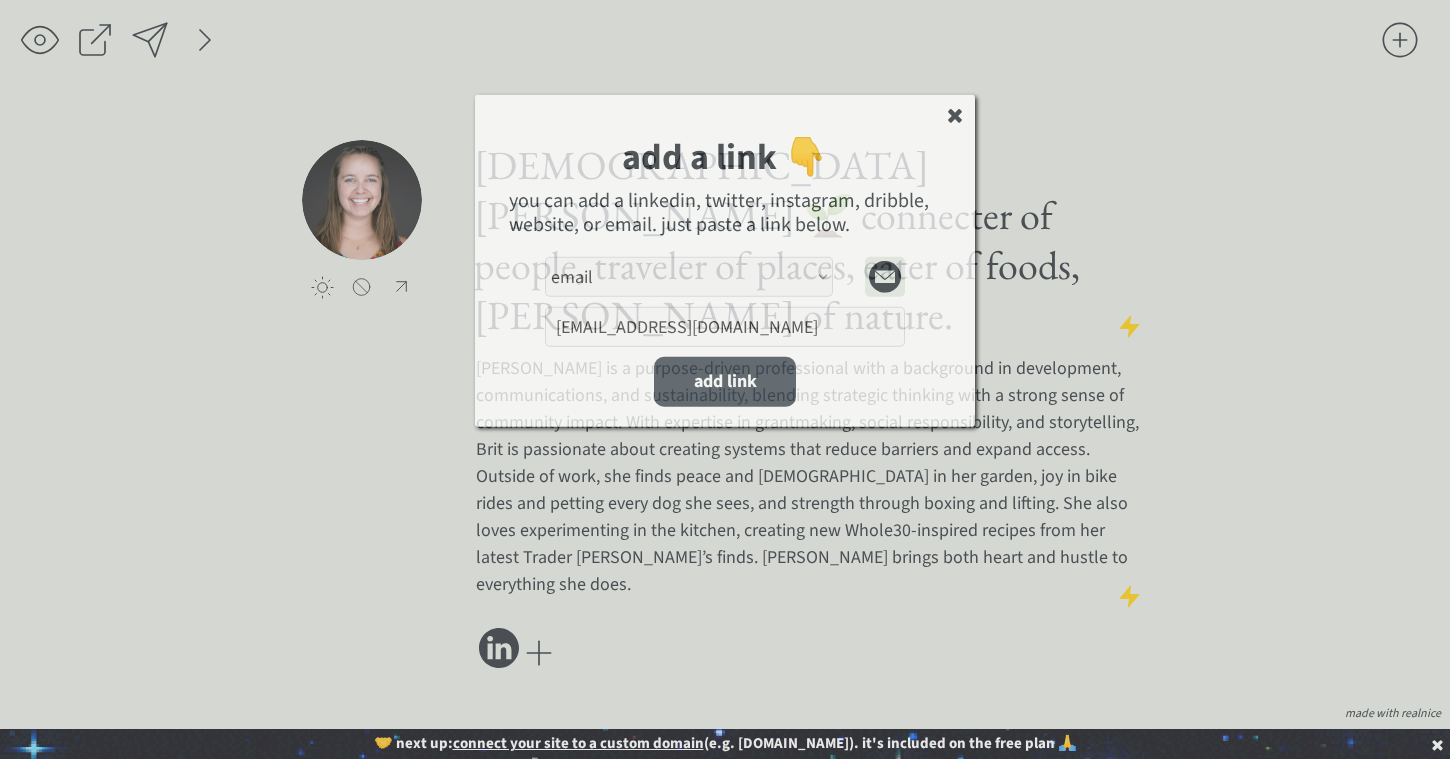 type 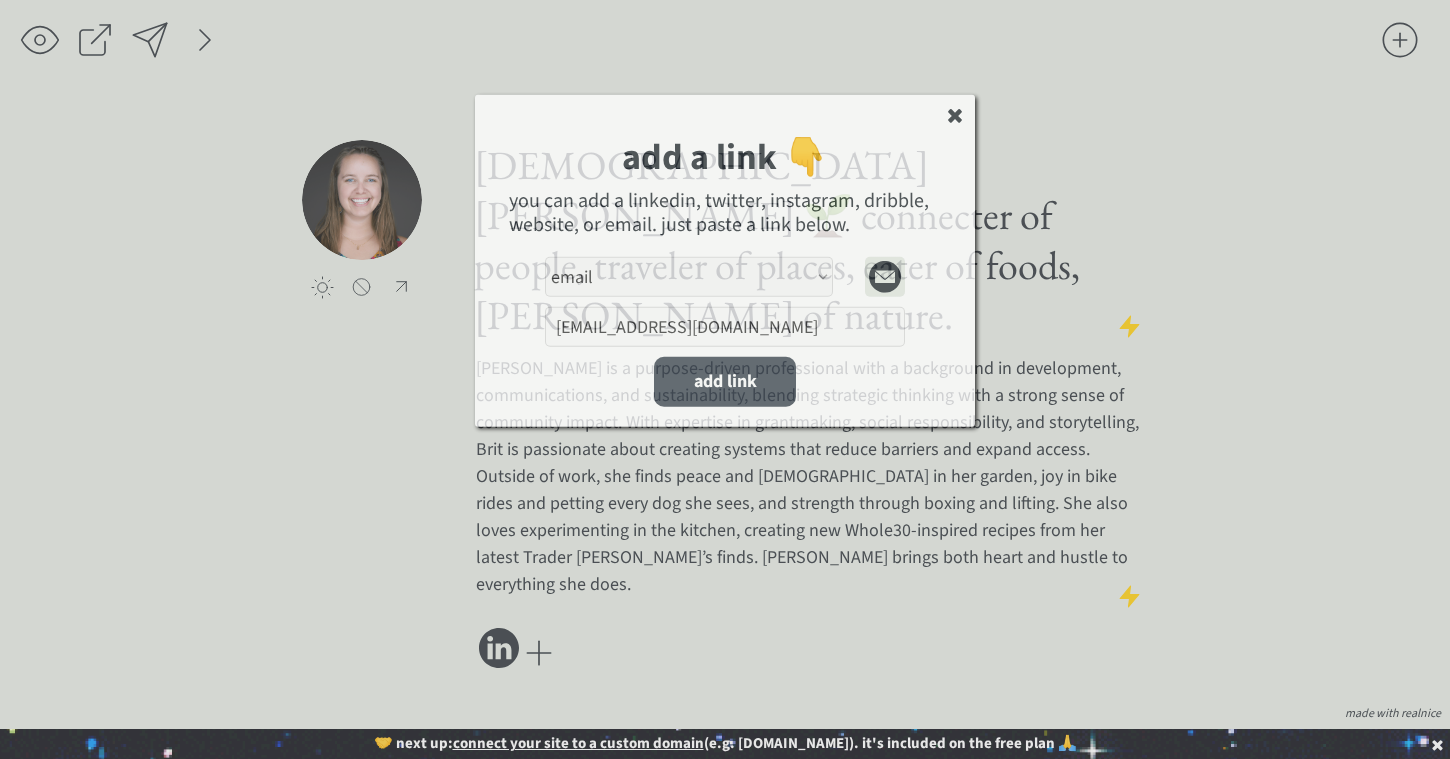 select on ""PLACEHOLDER_1427118222253"" 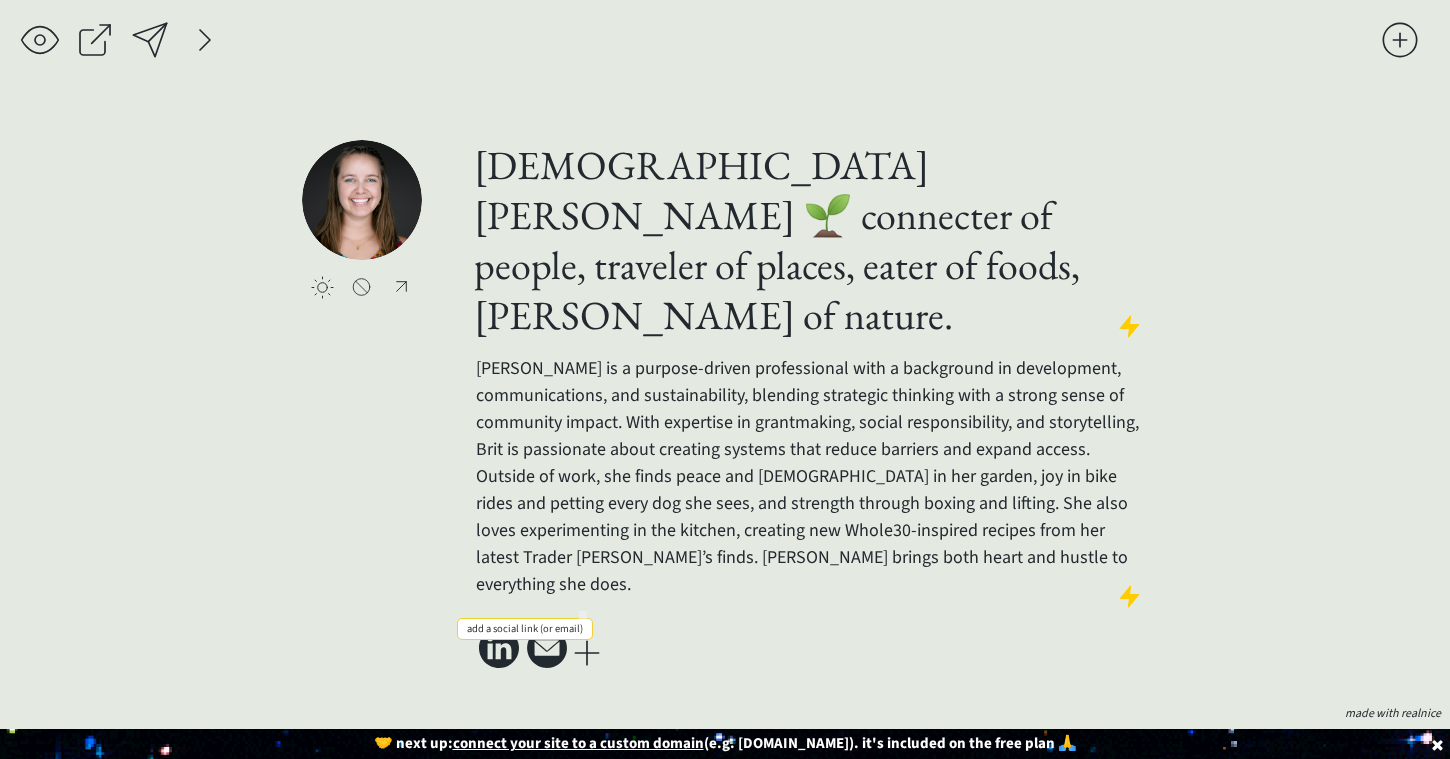 click at bounding box center (587, 653) 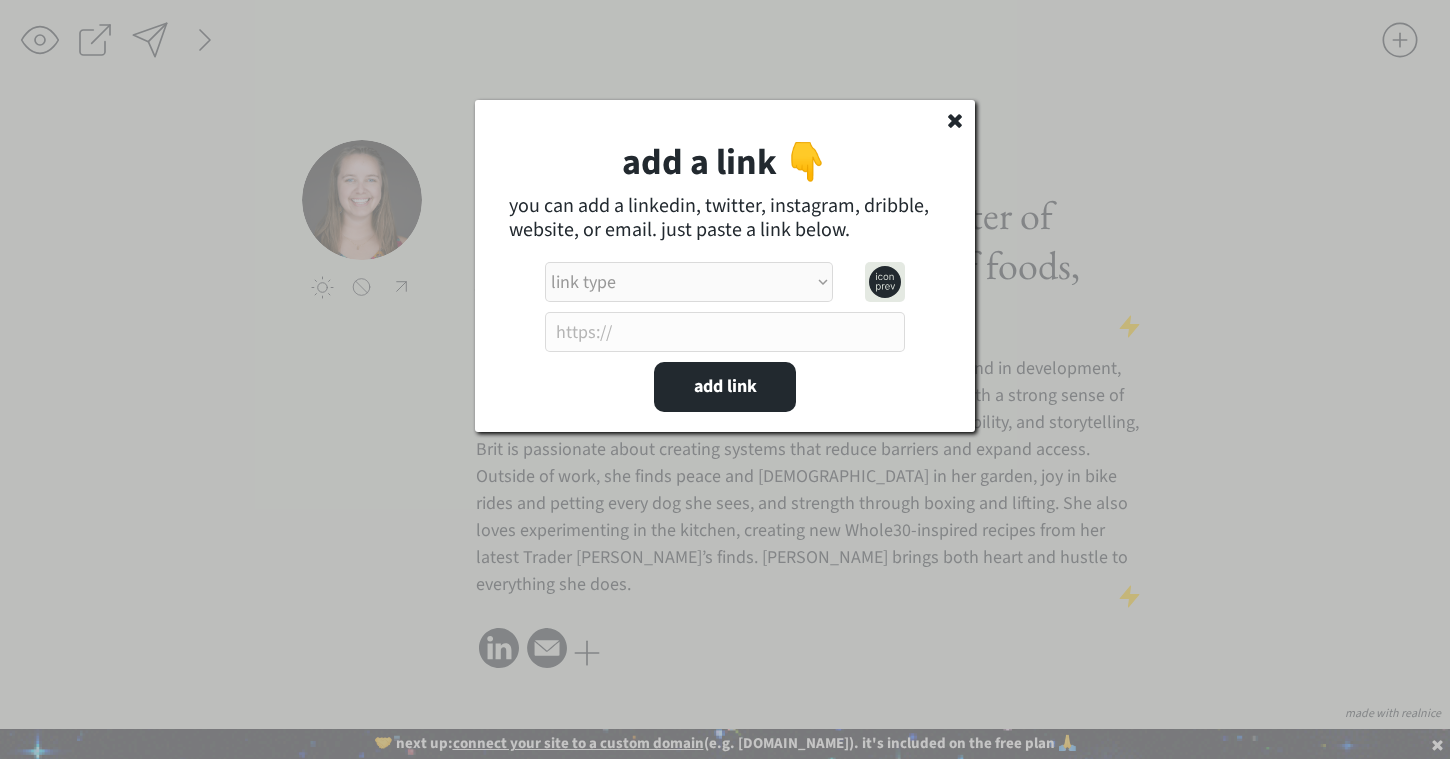 click on "link type apple music apple podcasts beehiiv behance bluesky calendar discord dribbble email etsy facebook farcaster github imdb instagram linkedIn mastodon medium patreon phone pinterest product [PERSON_NAME] psychology [DATE] signal soundcloud spotify substack telegram threads tiktok tumblr twitch twitter (old school logo) unsplash venmo vimeo website website alt 1 website alt 2 whatsapp wikipedia x (twitter) youtube" at bounding box center (689, 282) 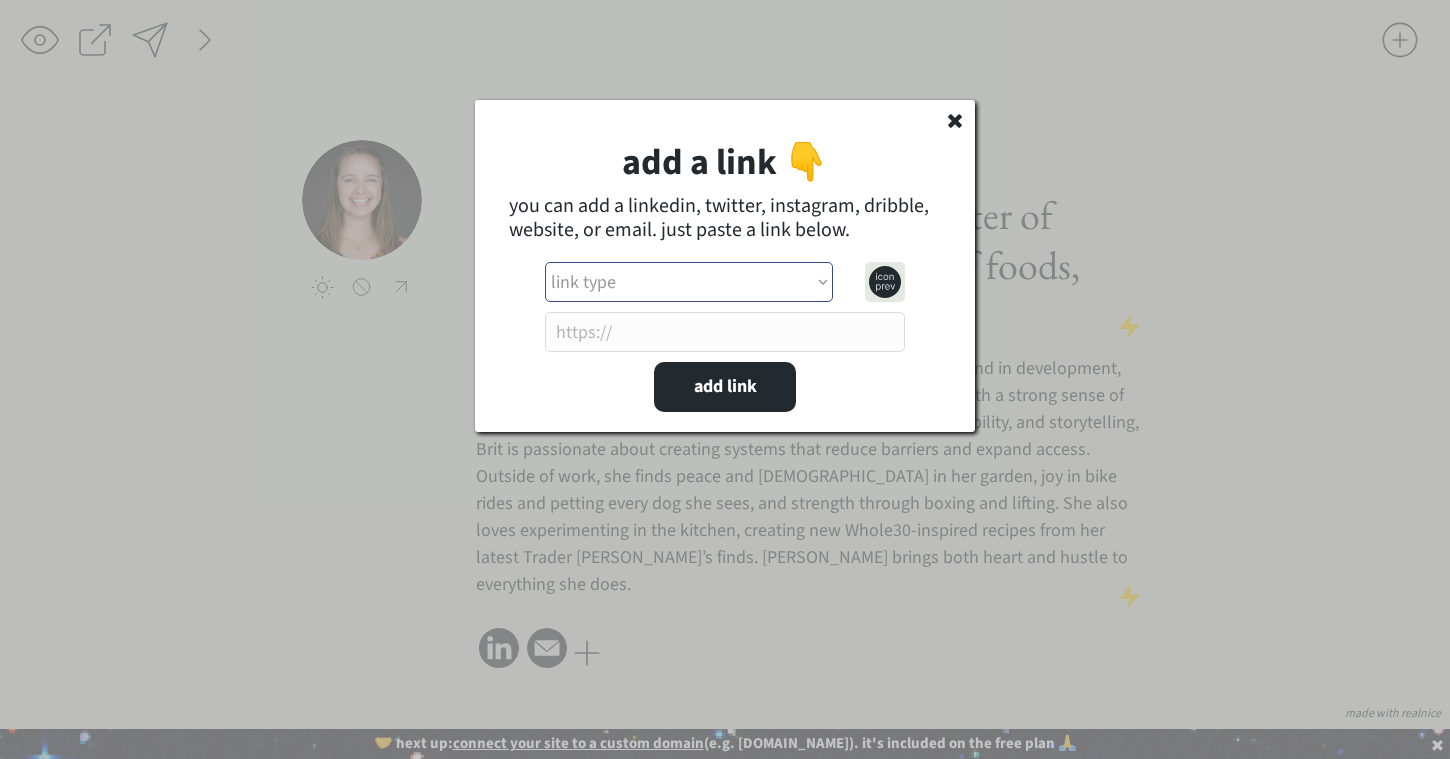 click 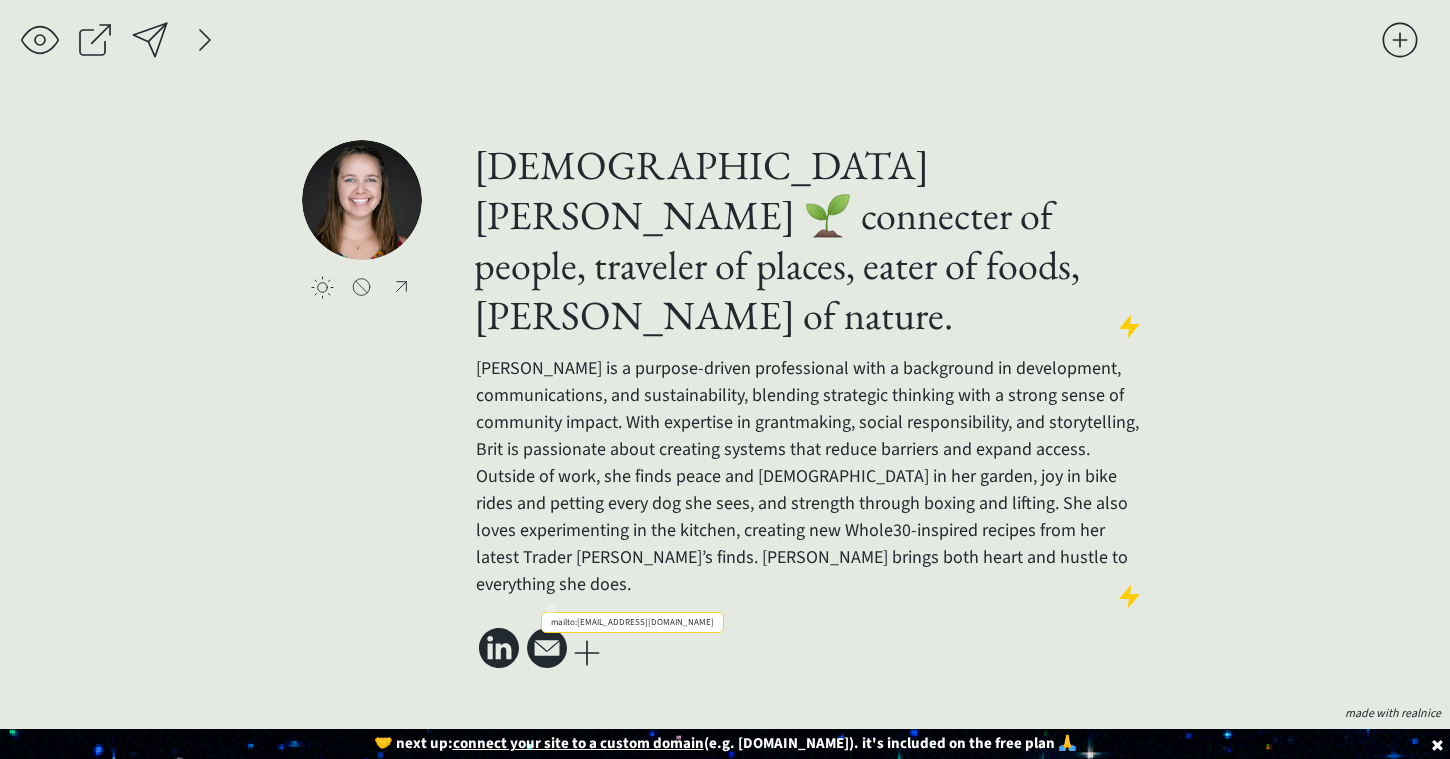 click 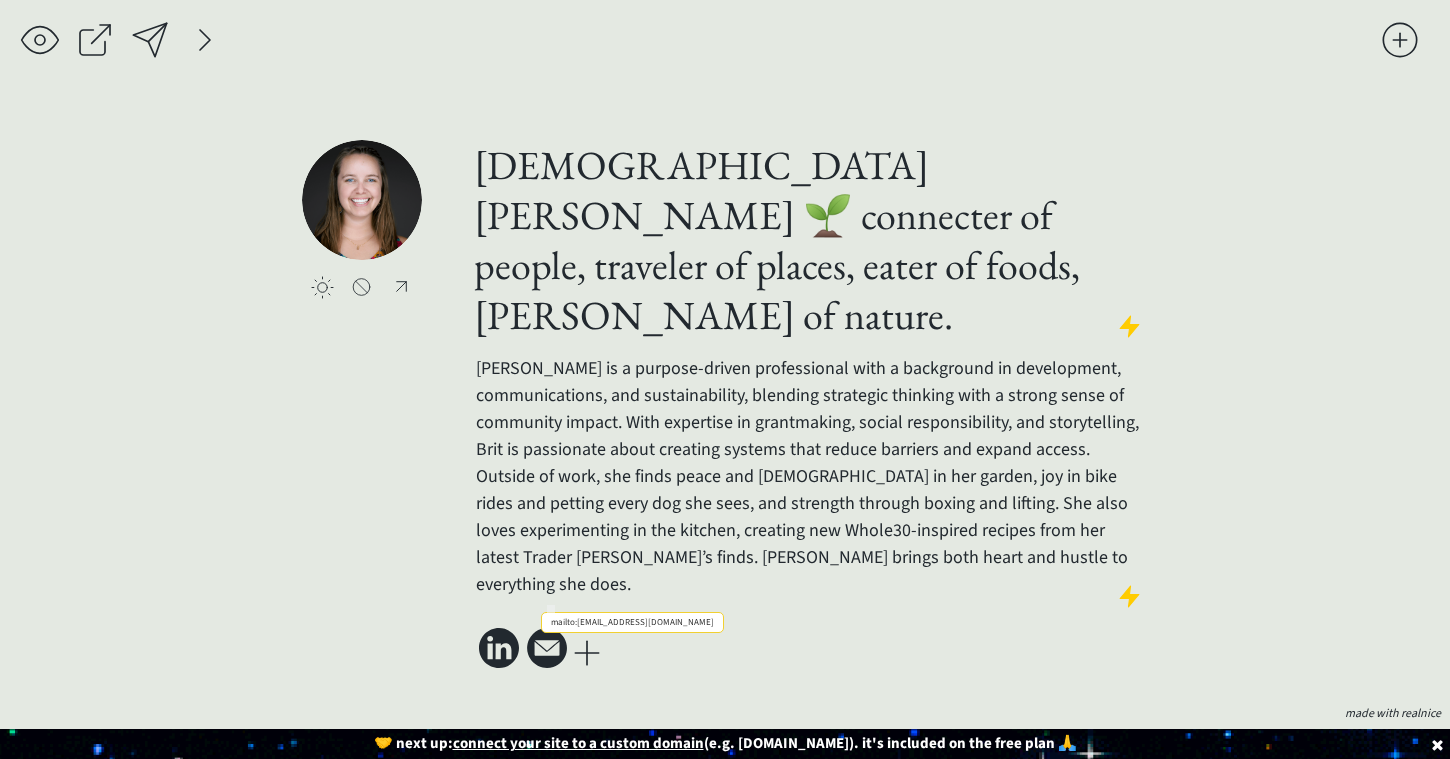 select on ""email"" 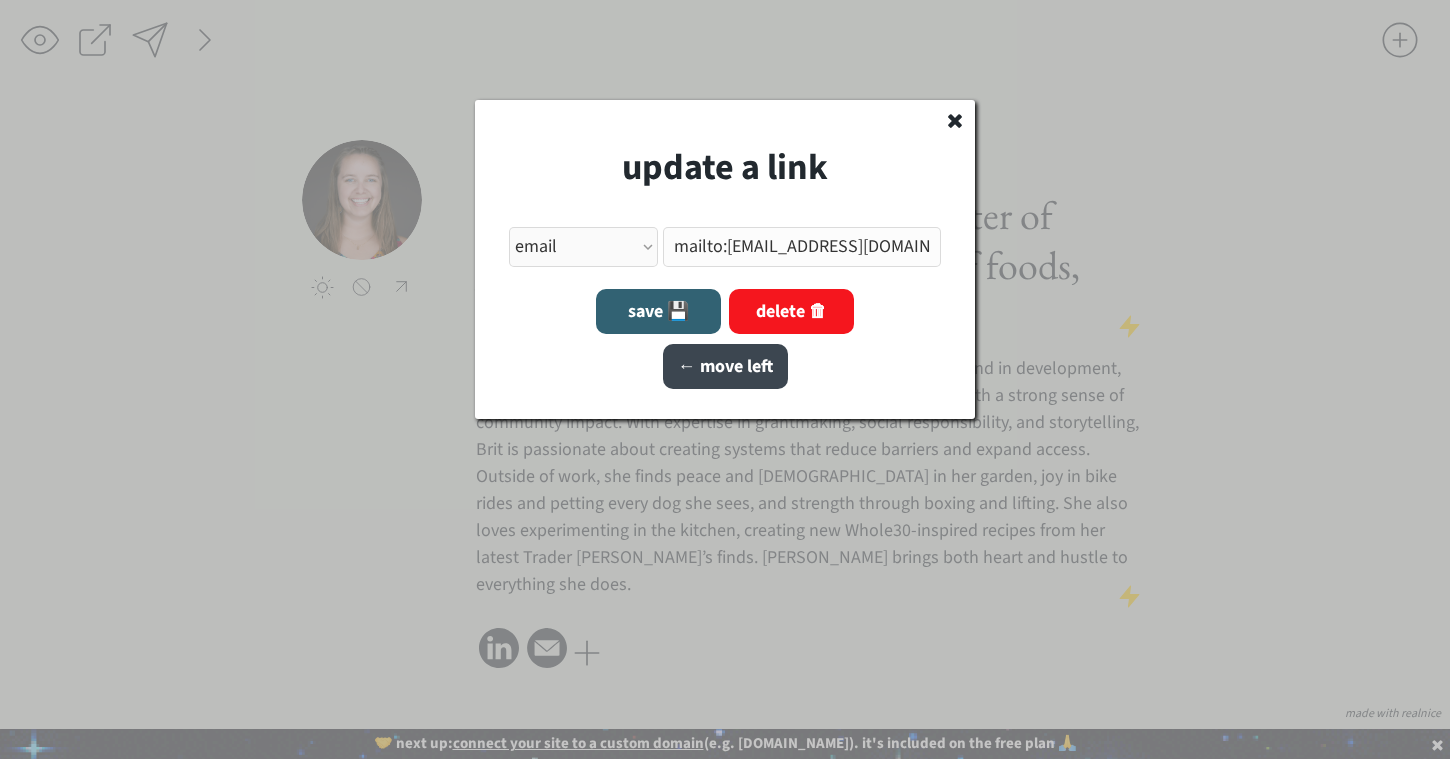click on "← move left" at bounding box center (725, 366) 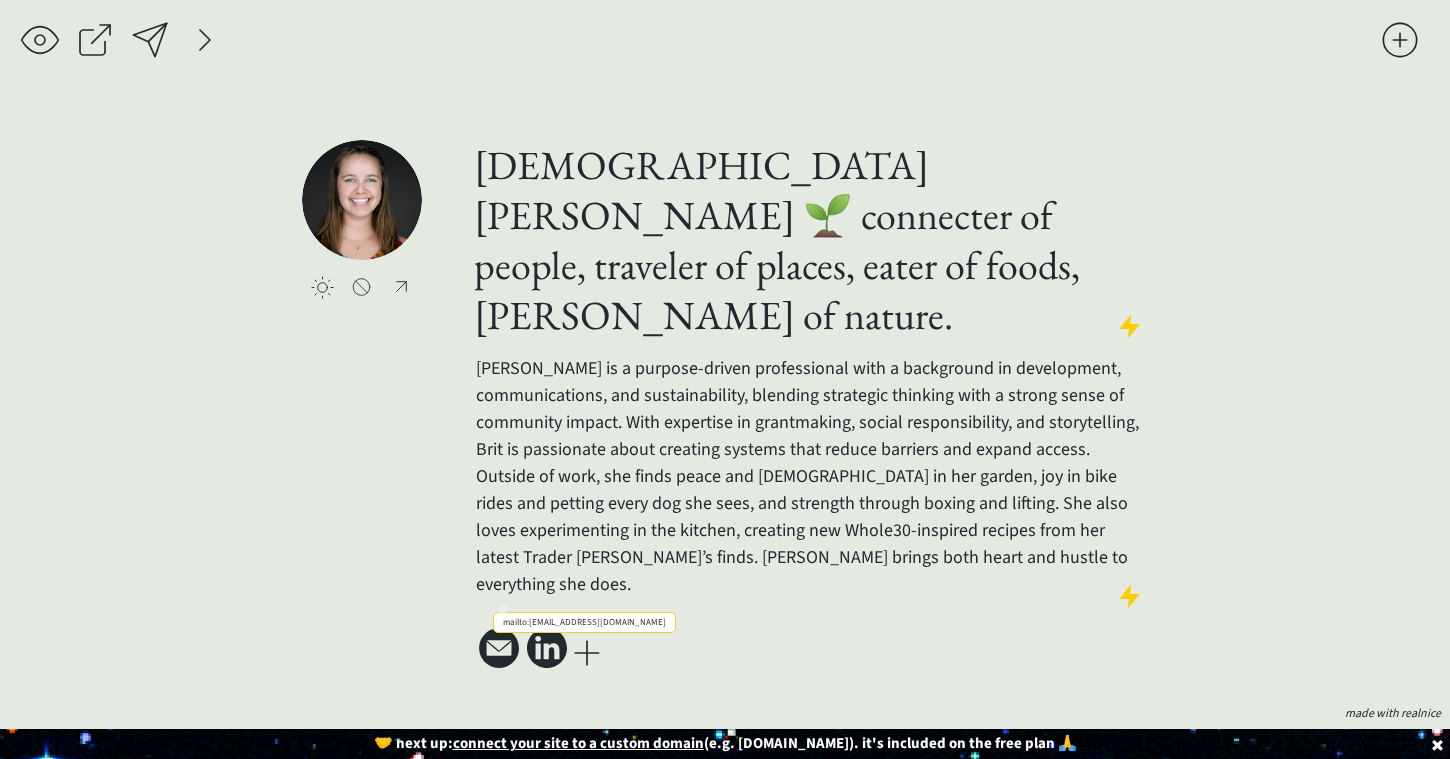 click 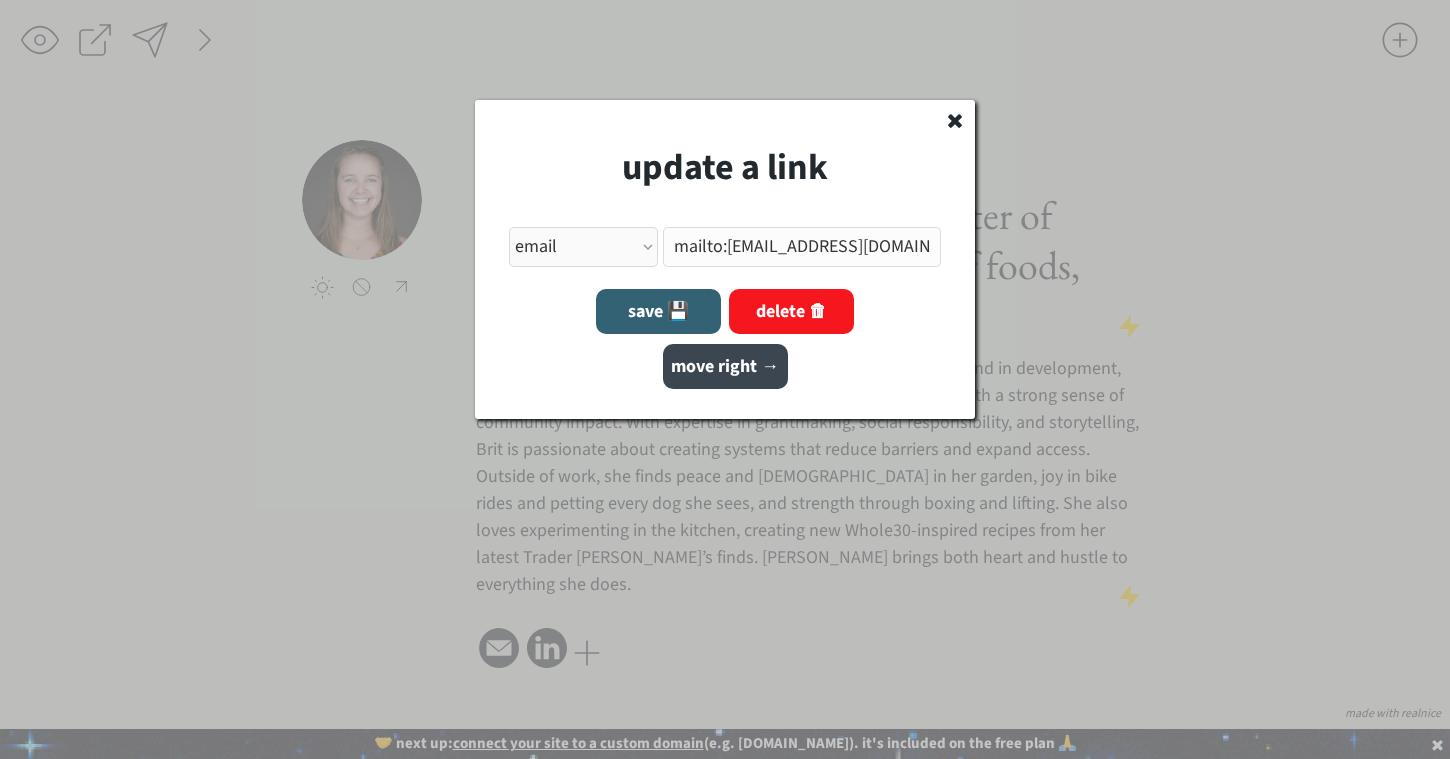 click on "move right →" at bounding box center [725, 366] 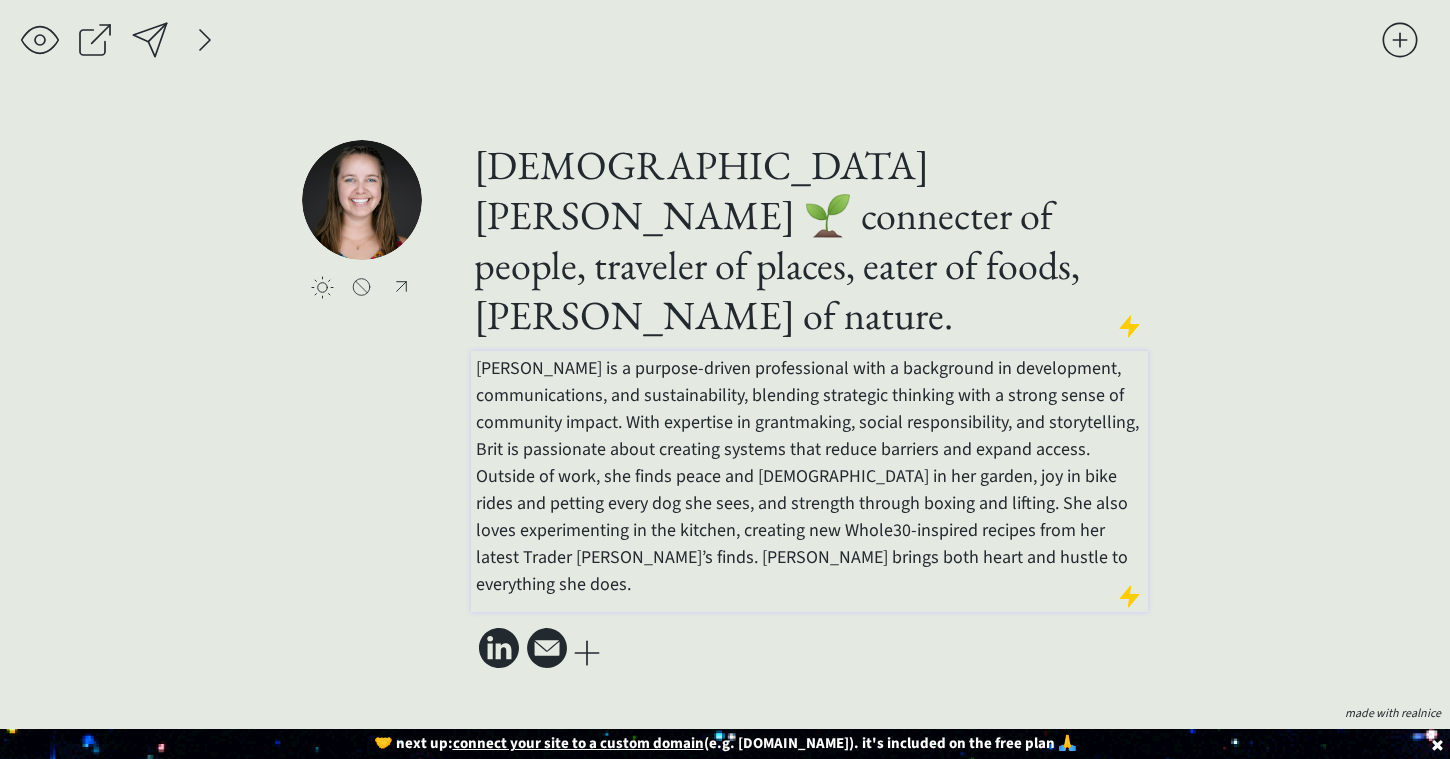 click on "[PERSON_NAME] is a purpose-driven professional with a background in development, communications, and sustainability, blending strategic thinking with a strong sense of community impact. With expertise in grantmaking, social responsibility, and storytelling, Brit is passionate about creating systems that reduce barriers and expand access. Outside of work, she finds peace and [DEMOGRAPHIC_DATA] in her garden, joy in bike rides and petting every dog she sees, and strength through boxing and lifting. She also loves experimenting in the kitchen, creating new Whole30-inspired recipes from her latest Trader [PERSON_NAME]’s finds. [PERSON_NAME] brings both heart and hustle to everything she does." at bounding box center [810, 476] 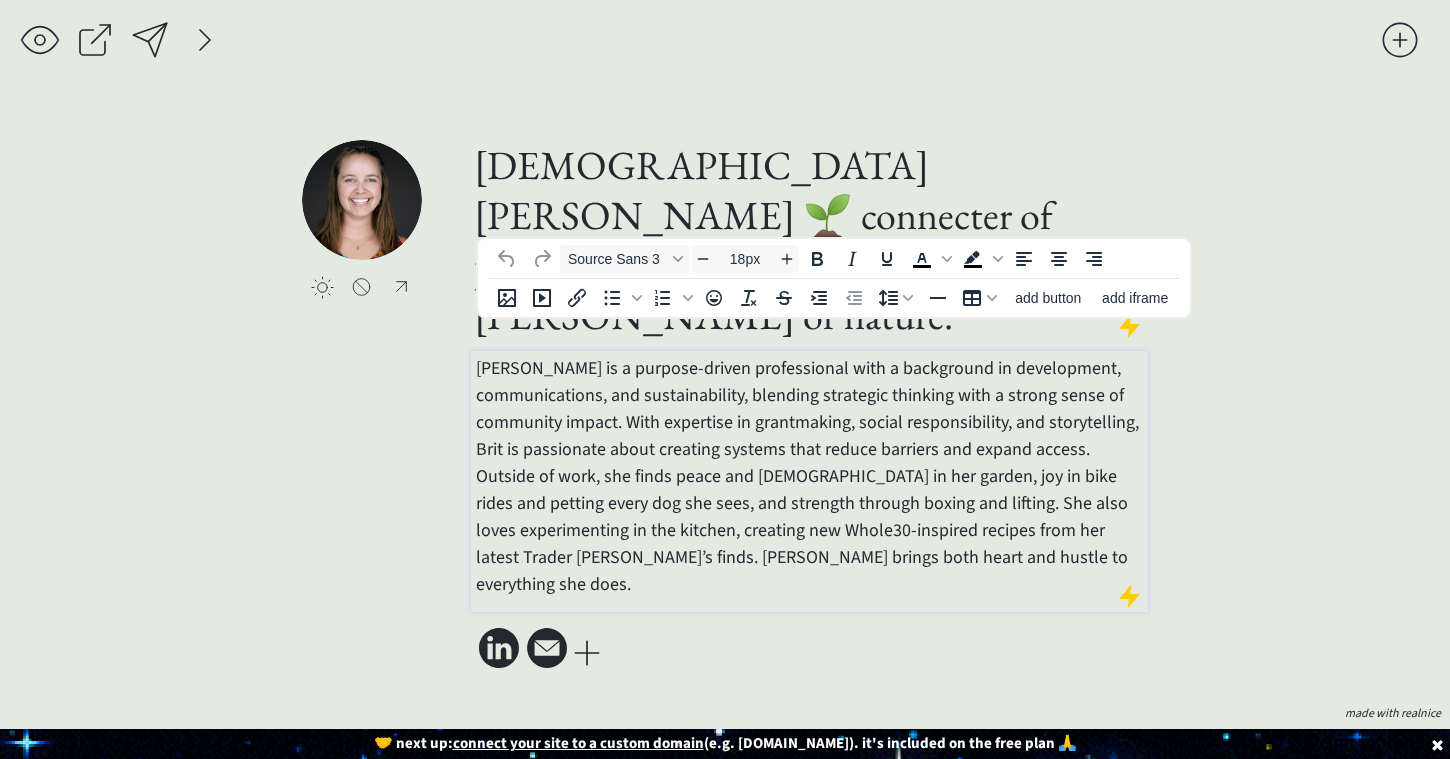 click on "[PERSON_NAME] is a purpose-driven professional with a background in development, communications, and sustainability, blending strategic thinking with a strong sense of community impact. With expertise in grantmaking, social responsibility, and storytelling, Brit is passionate about creating systems that reduce barriers and expand access. Outside of work, she finds peace and [DEMOGRAPHIC_DATA] in her garden, joy in bike rides and petting every dog she sees, and strength through boxing and lifting. She also loves experimenting in the kitchen, creating new Whole30-inspired recipes from her latest Trader [PERSON_NAME]’s finds. [PERSON_NAME] brings both heart and hustle to everything she does." at bounding box center [810, 476] 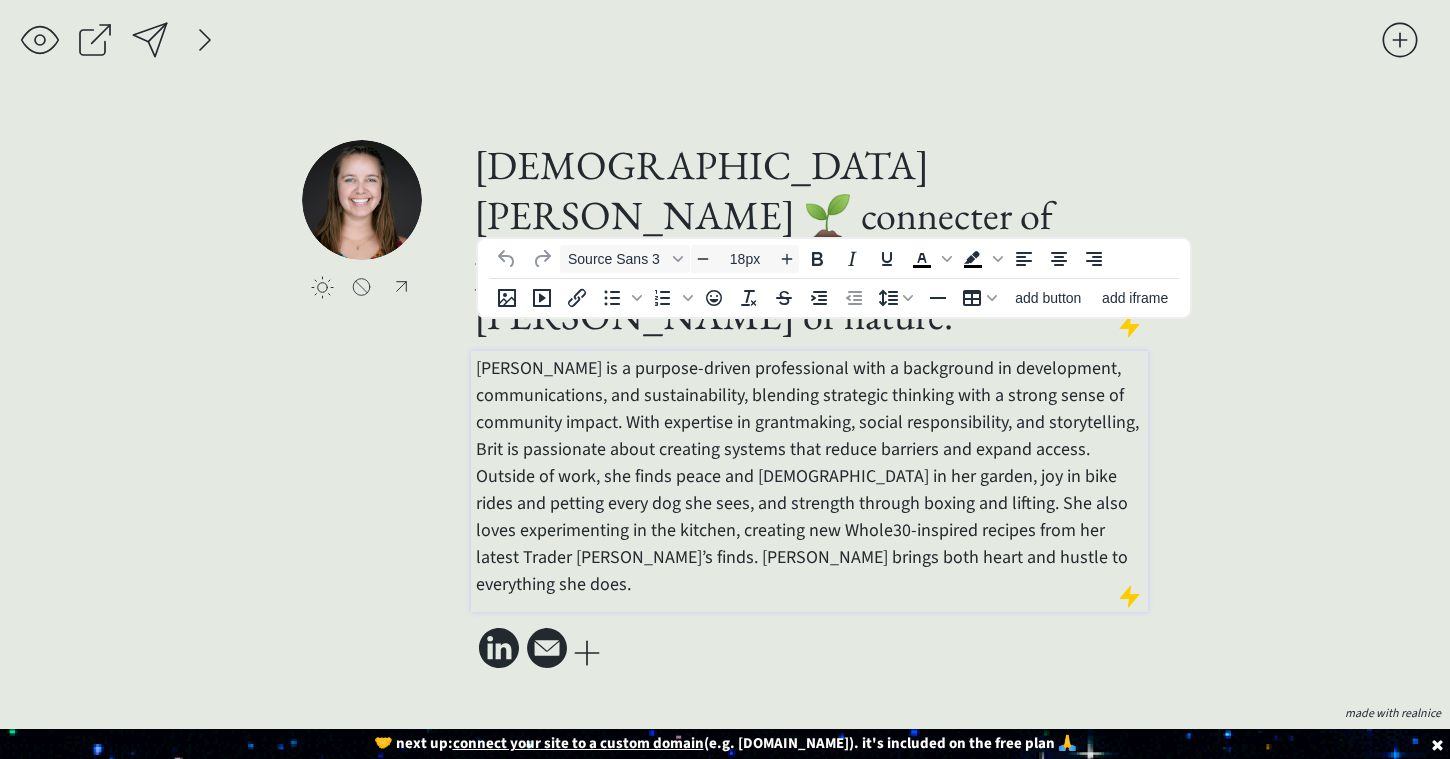 click on "[PERSON_NAME] is a purpose-driven professional with a background in development, communications, and sustainability, blending strategic thinking with a strong sense of community impact. With expertise in grantmaking, social responsibility, and storytelling, Brit is passionate about creating systems that reduce barriers and expand access. Outside of work, she finds peace and [DEMOGRAPHIC_DATA] in her garden, joy in bike rides and petting every dog she sees, and strength through boxing and lifting. She also loves experimenting in the kitchen, creating new Whole30-inspired recipes from her latest Trader [PERSON_NAME]’s finds. [PERSON_NAME] brings both heart and hustle to everything she does." at bounding box center (810, 476) 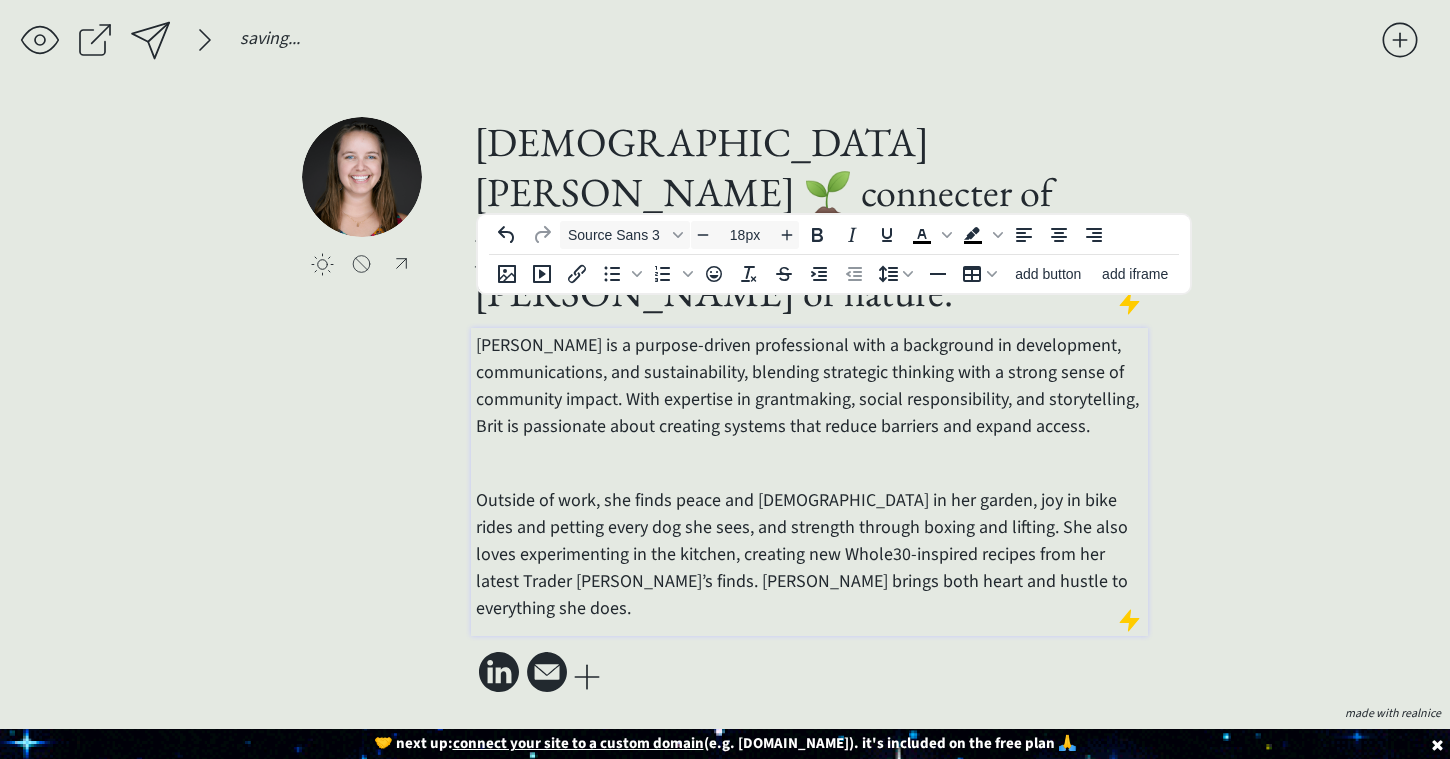 click on "Outside of work, she finds peace and [DEMOGRAPHIC_DATA] in her garden, joy in bike rides and petting every dog she sees, and strength through boxing and lifting. She also loves experimenting in the kitchen, creating new Whole30-inspired recipes from her latest Trader [PERSON_NAME]’s finds. [PERSON_NAME] brings both heart and hustle to everything she does." at bounding box center [810, 554] 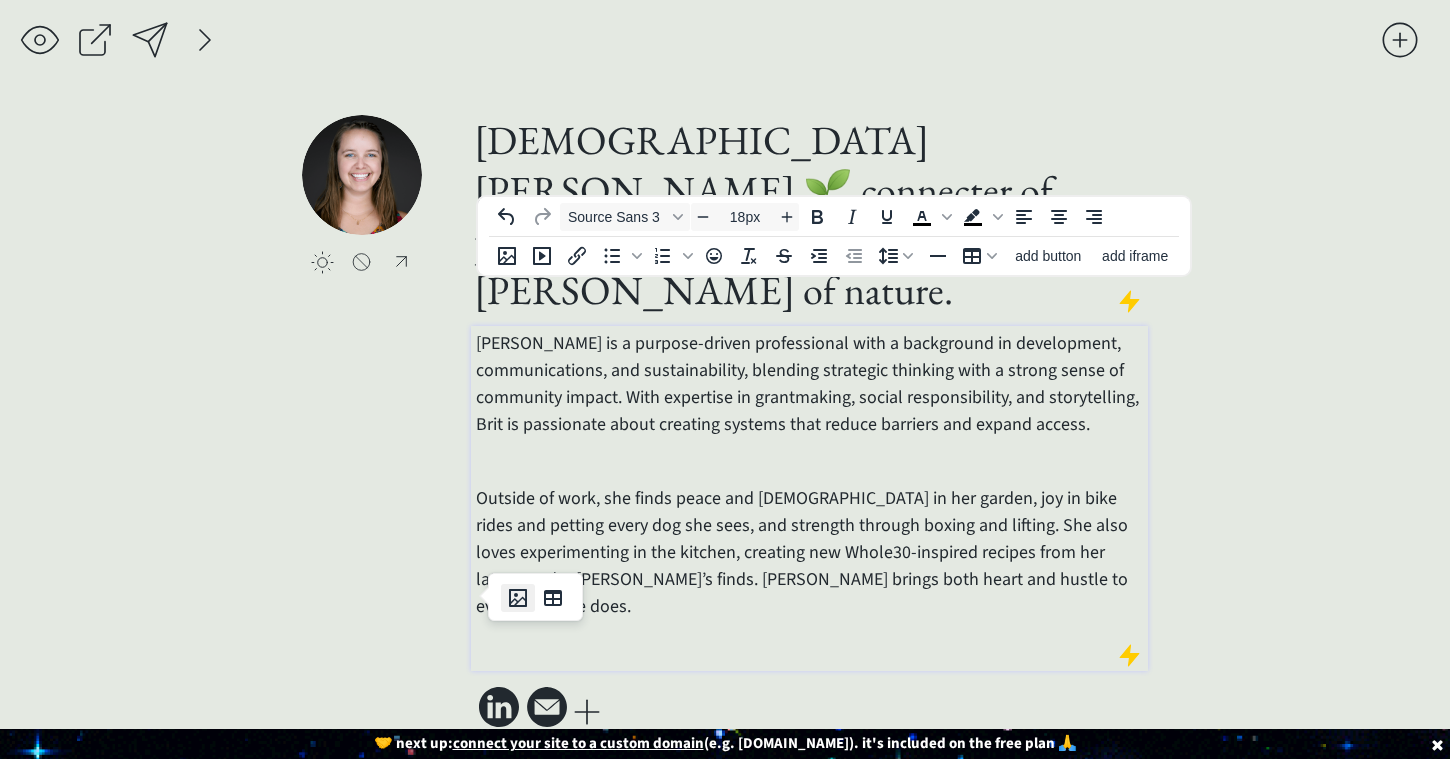 click 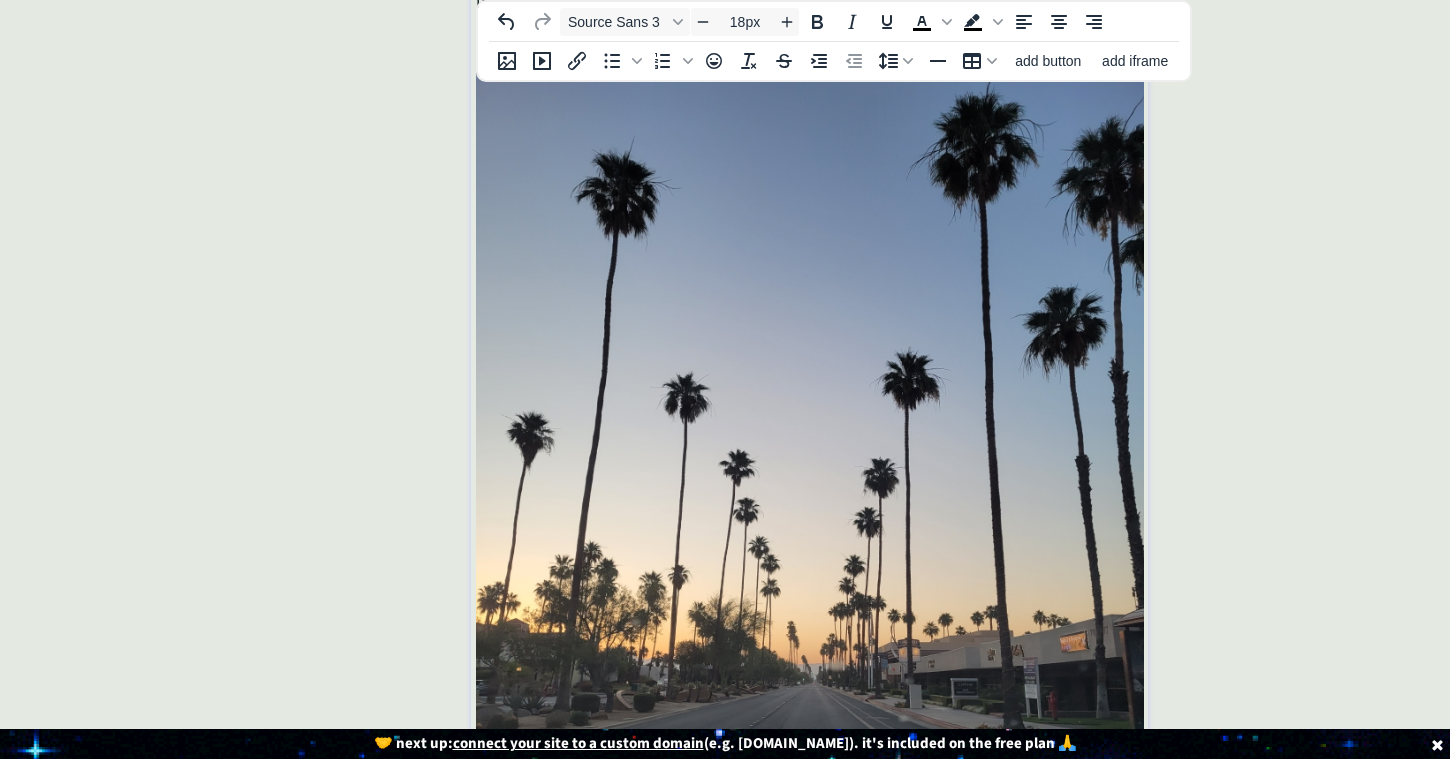 scroll, scrollTop: 578, scrollLeft: 0, axis: vertical 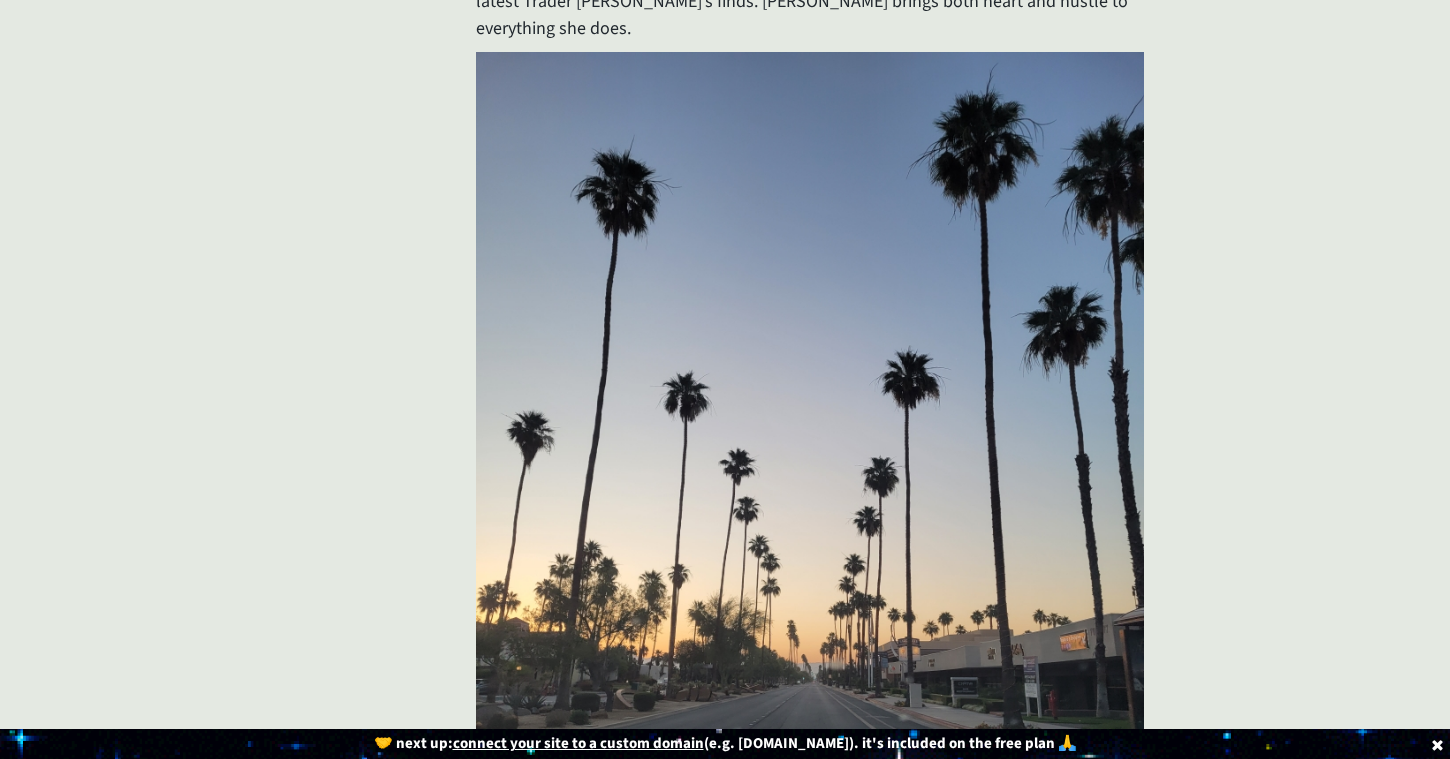 click on "saving... click to upload a picture click to upload a picture [DEMOGRAPHIC_DATA][PERSON_NAME] 🌱 connecter of people, traveler of places, eater of foods, [PERSON_NAME] of nature.  [PERSON_NAME] is a purpose-driven professional with a background in development, communications, and sustainability, blending strategic thinking with a strong sense of community impact. With expertise in grantmaking, social responsibility, and storytelling, Brit is passionate about creating systems that reduce barriers and expand access.  Outside of work, she finds peace and [DEMOGRAPHIC_DATA] in her garden, joy in bike rides and petting every dog she sees, and strength through boxing and lifting. She also loves experimenting in the kitchen, creating new Whole30-inspired recipes from her latest Trader [PERSON_NAME]’s finds. [PERSON_NAME] brings both heart and hustle to everything she does.
made with realnice" 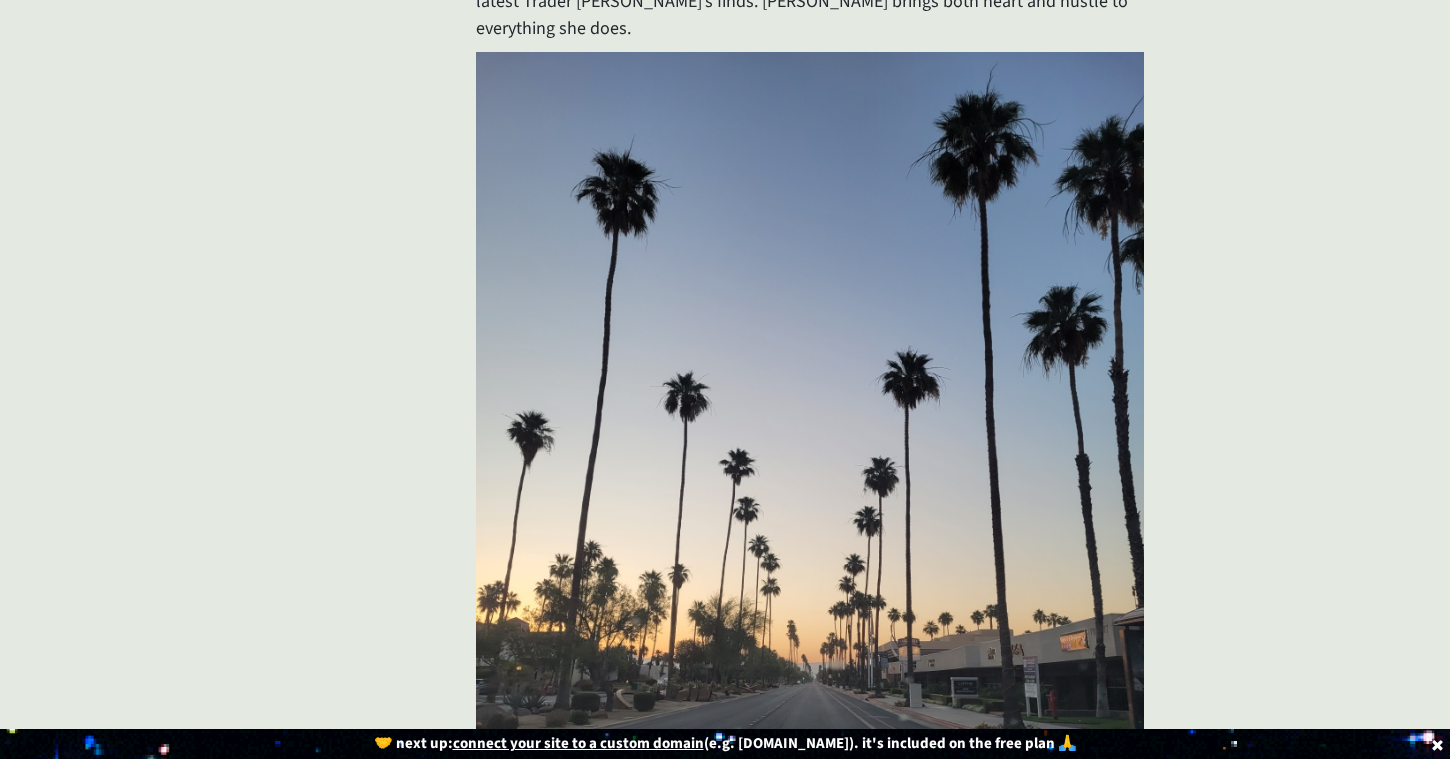 scroll, scrollTop: 0, scrollLeft: 0, axis: both 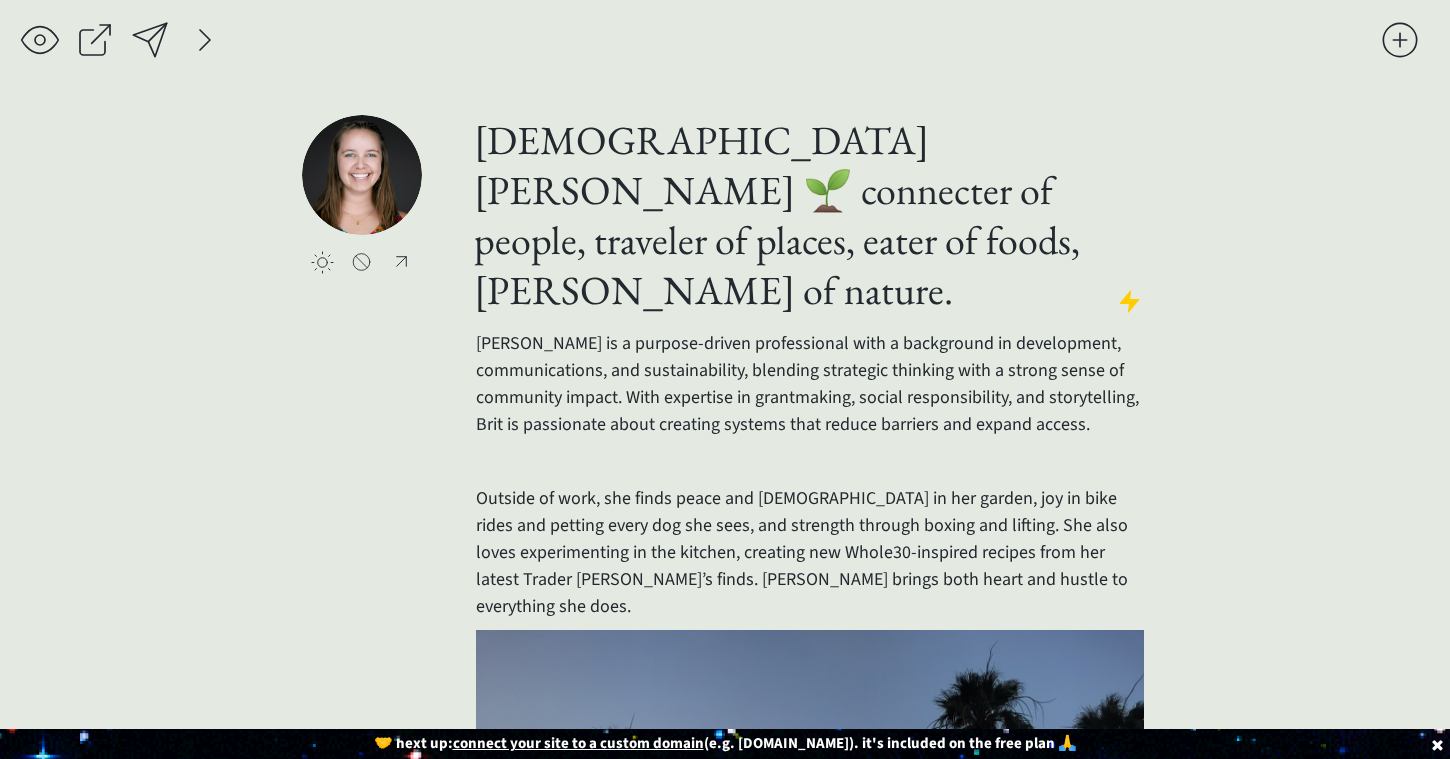 click at bounding box center [205, 40] 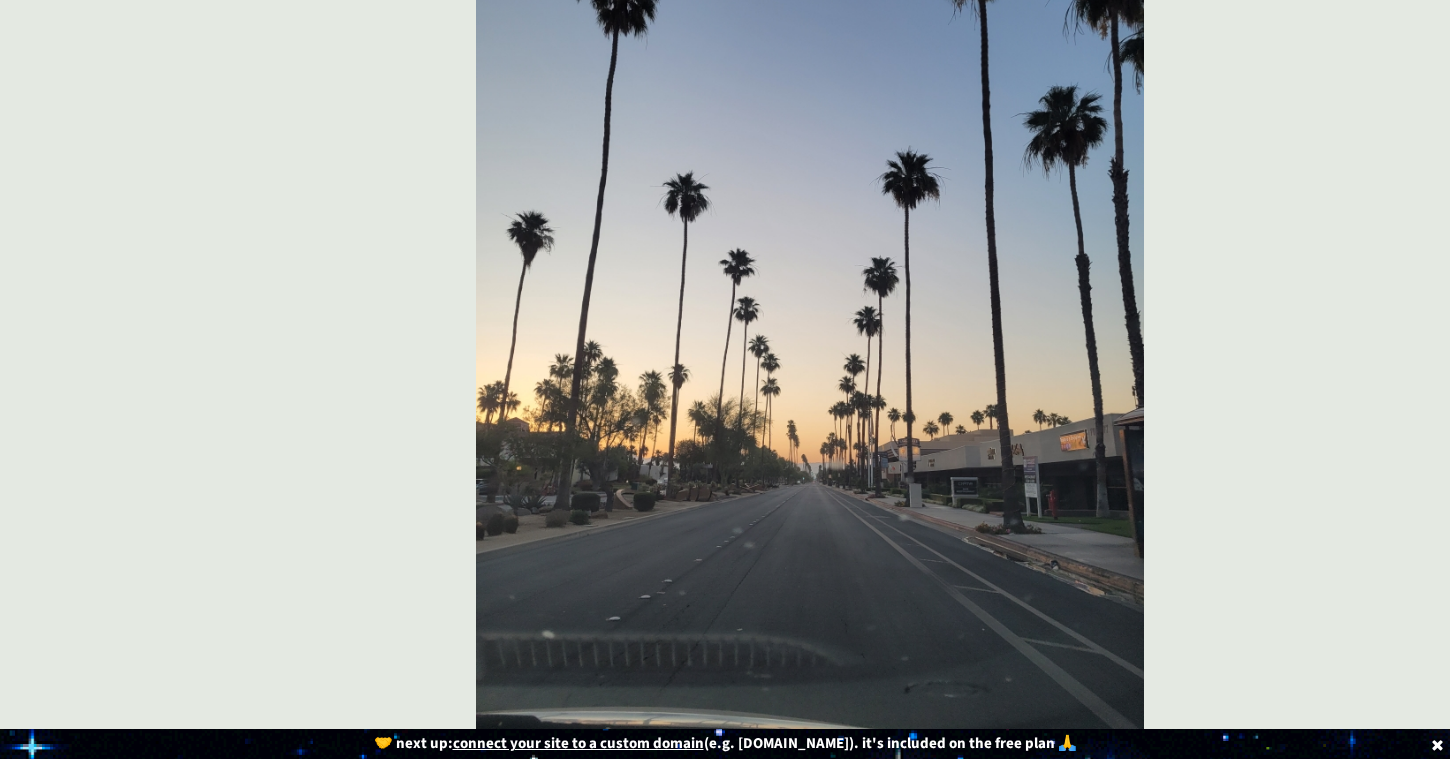 scroll, scrollTop: 0, scrollLeft: 0, axis: both 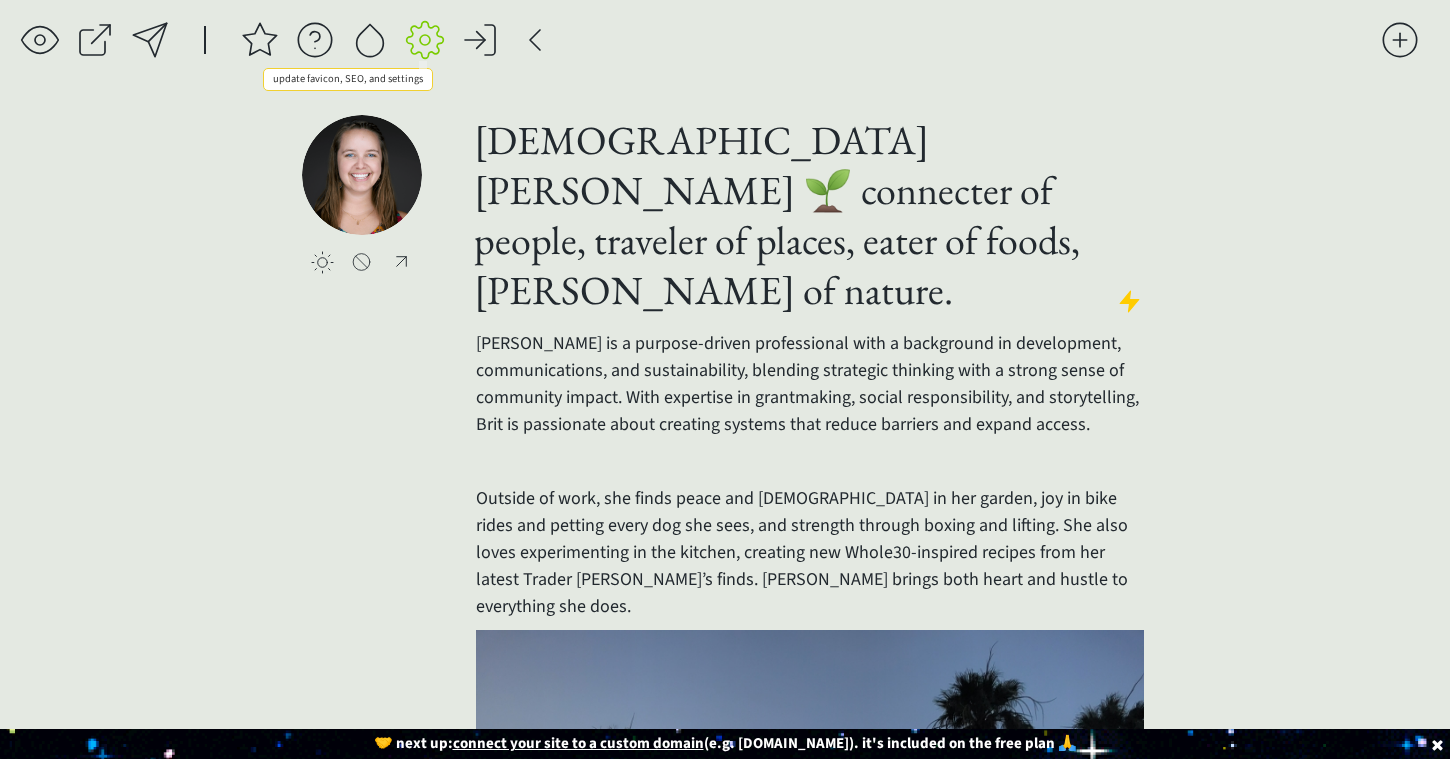 click at bounding box center [425, 40] 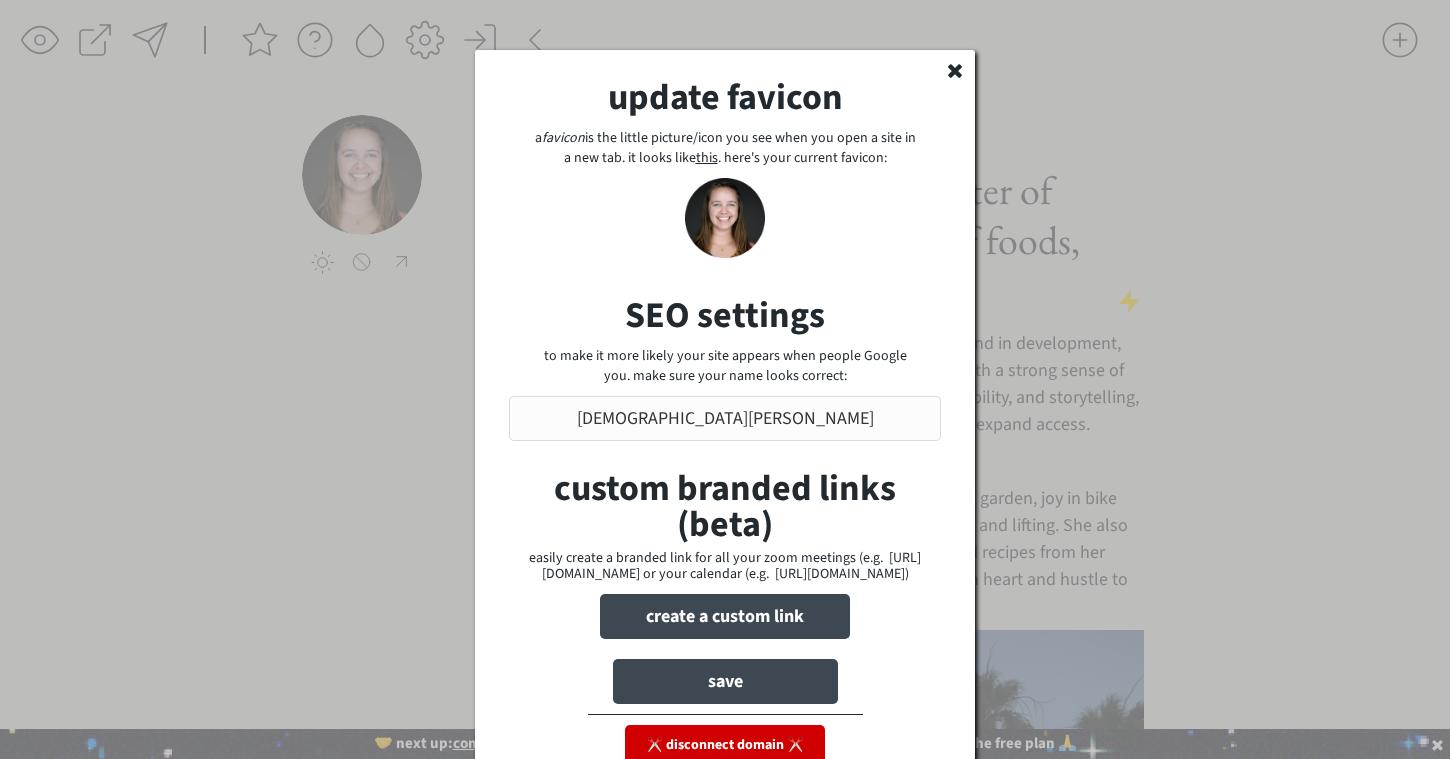 click at bounding box center (725, 418) 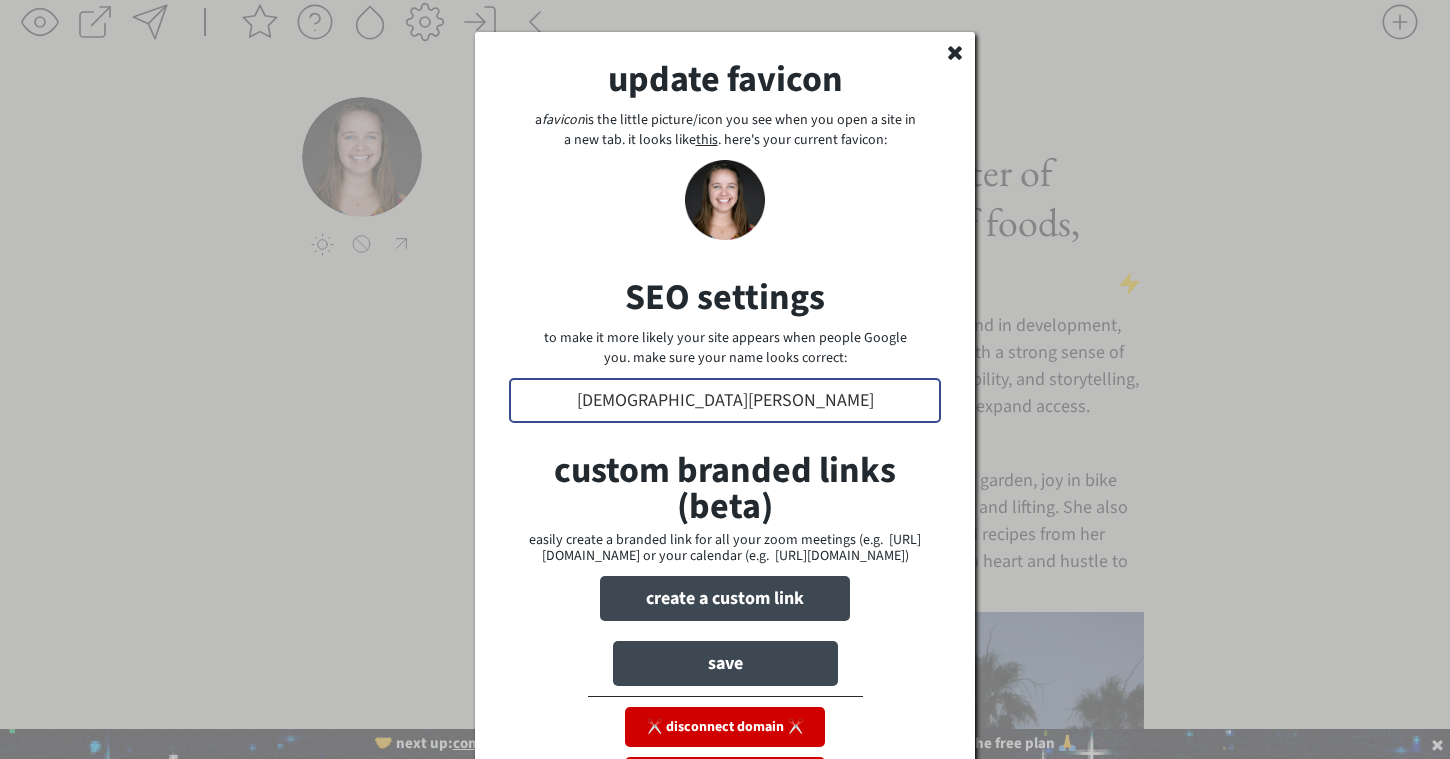 scroll, scrollTop: 0, scrollLeft: 0, axis: both 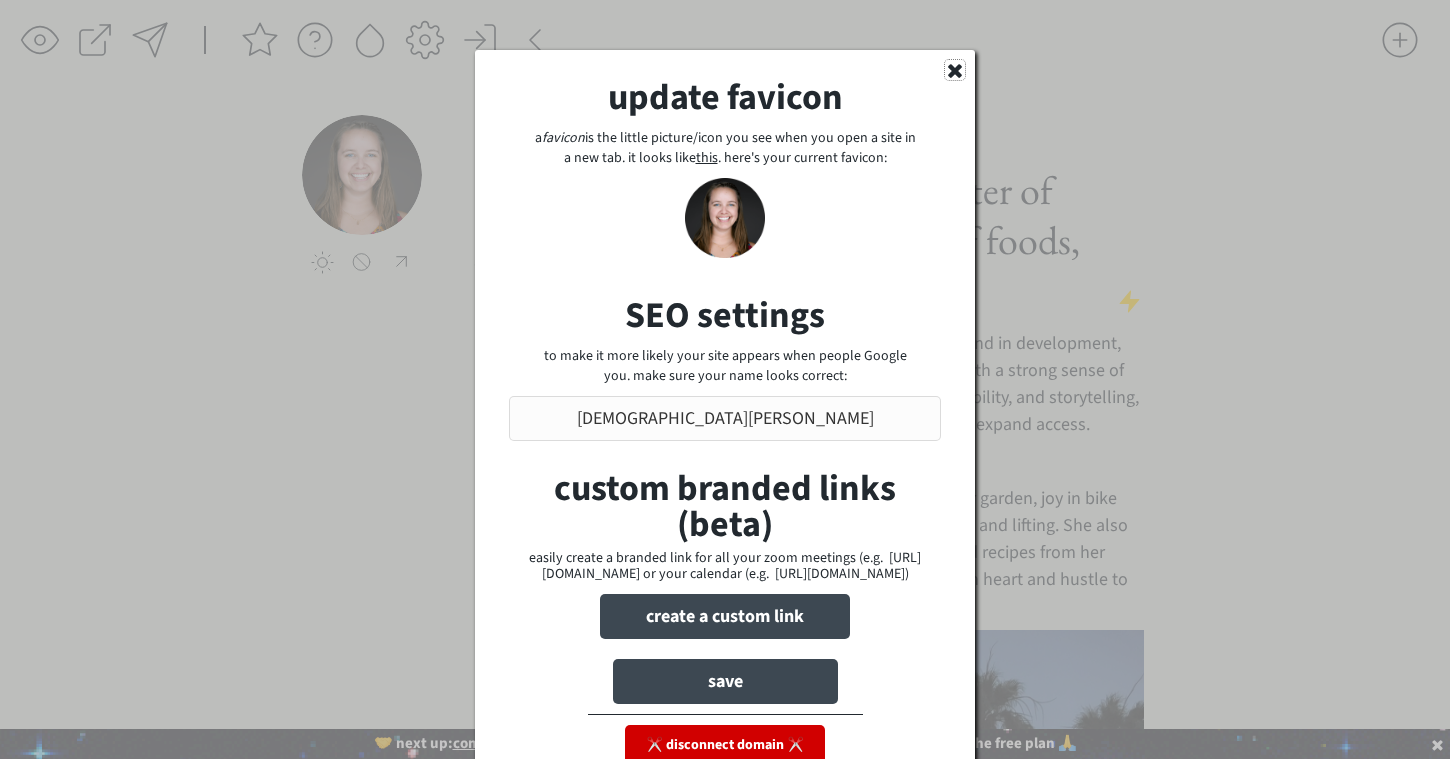 click 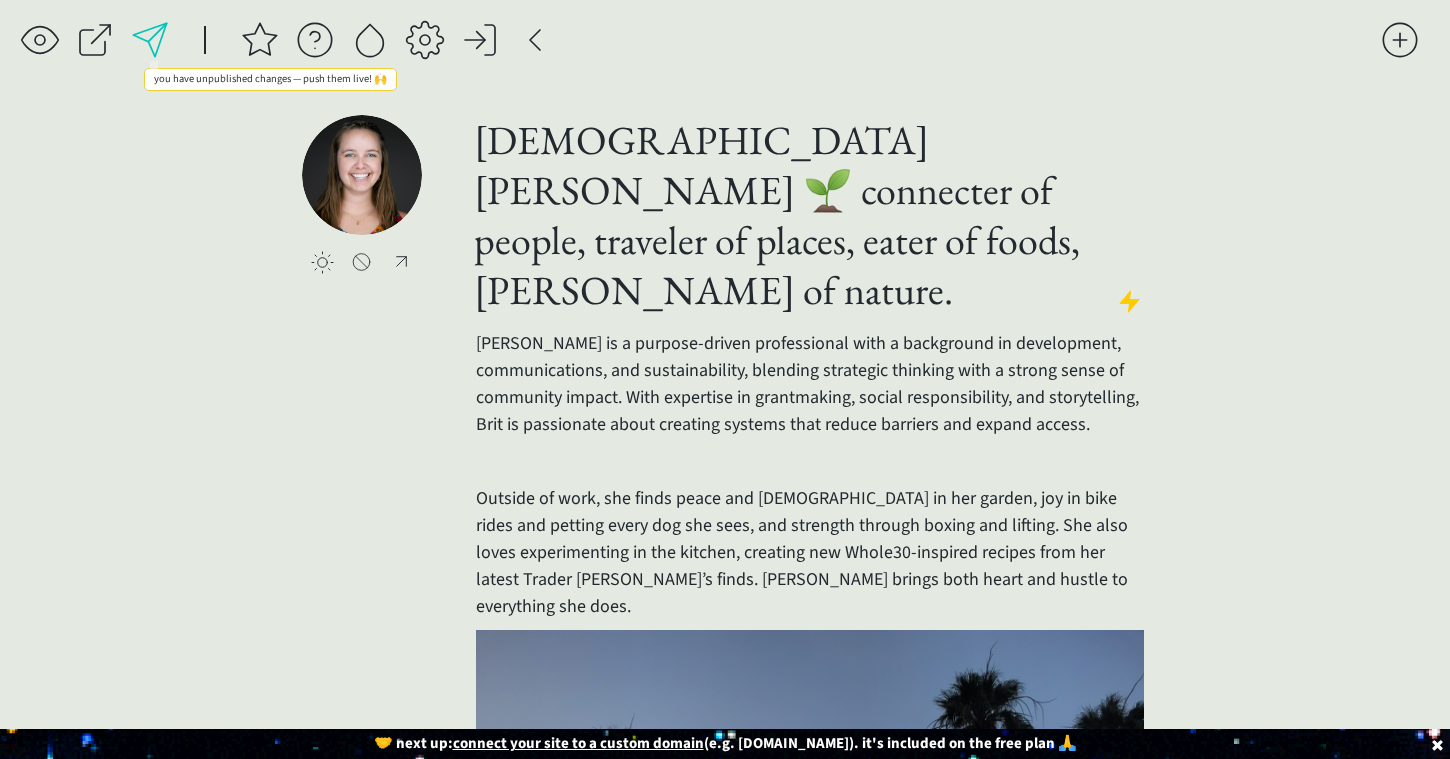 click at bounding box center (150, 40) 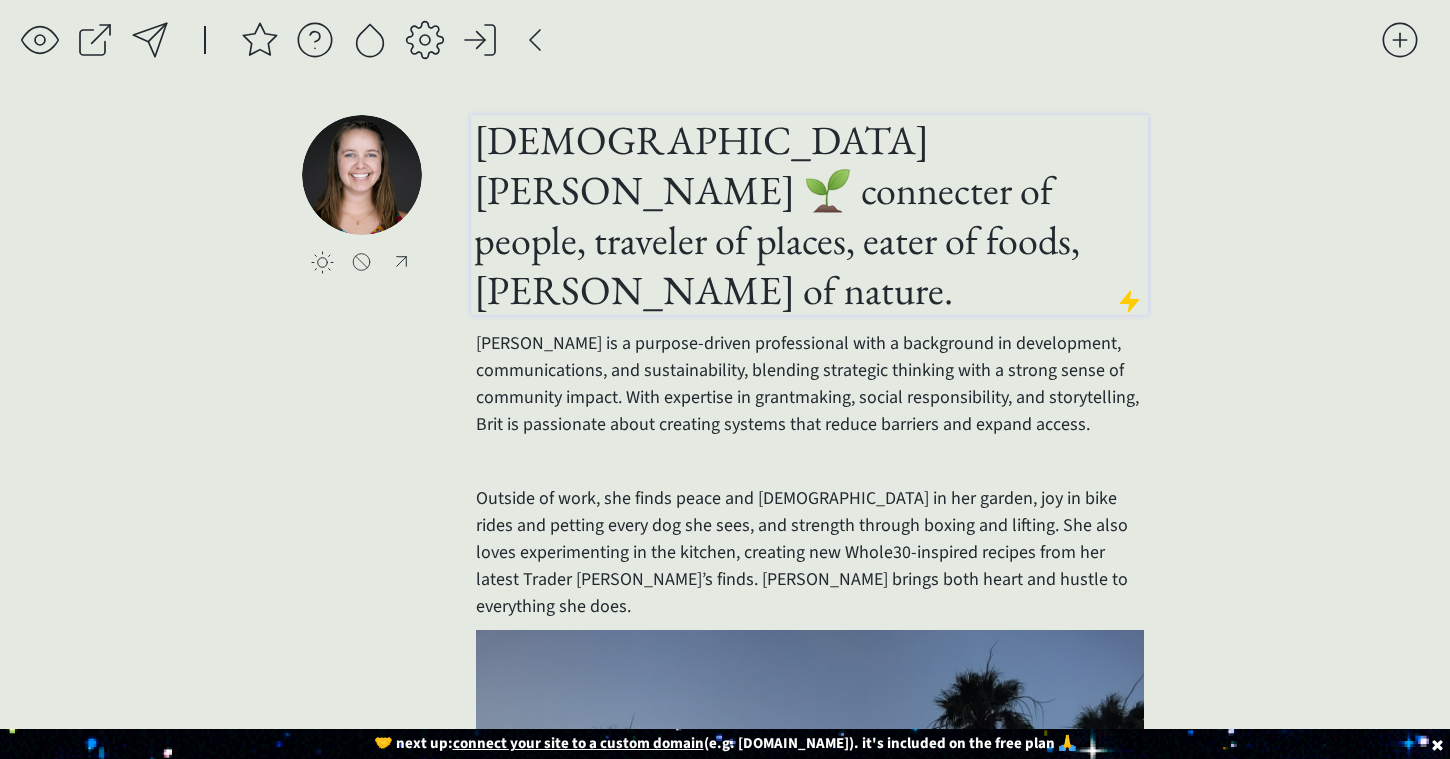 click on "[DEMOGRAPHIC_DATA][PERSON_NAME] 🌱 connecter of people, traveler of places, eater of foods, [PERSON_NAME] of nature." at bounding box center (809, 215) 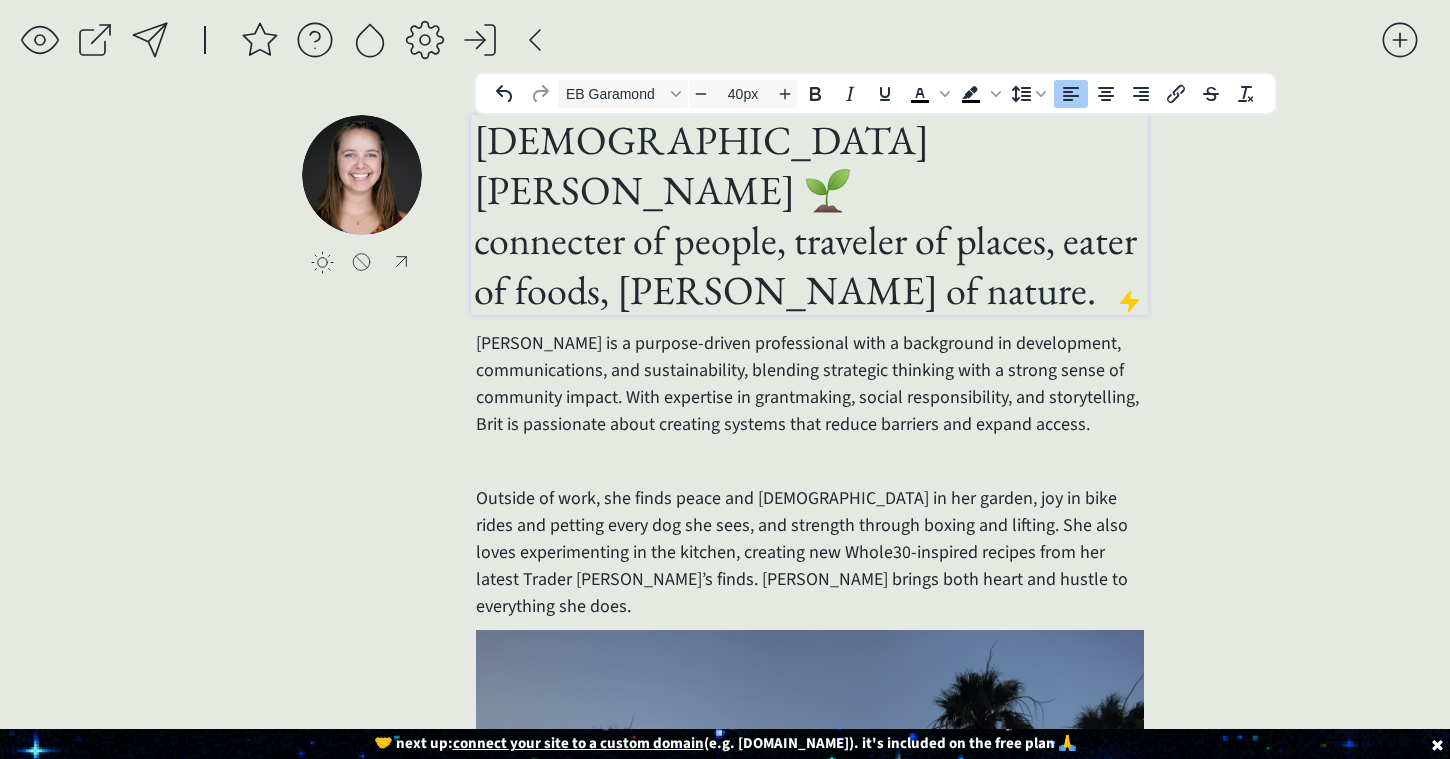 drag, startPoint x: 906, startPoint y: 244, endPoint x: 787, endPoint y: 212, distance: 123.22743 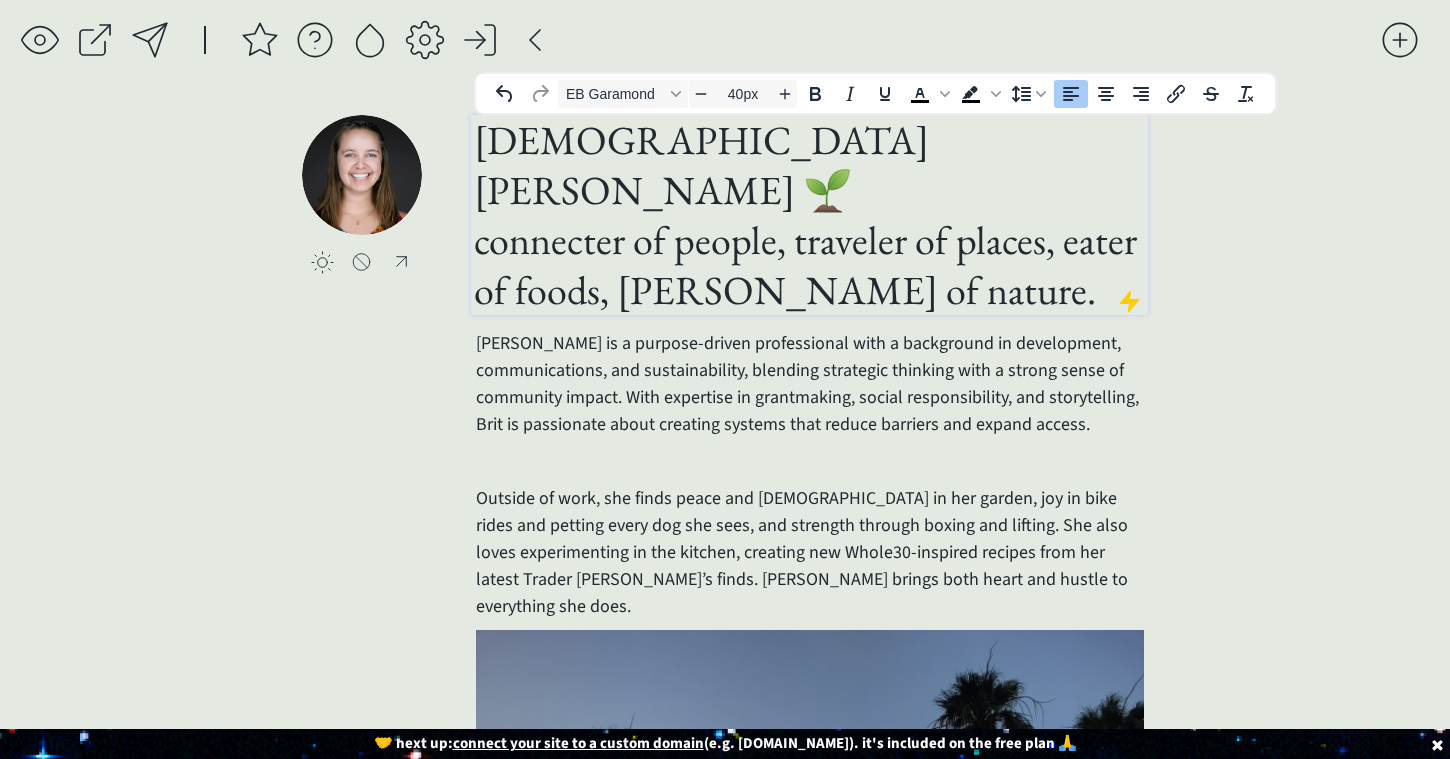 click on "[DEMOGRAPHIC_DATA][PERSON_NAME] 🌱  connecter of people, traveler of places, eater of foods, [PERSON_NAME] of nature." at bounding box center [809, 215] 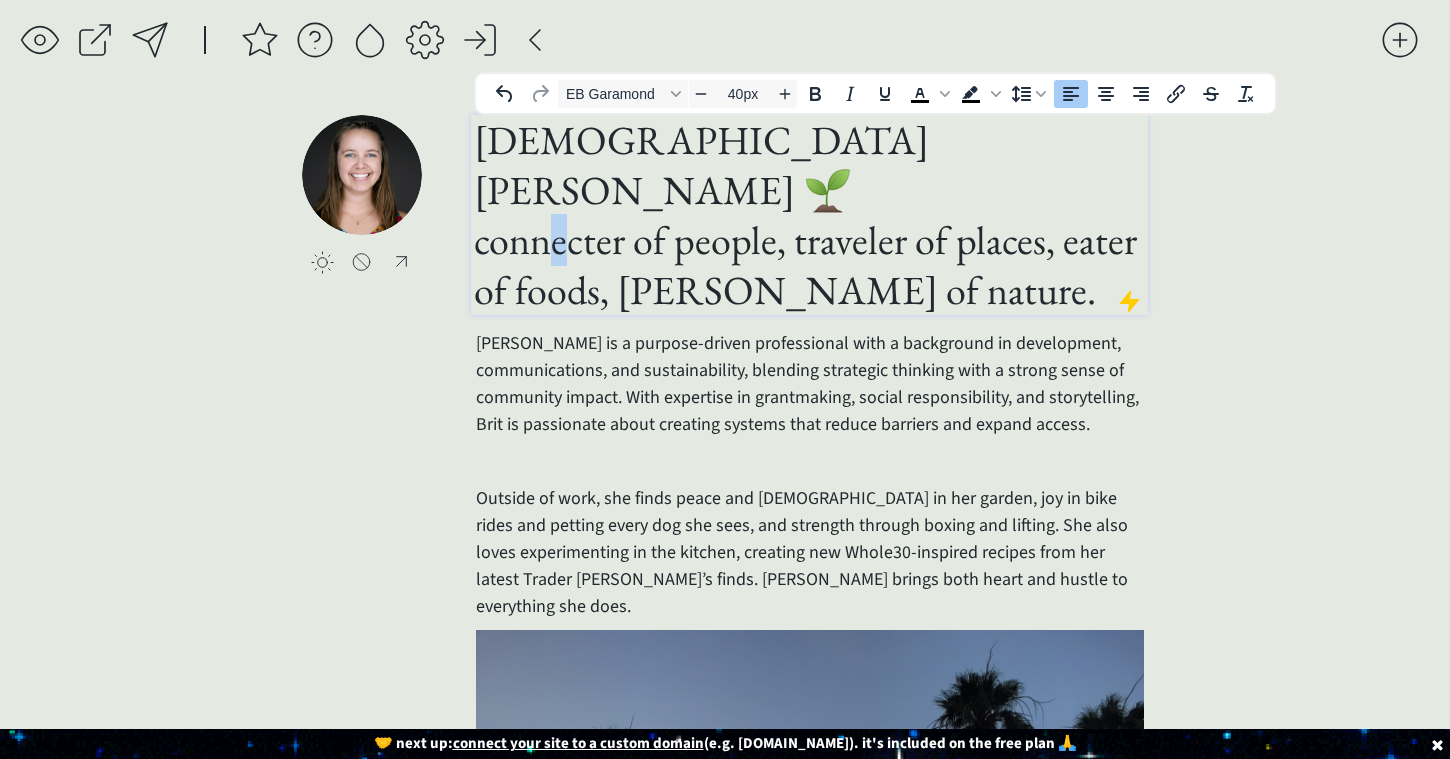 click on "[DEMOGRAPHIC_DATA][PERSON_NAME] 🌱  connecter of people, traveler of places, eater of foods, [PERSON_NAME] of nature." at bounding box center [809, 215] 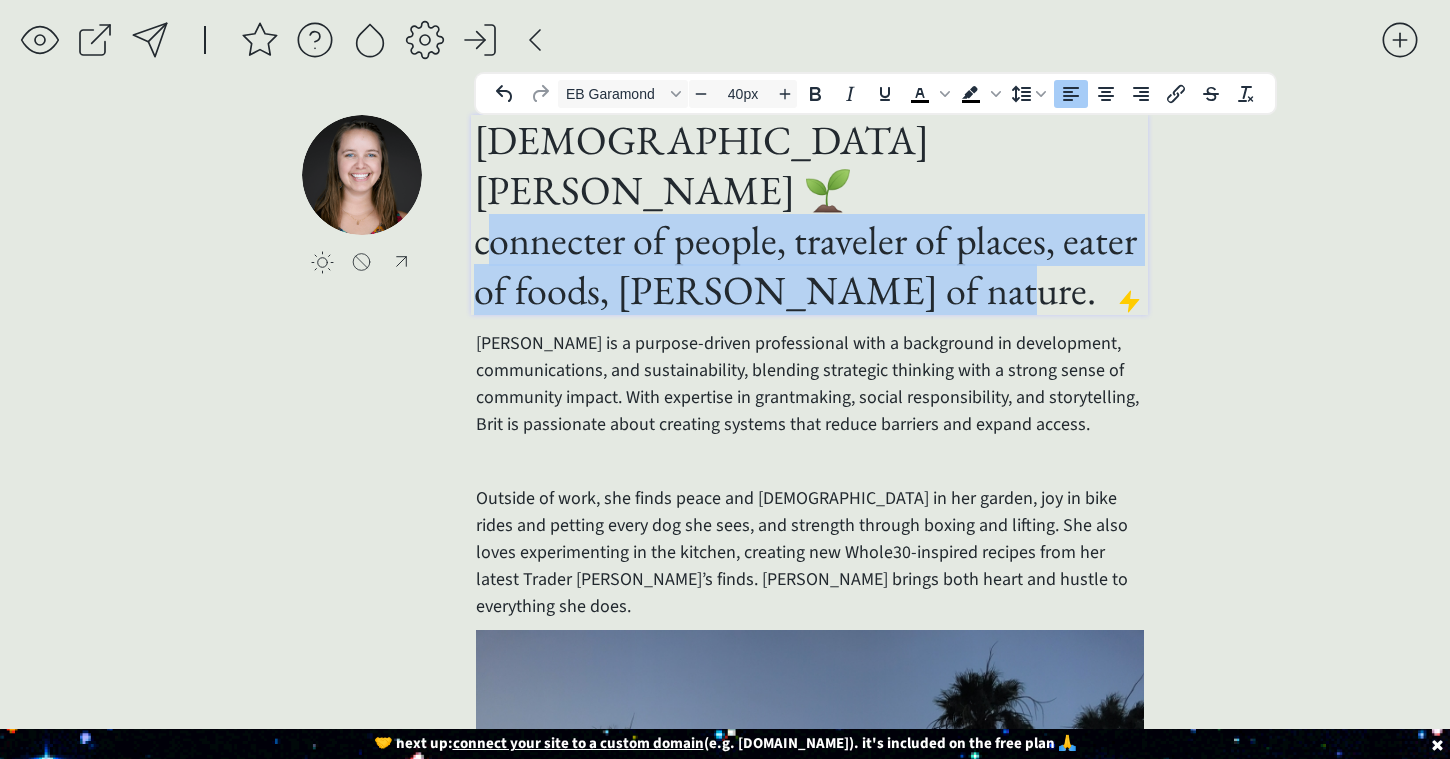 drag, startPoint x: 477, startPoint y: 189, endPoint x: 1012, endPoint y: 258, distance: 539.43115 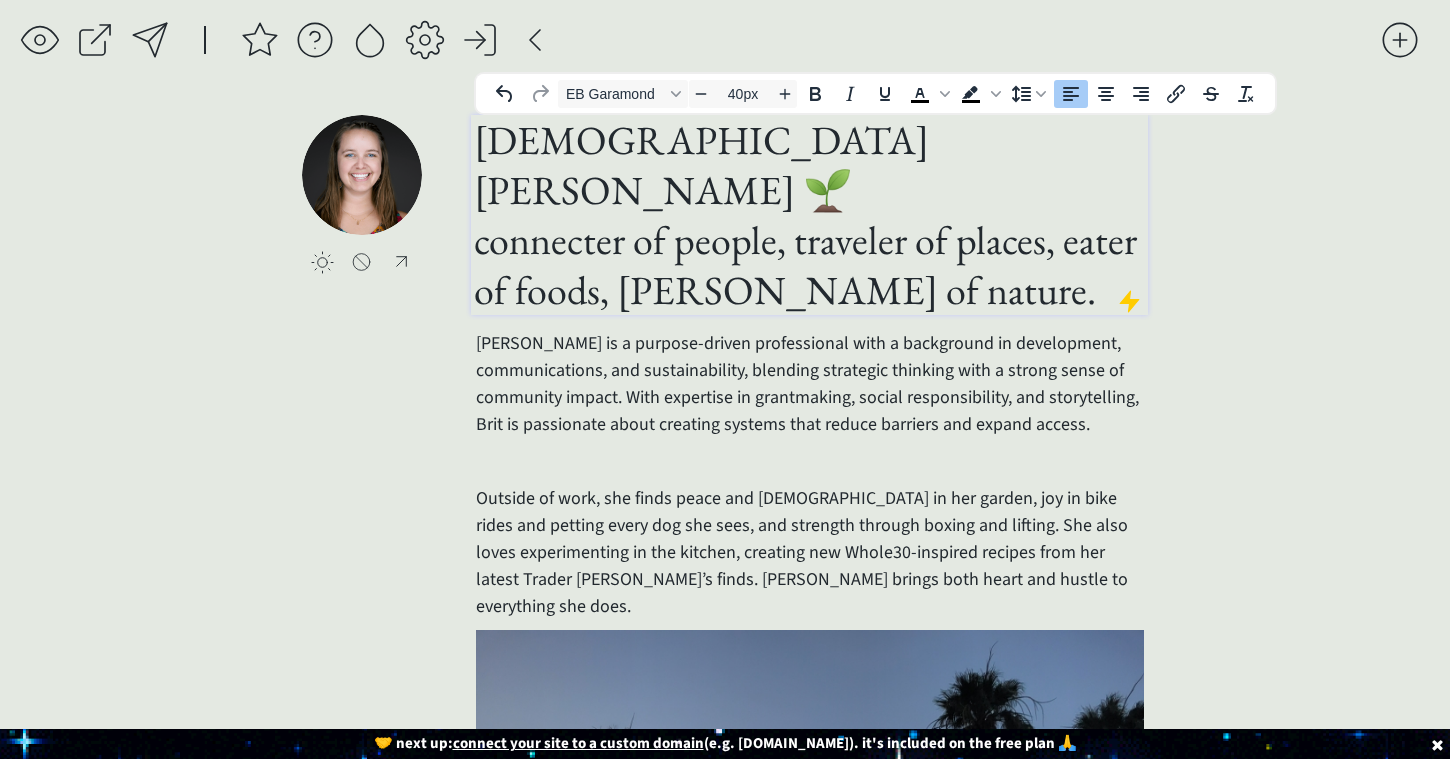click on "[DEMOGRAPHIC_DATA][PERSON_NAME] 🌱  connecter of people, traveler of places, eater of foods, [PERSON_NAME] of nature." at bounding box center (809, 215) 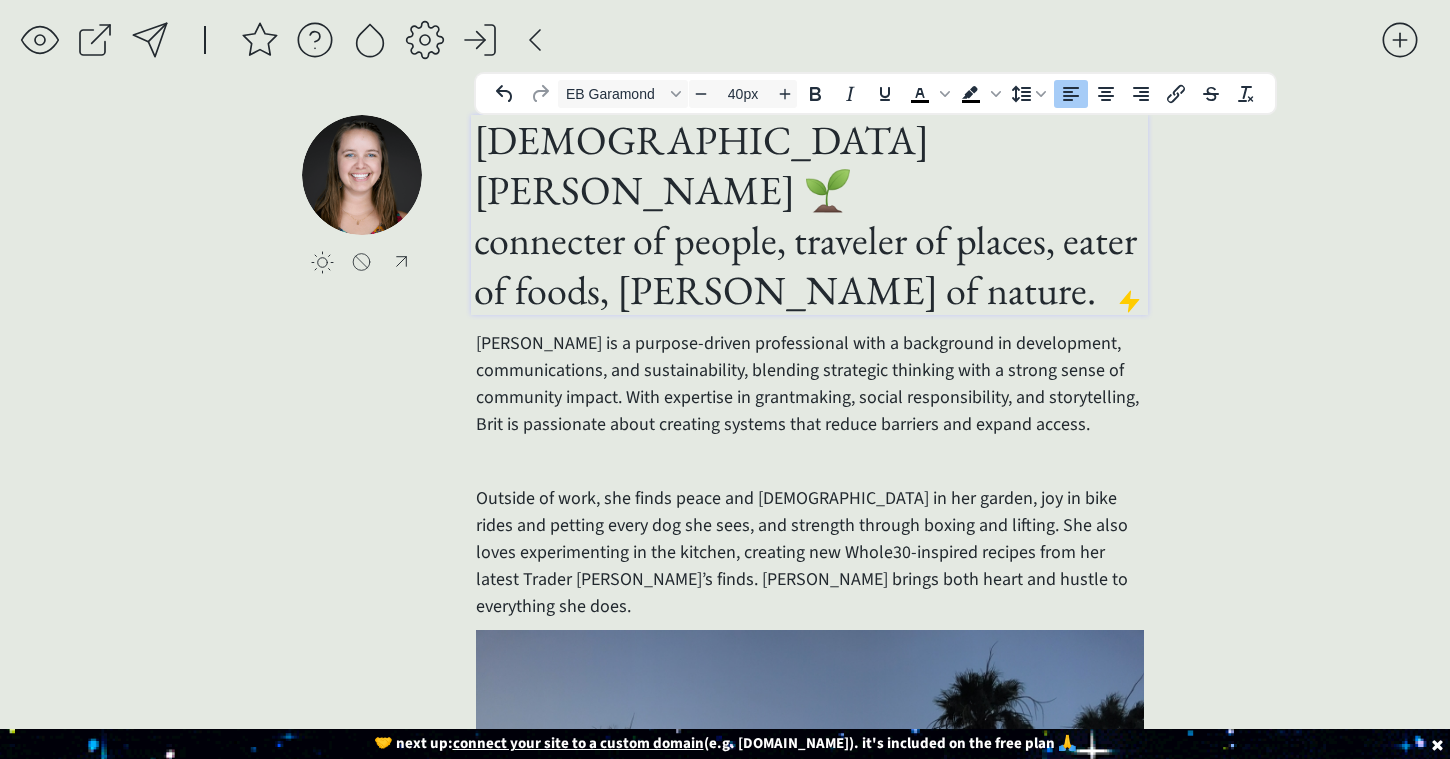 type 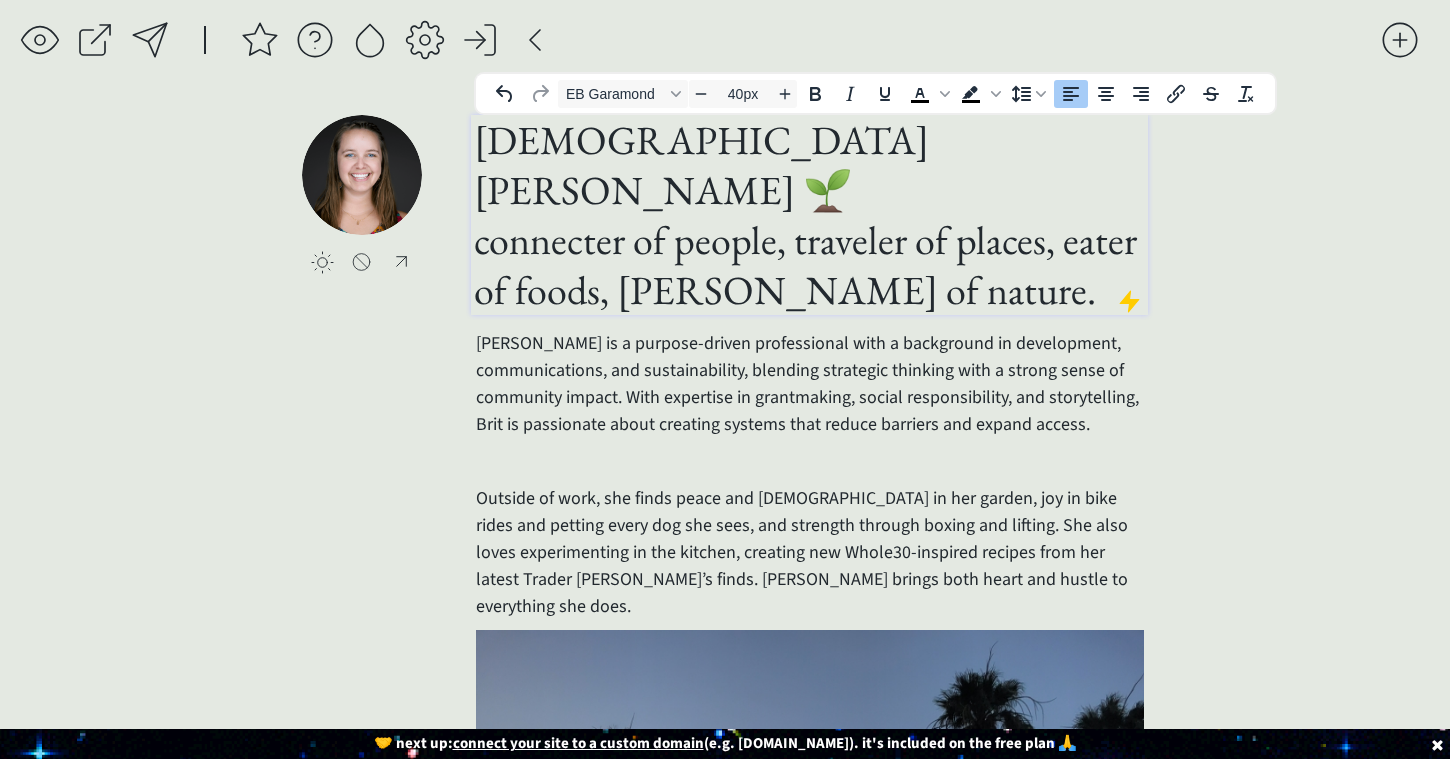 scroll, scrollTop: 1, scrollLeft: 0, axis: vertical 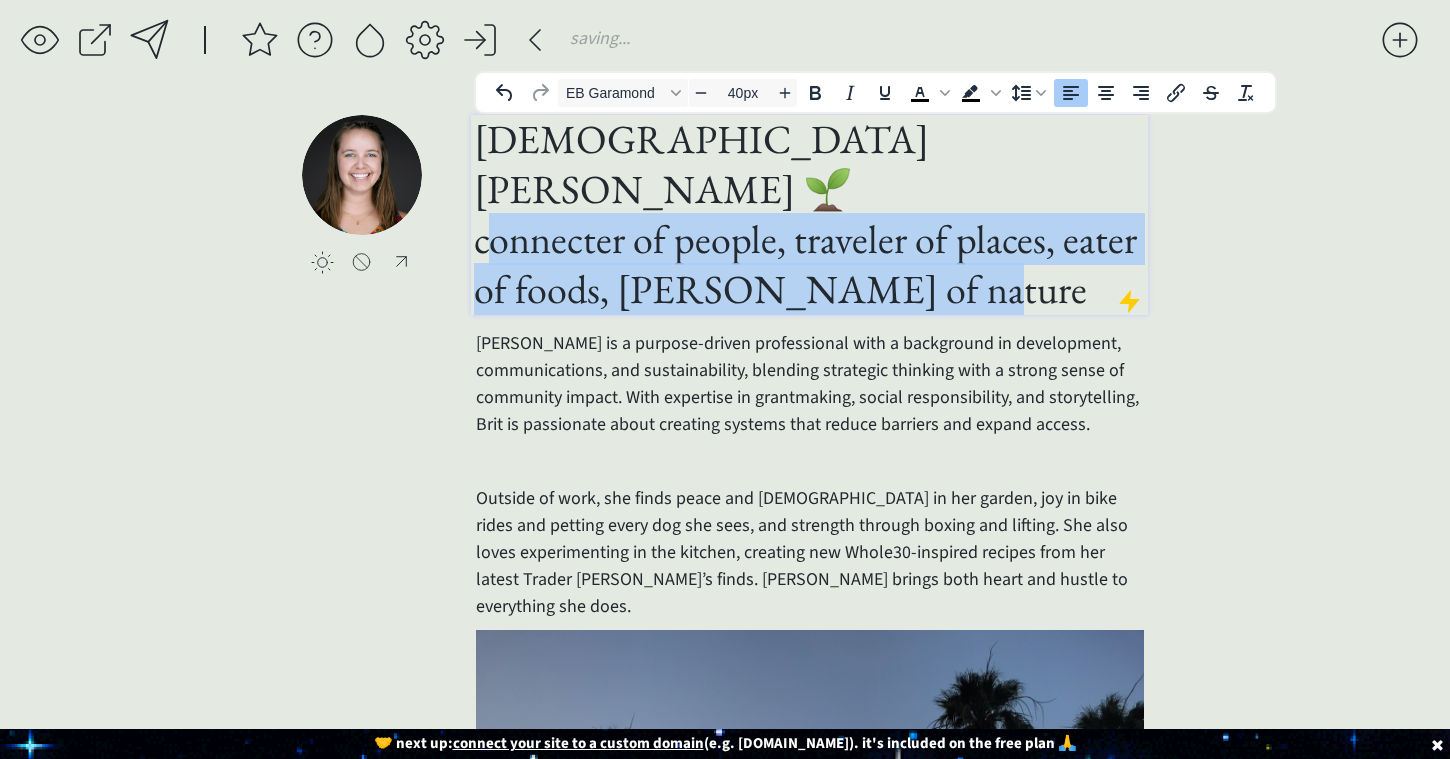 drag, startPoint x: 903, startPoint y: 245, endPoint x: 474, endPoint y: 199, distance: 431.45914 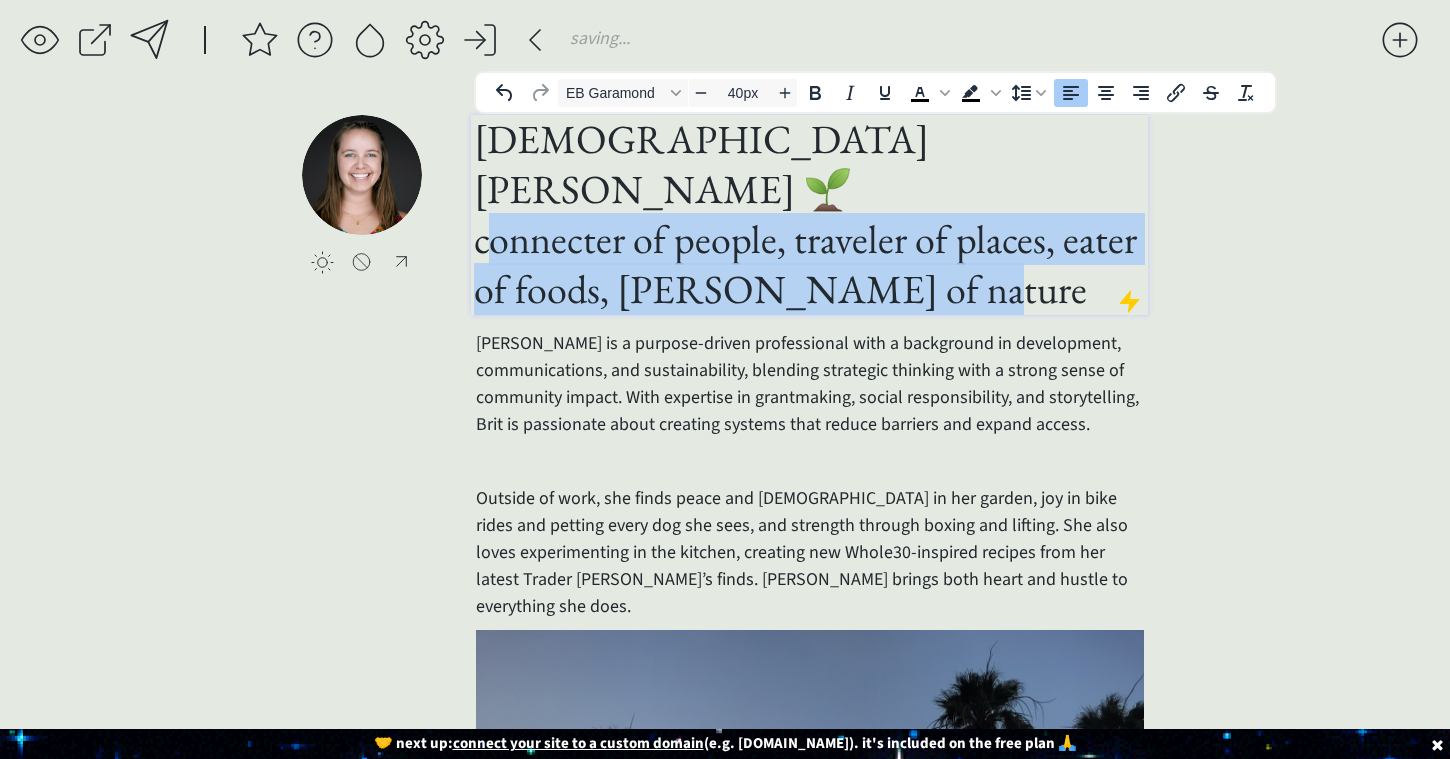 click on "[DEMOGRAPHIC_DATA][PERSON_NAME] 🌱  connecter of people, traveler of places, eater of foods, [PERSON_NAME] of nature" at bounding box center (809, 214) 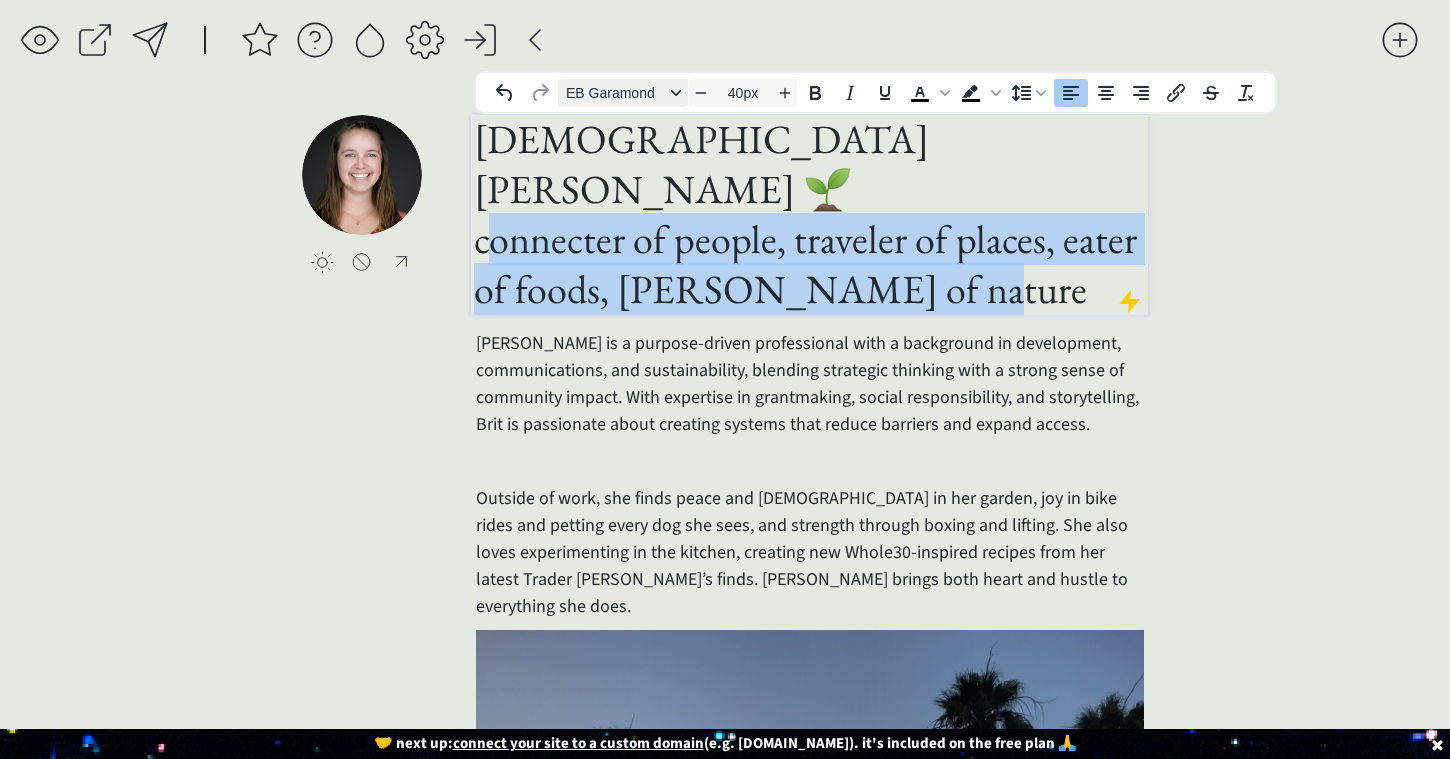 click 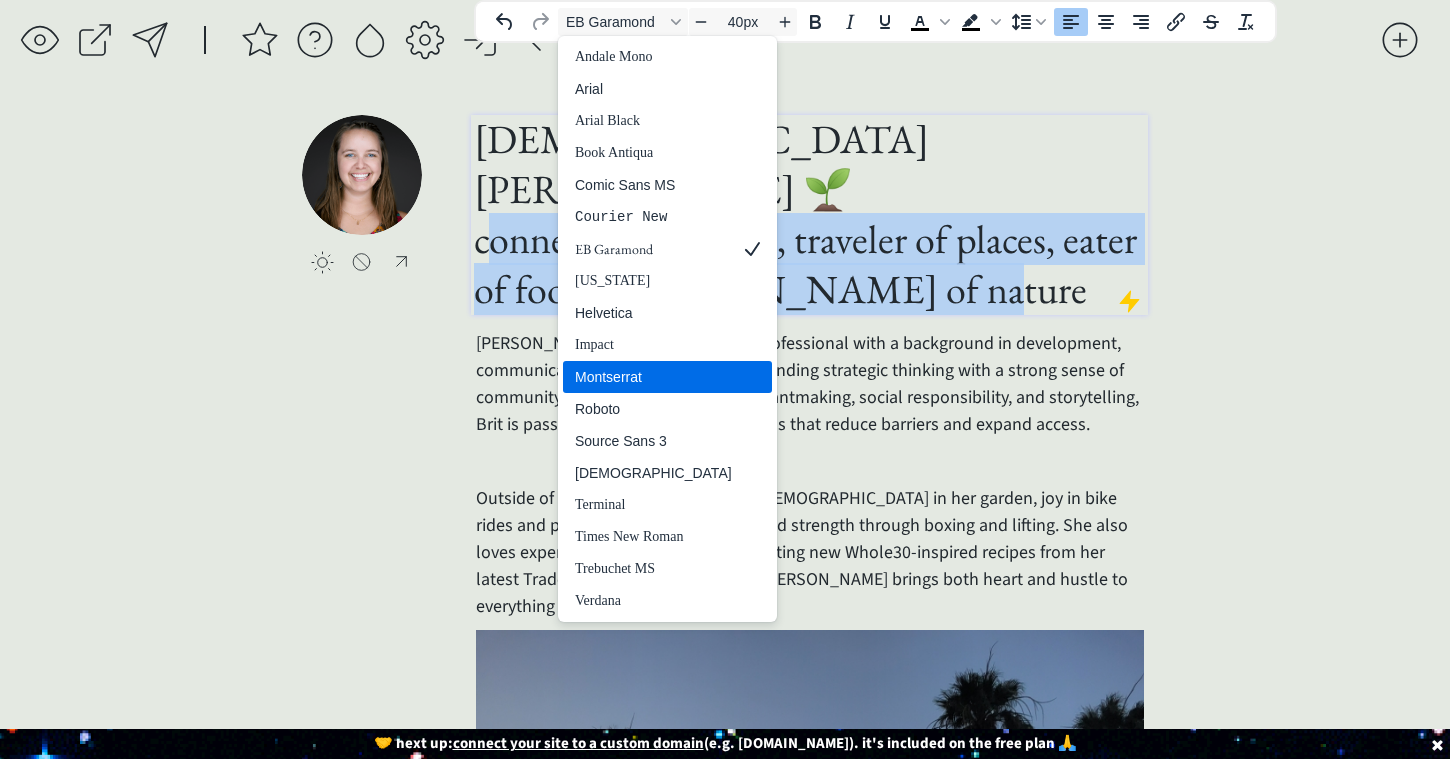 scroll, scrollTop: 164, scrollLeft: 0, axis: vertical 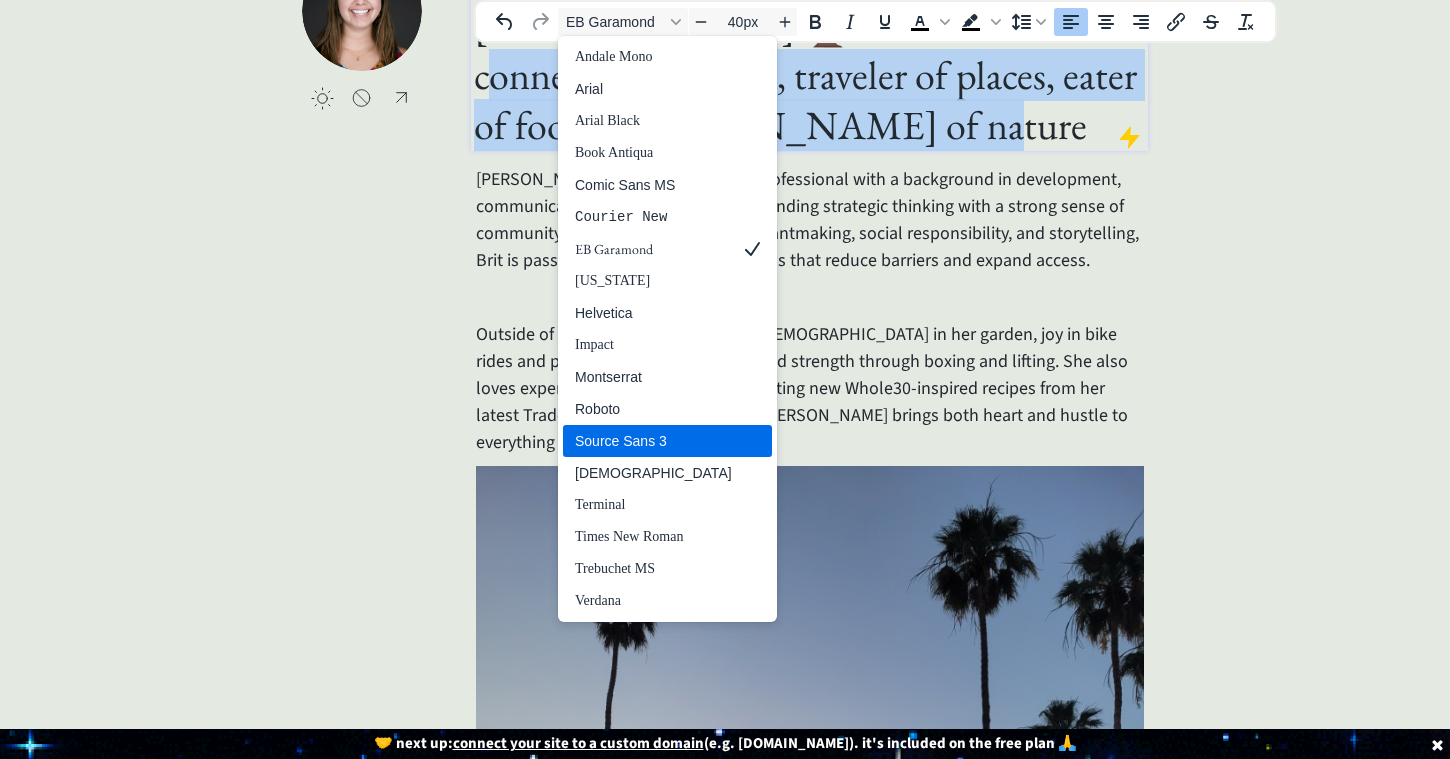 click on "Source Sans 3" at bounding box center (653, 441) 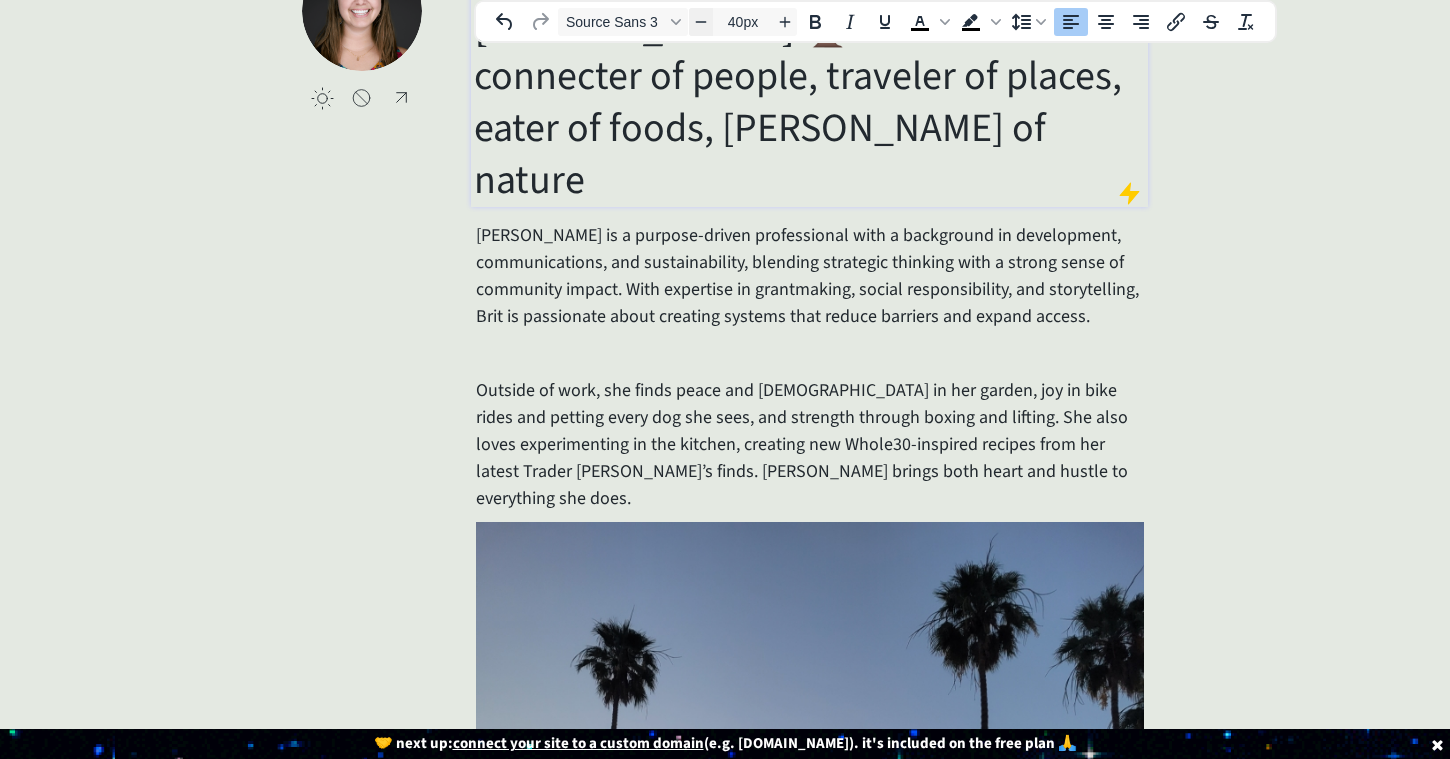 click 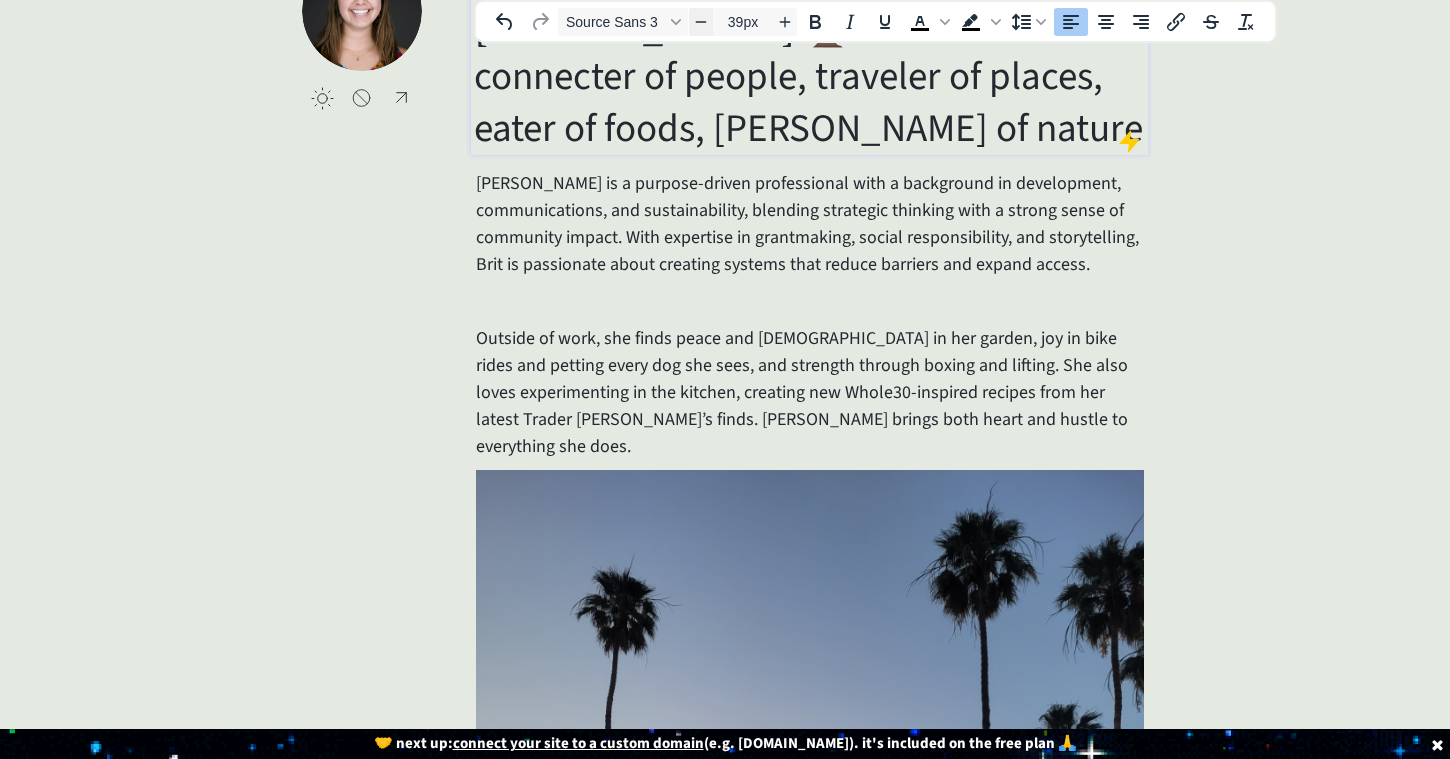 click 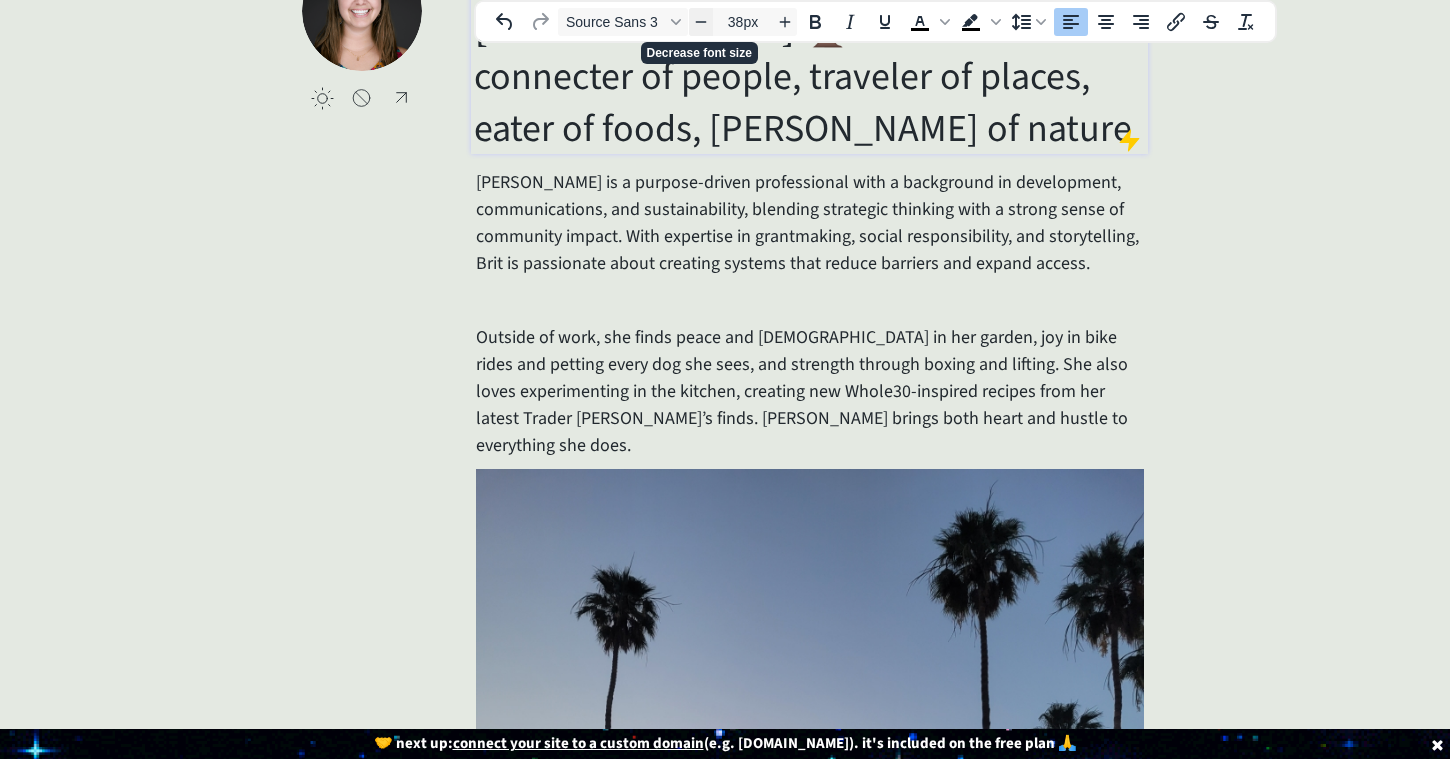click 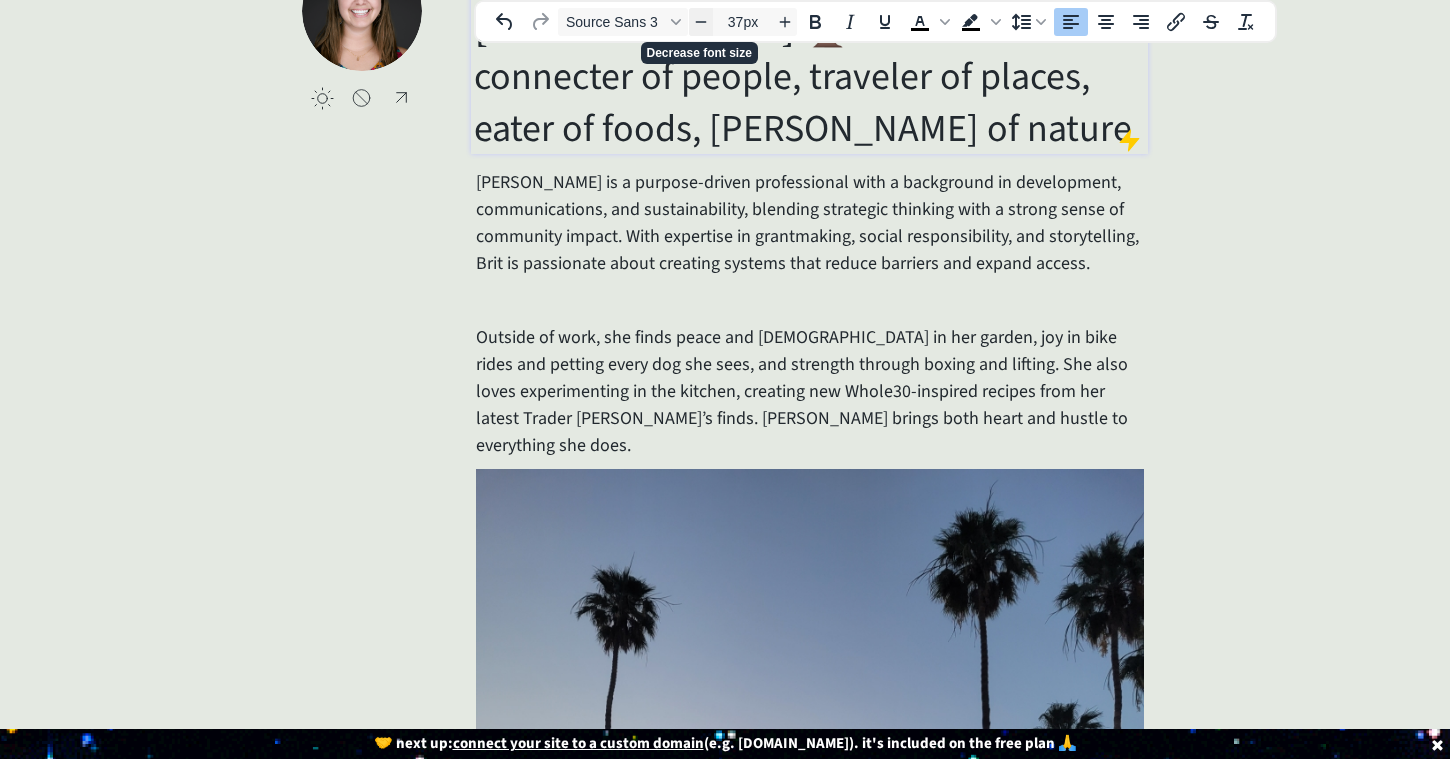 click 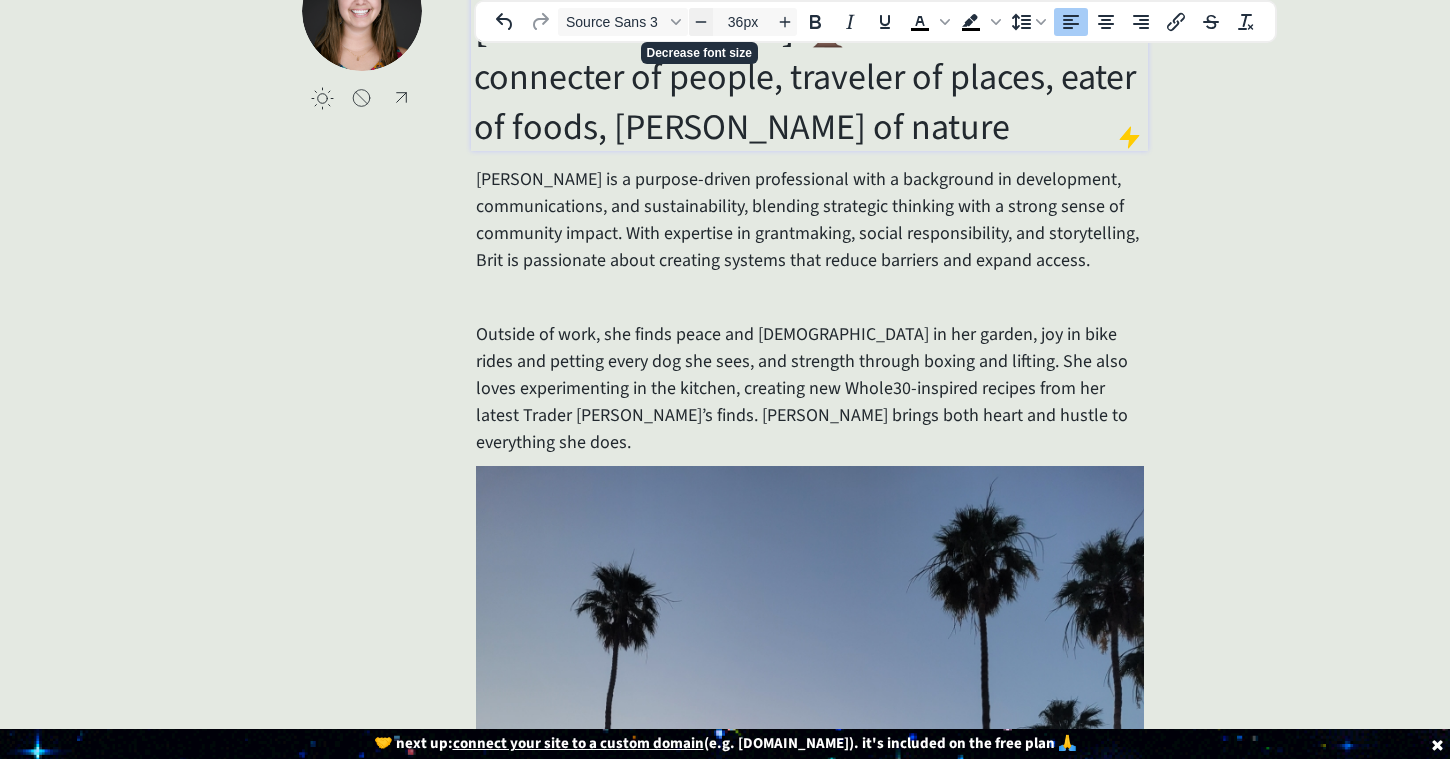 click 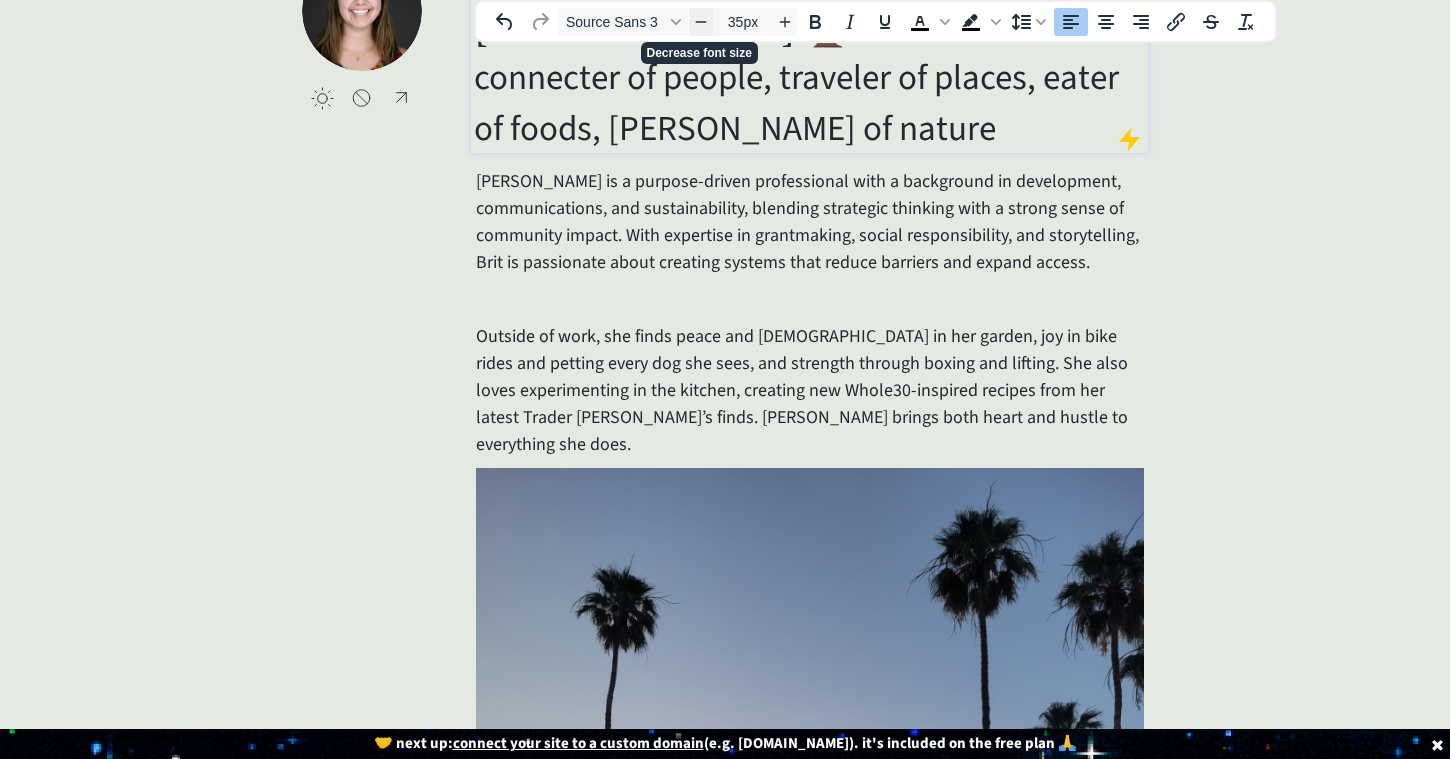 click 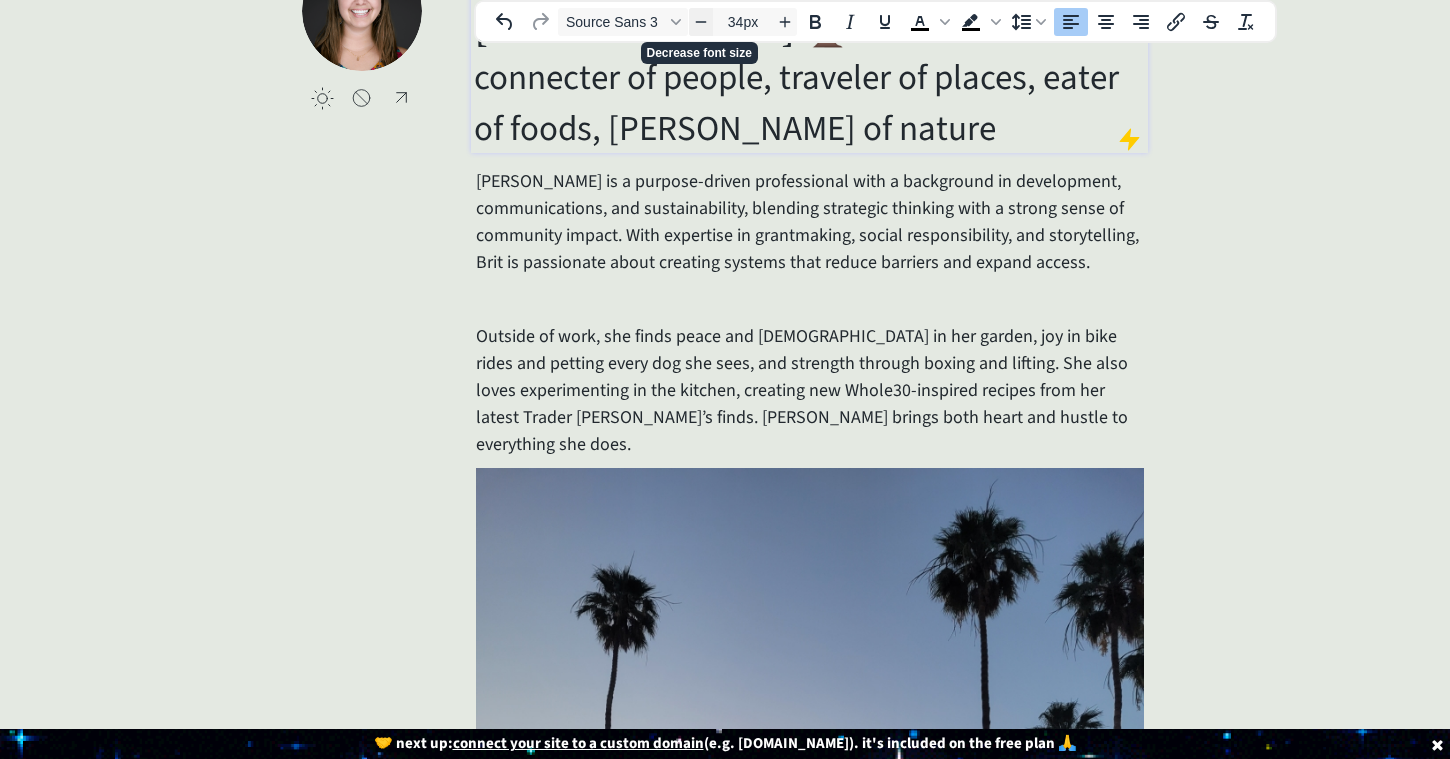 click 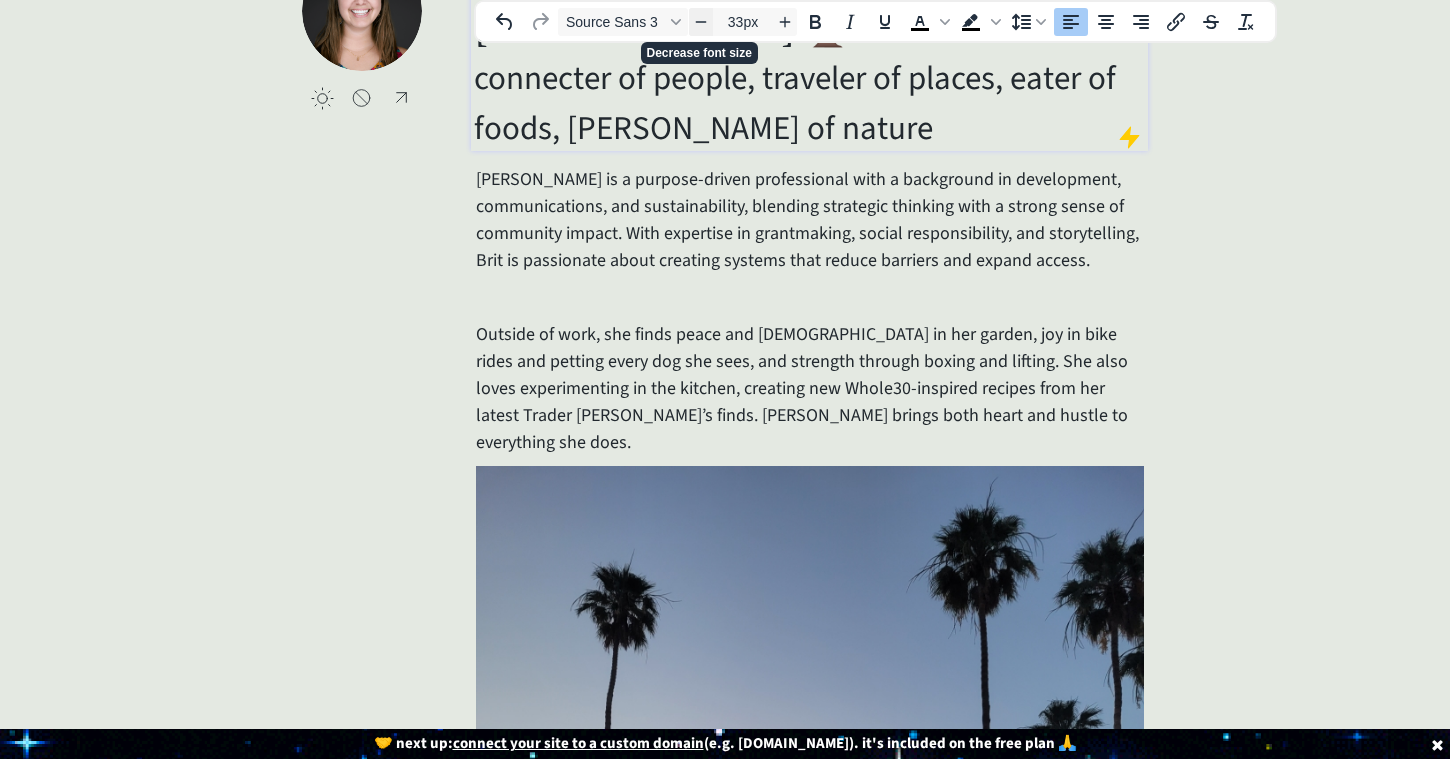 click 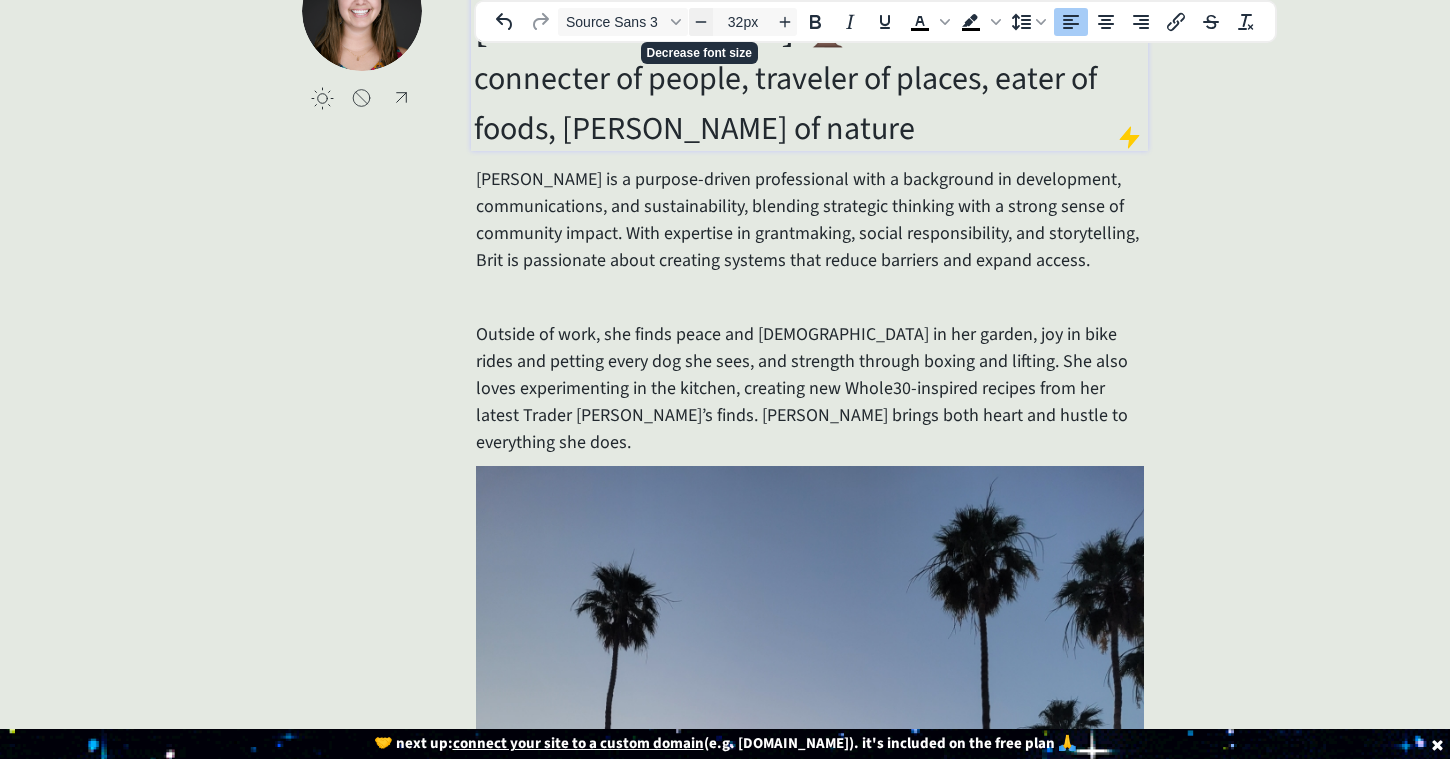 click 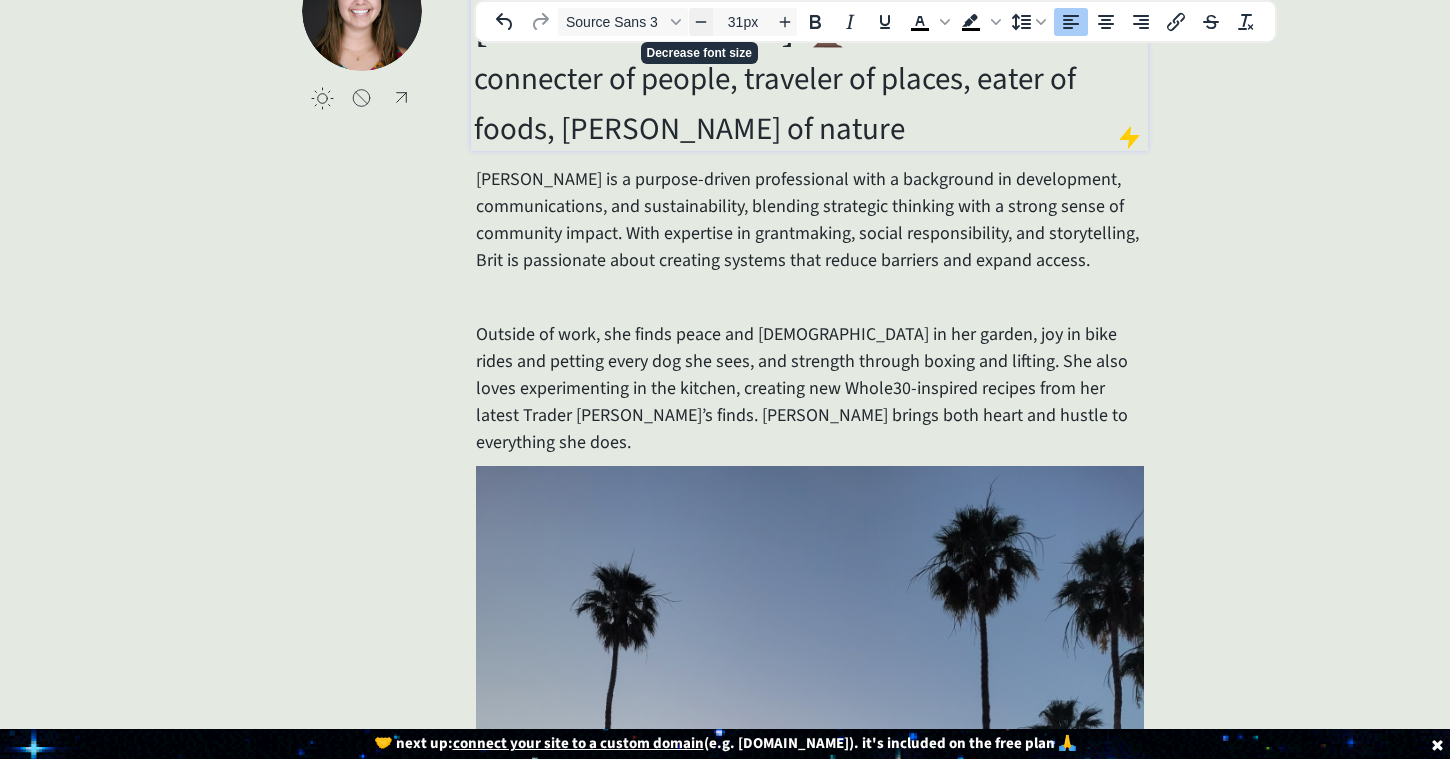 click 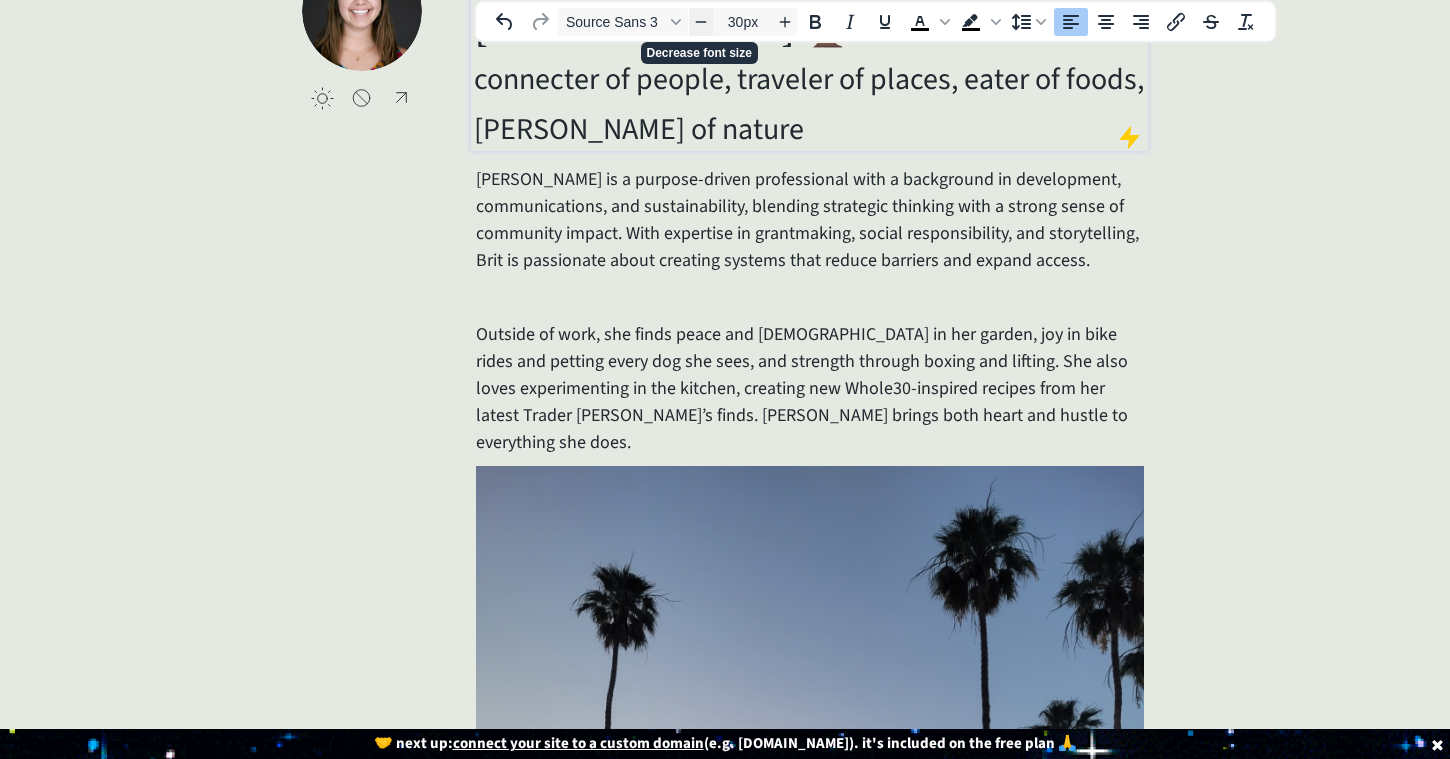 click 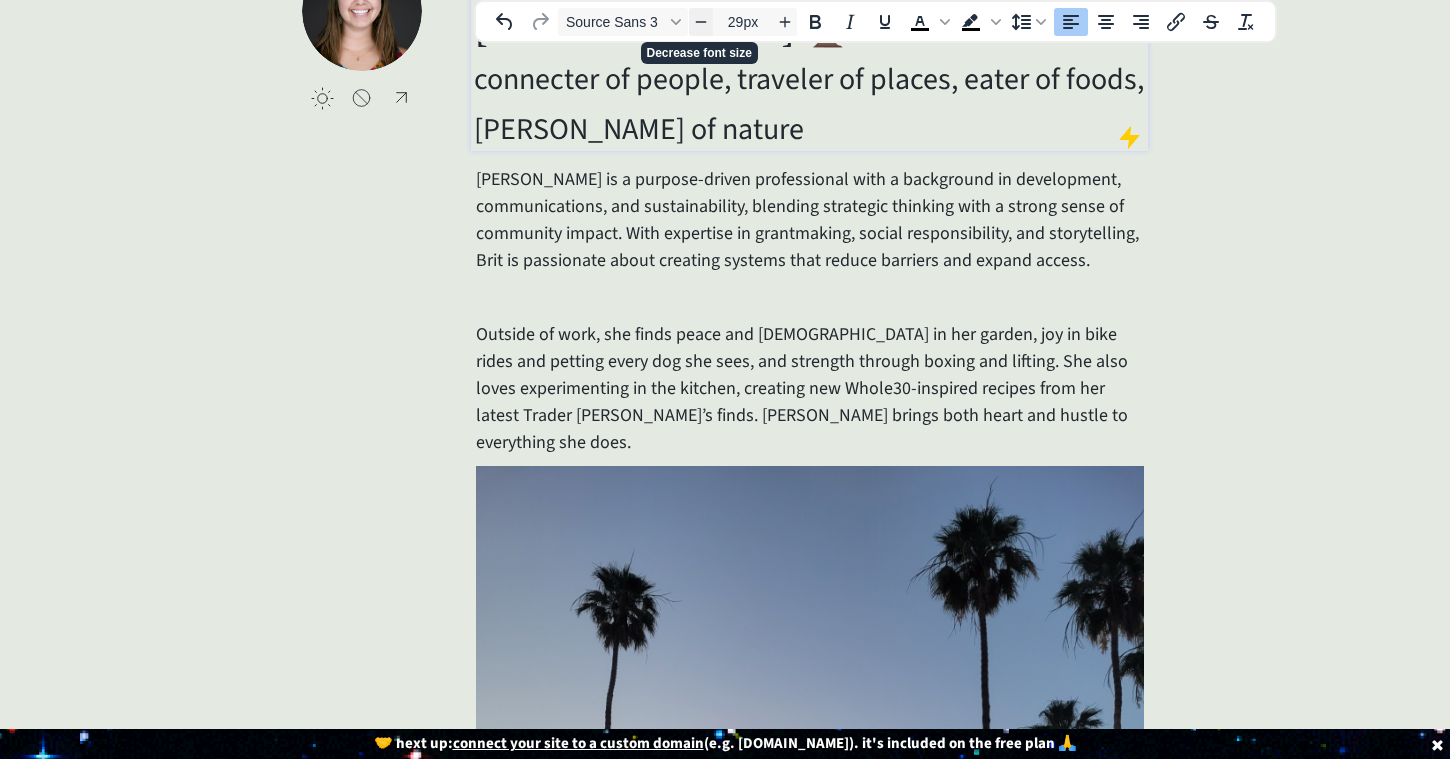 scroll, scrollTop: 0, scrollLeft: 0, axis: both 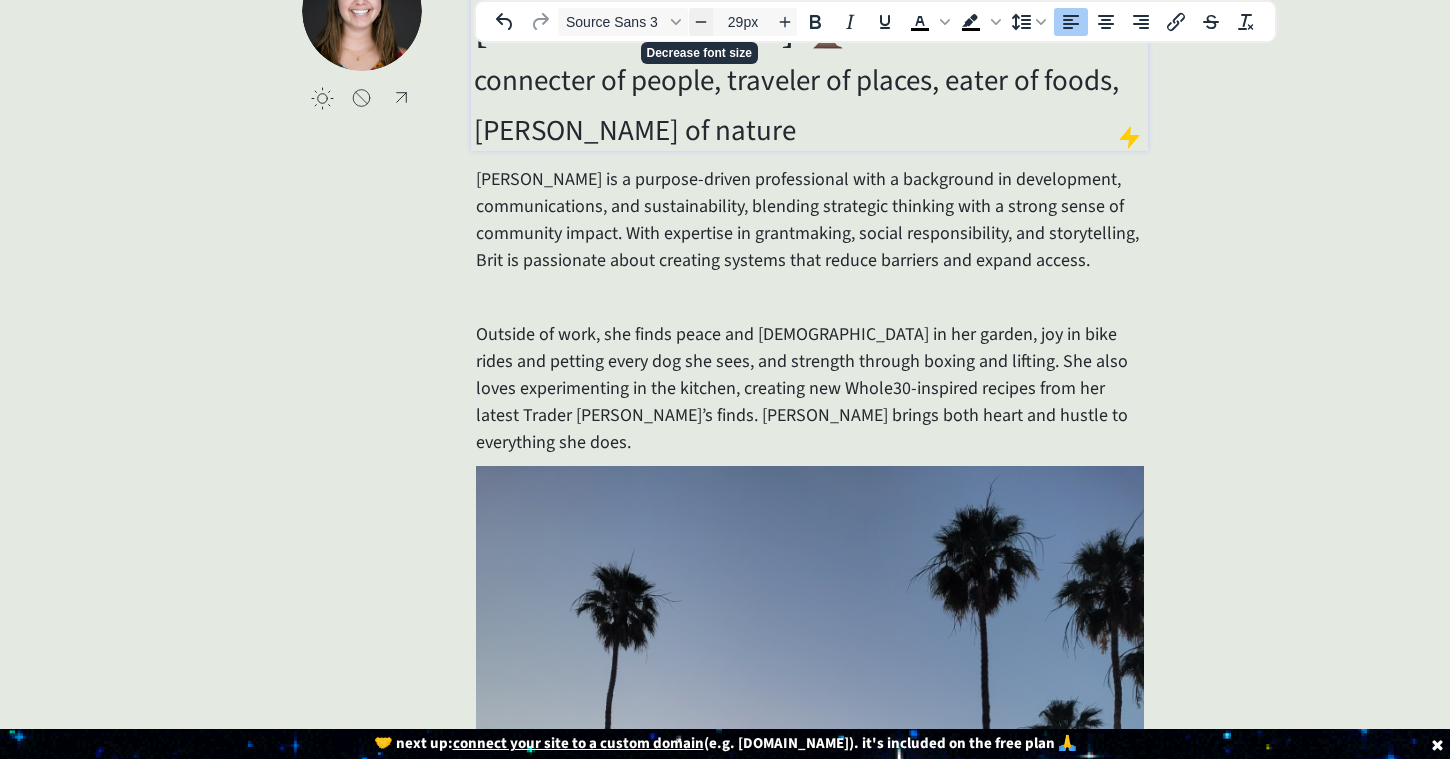 click 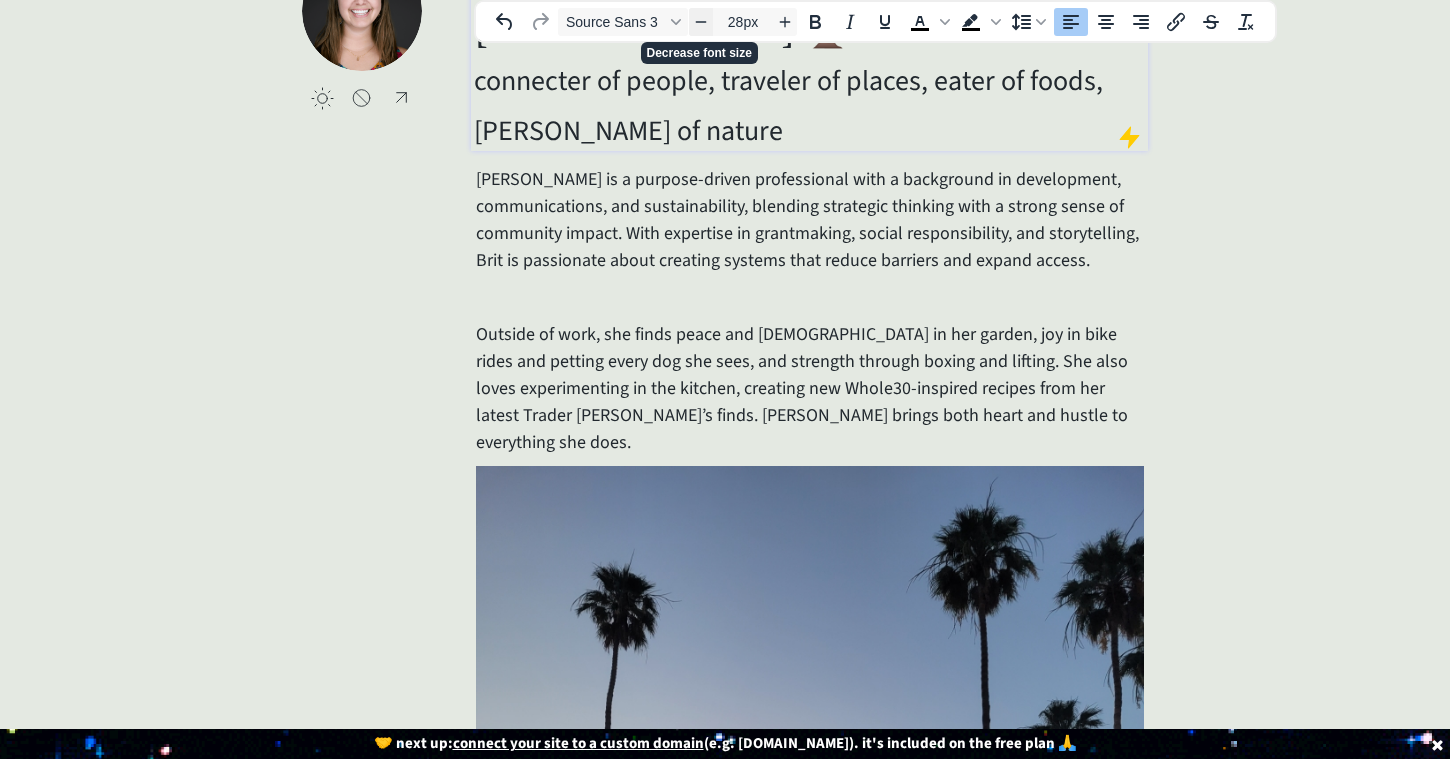 scroll, scrollTop: 165, scrollLeft: 0, axis: vertical 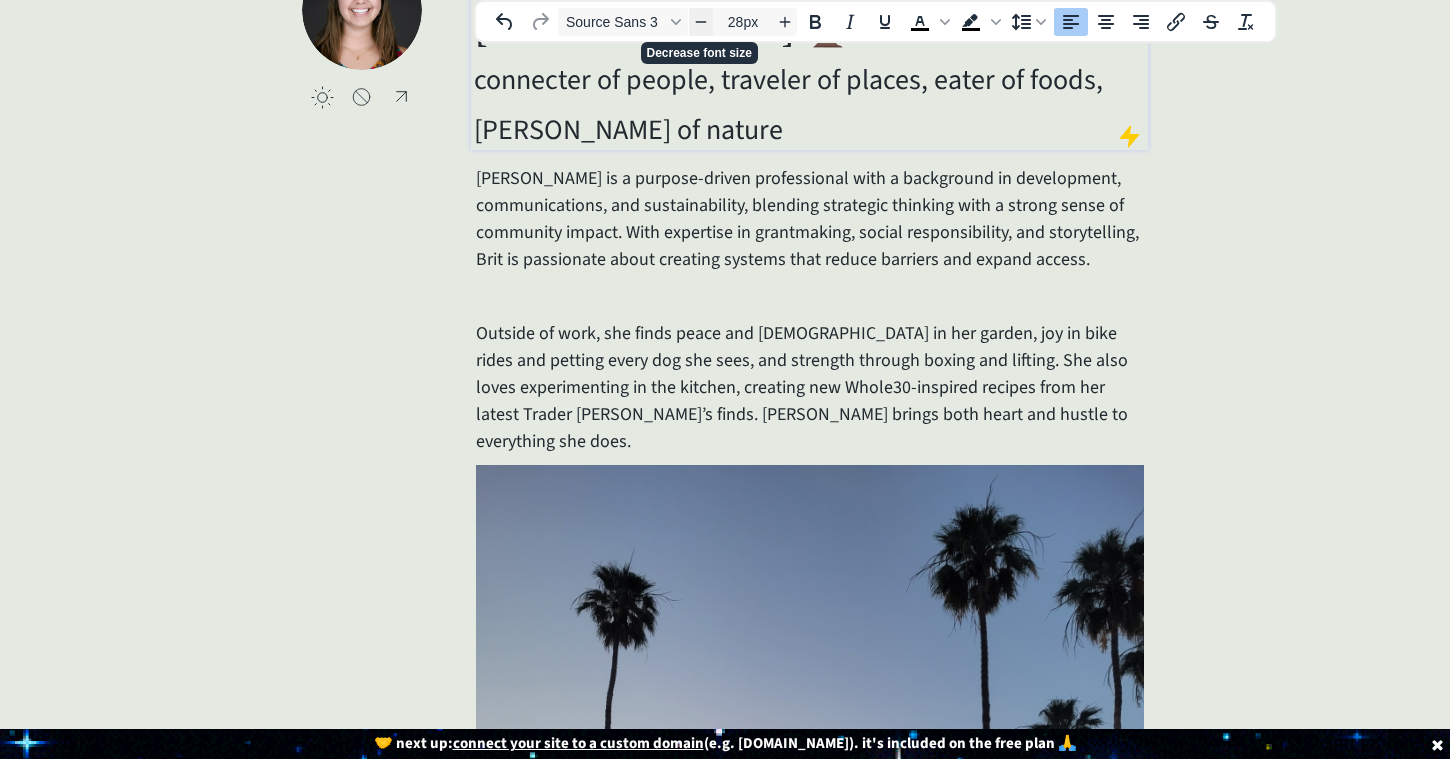 click 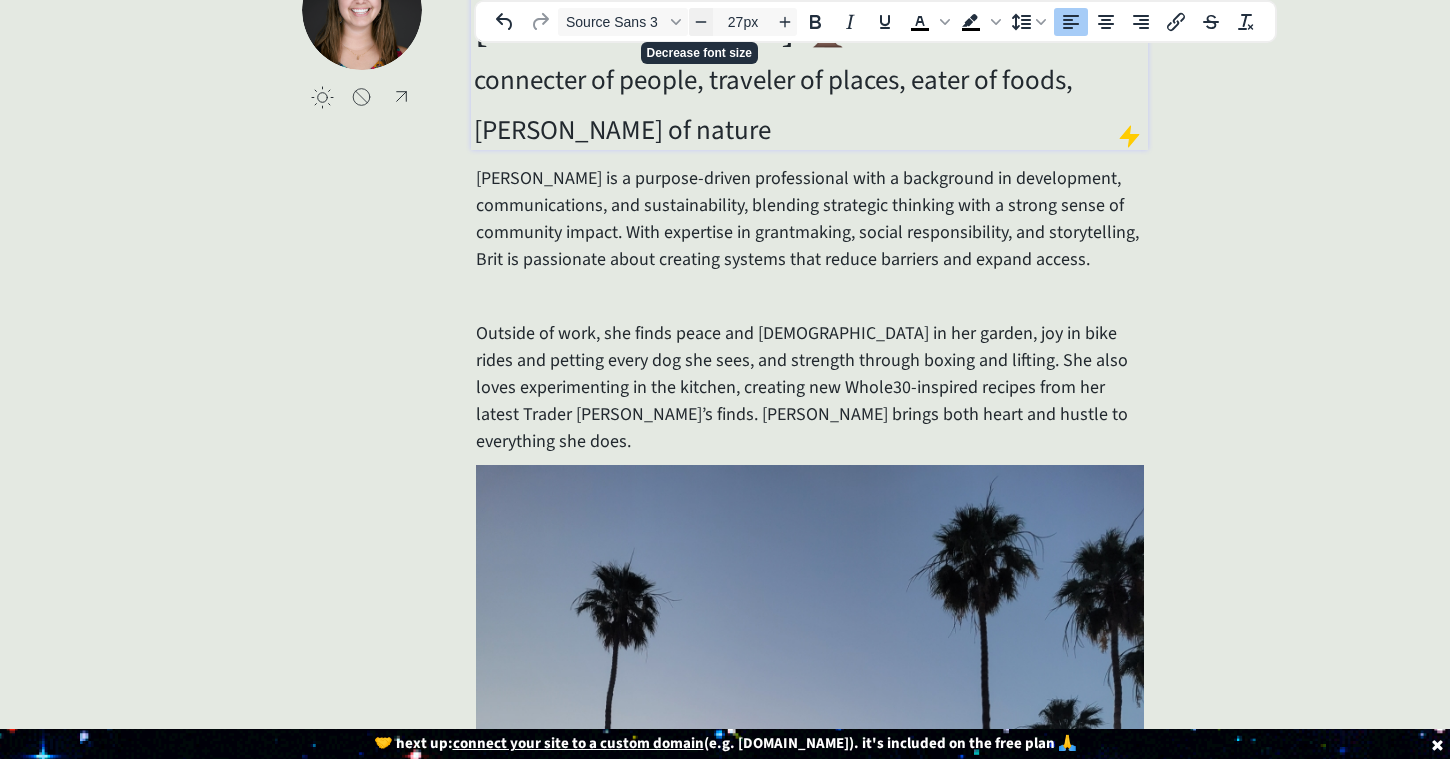 click 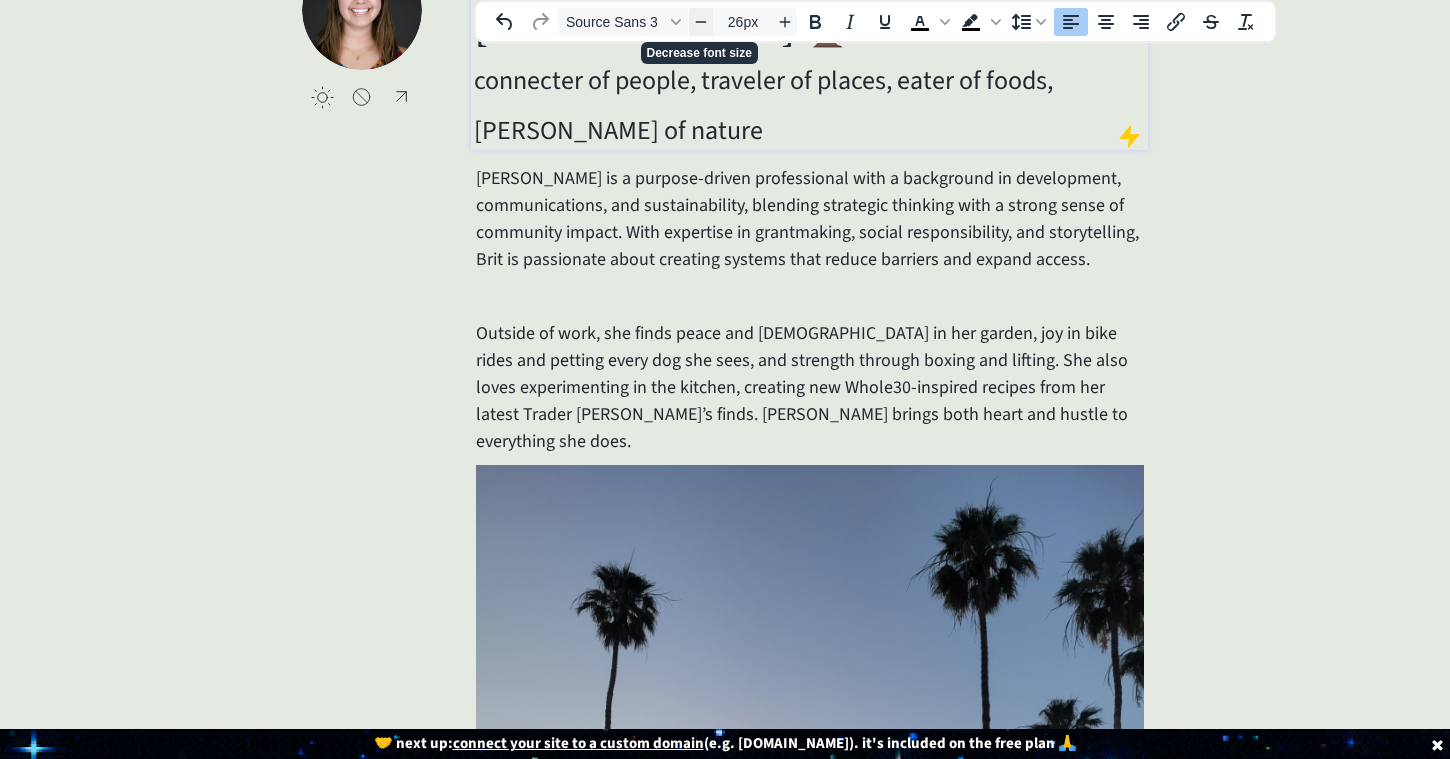 click 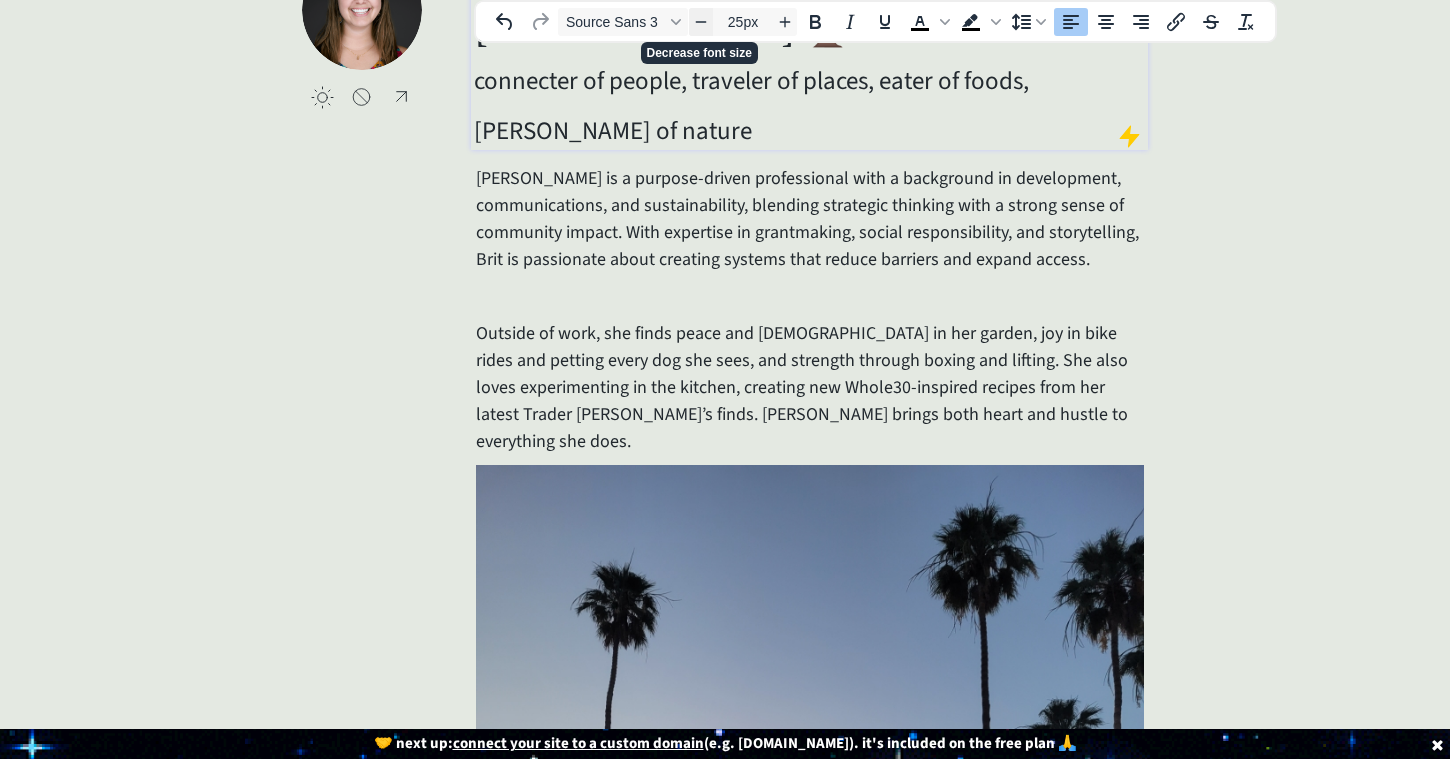 click 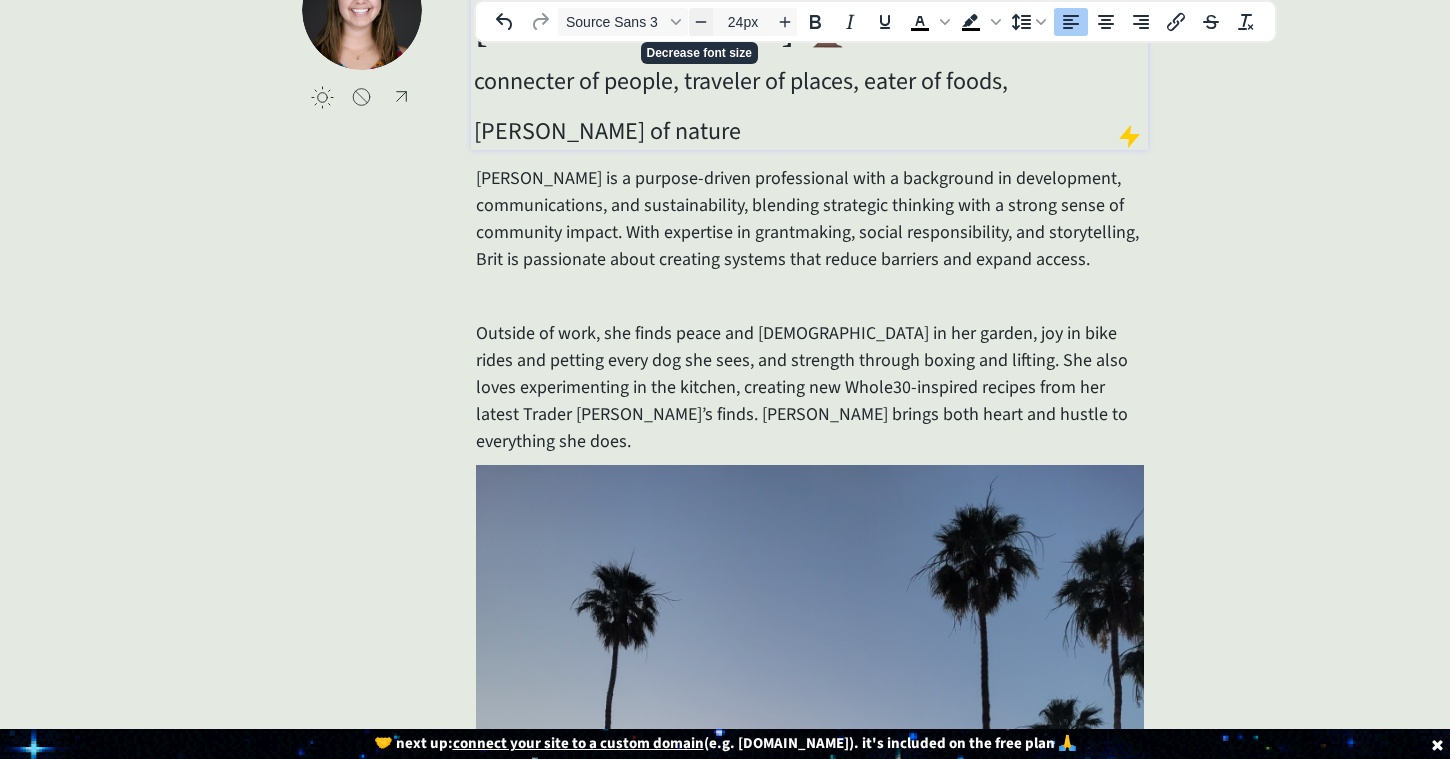 click 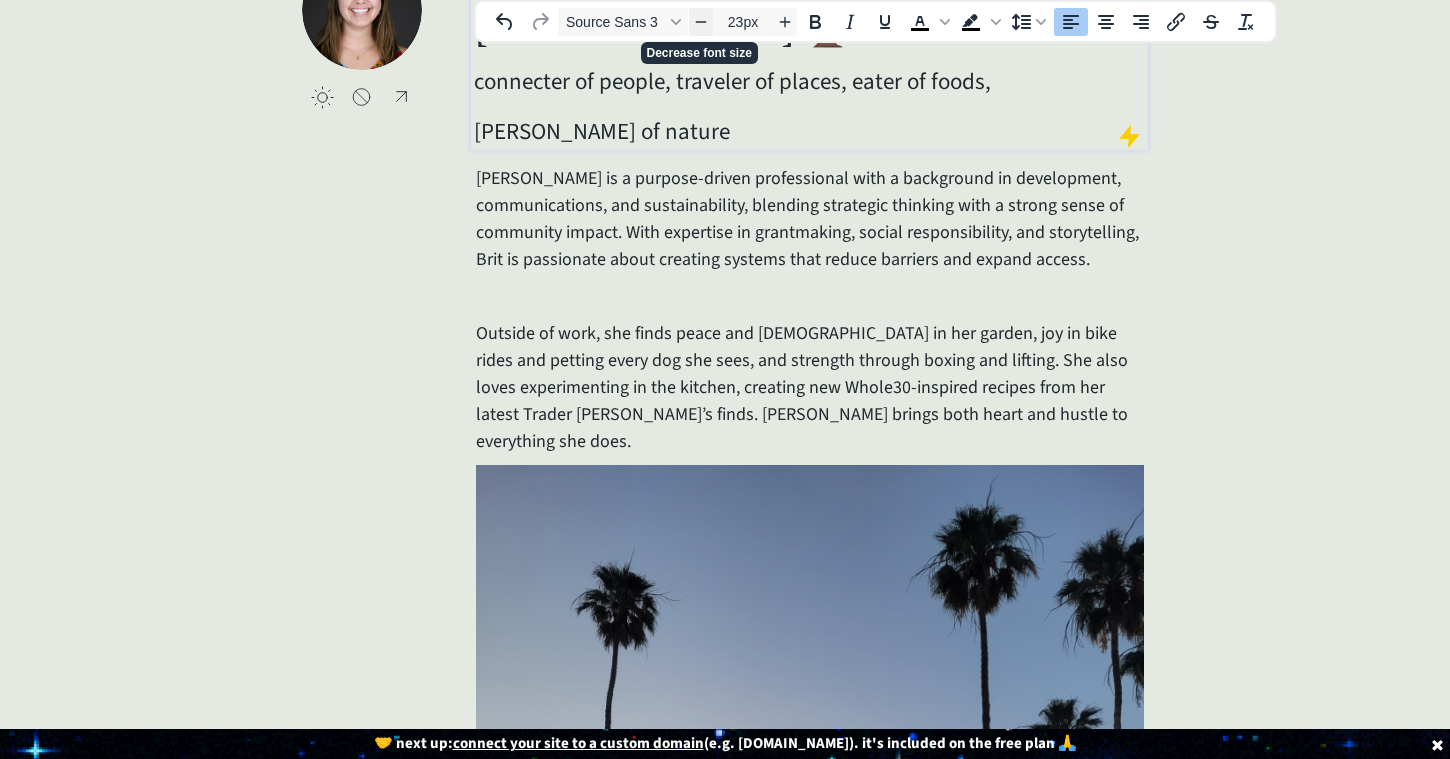 click 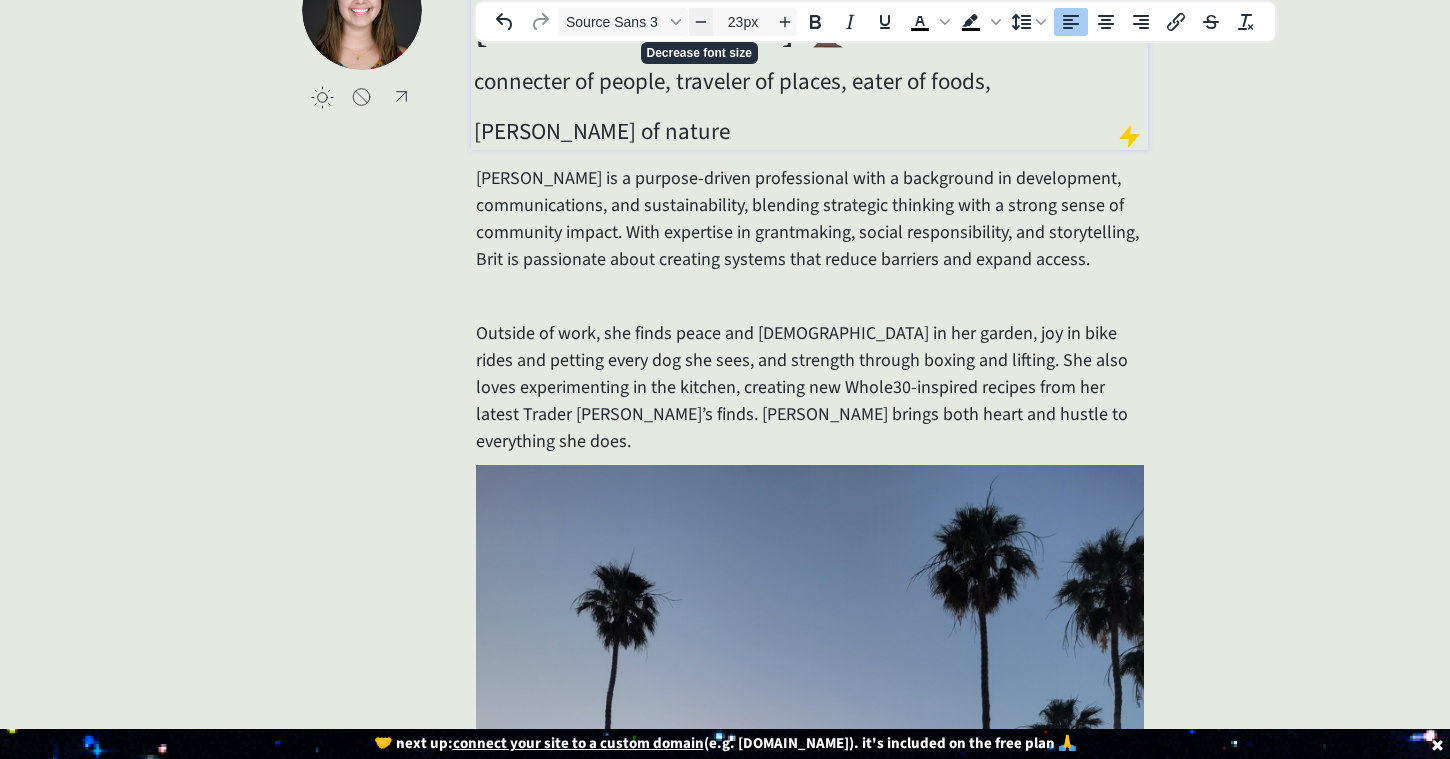 type on "22px" 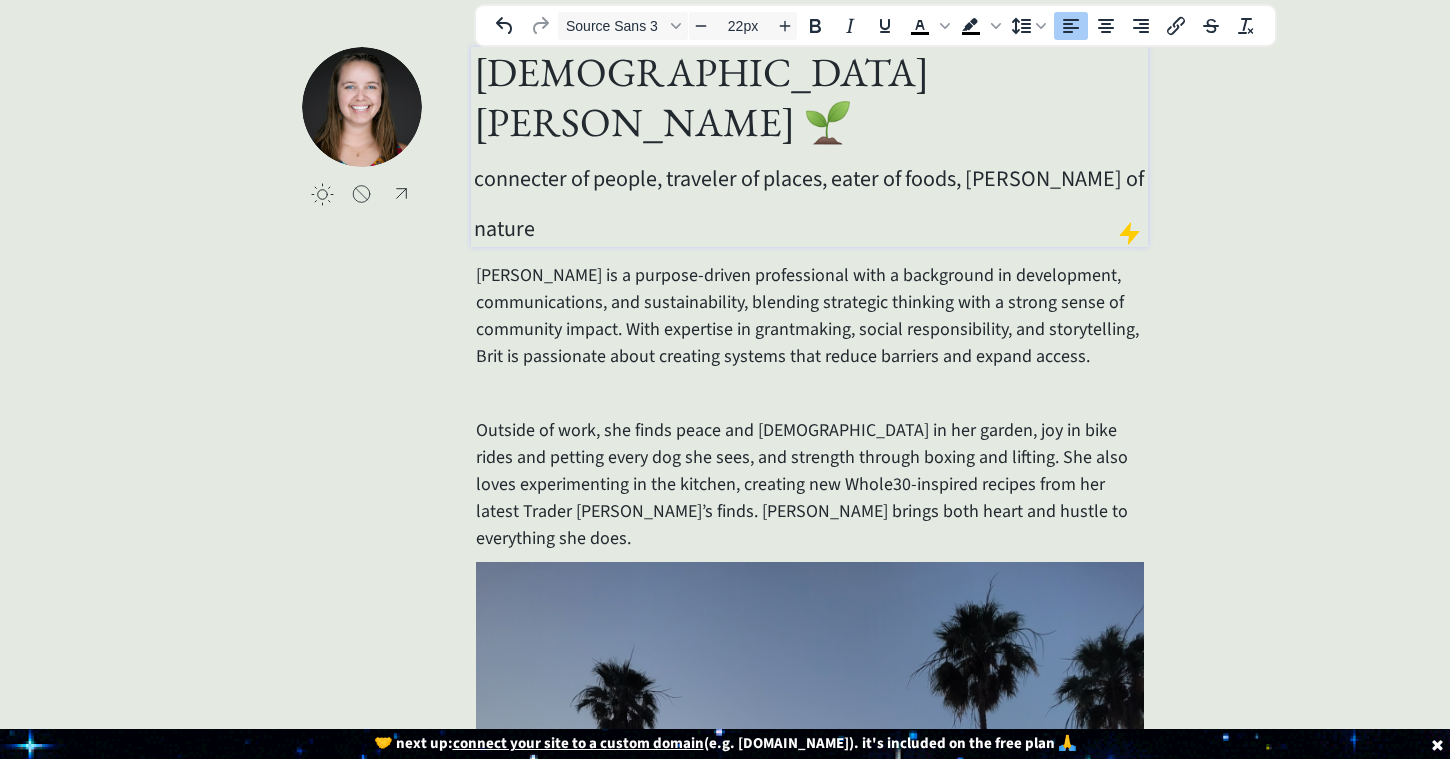 scroll, scrollTop: 0, scrollLeft: 0, axis: both 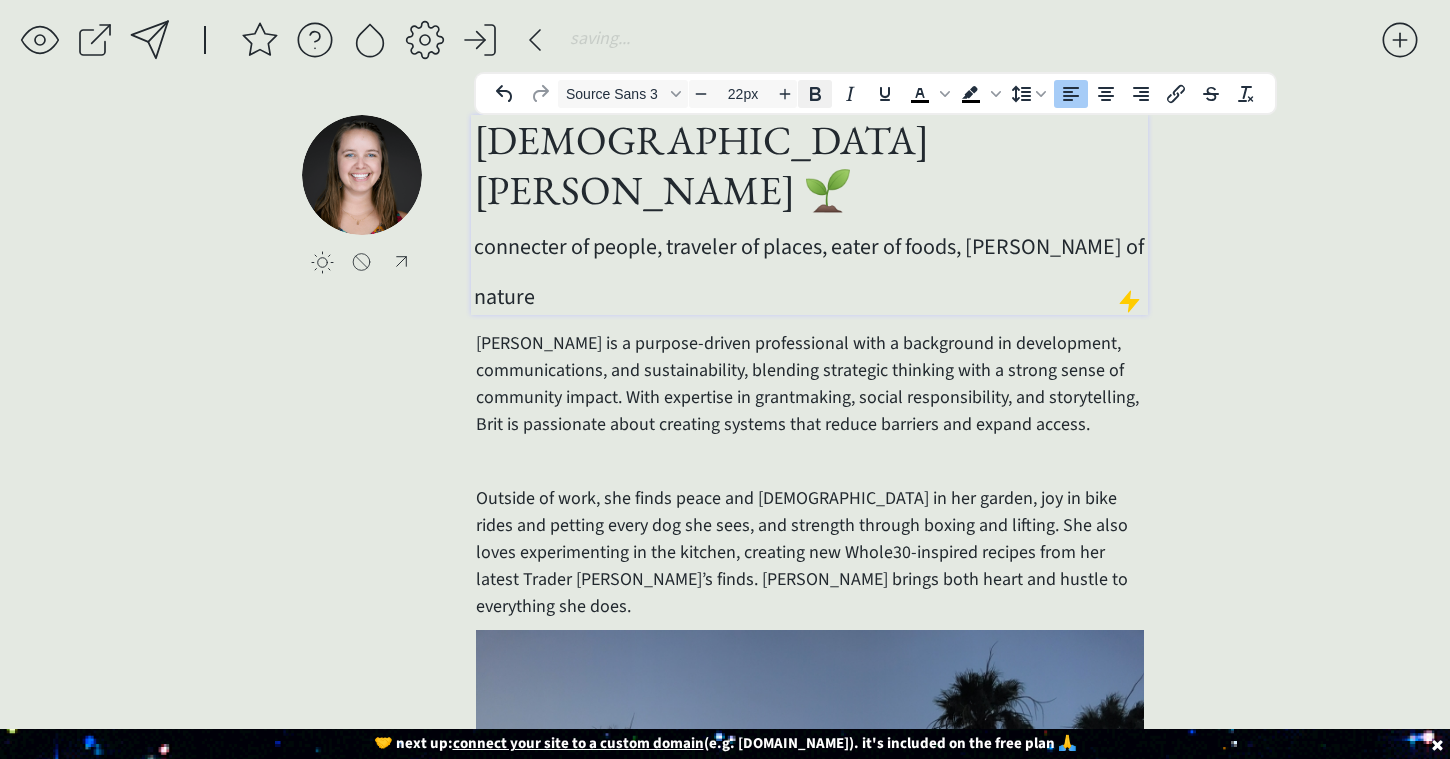 click 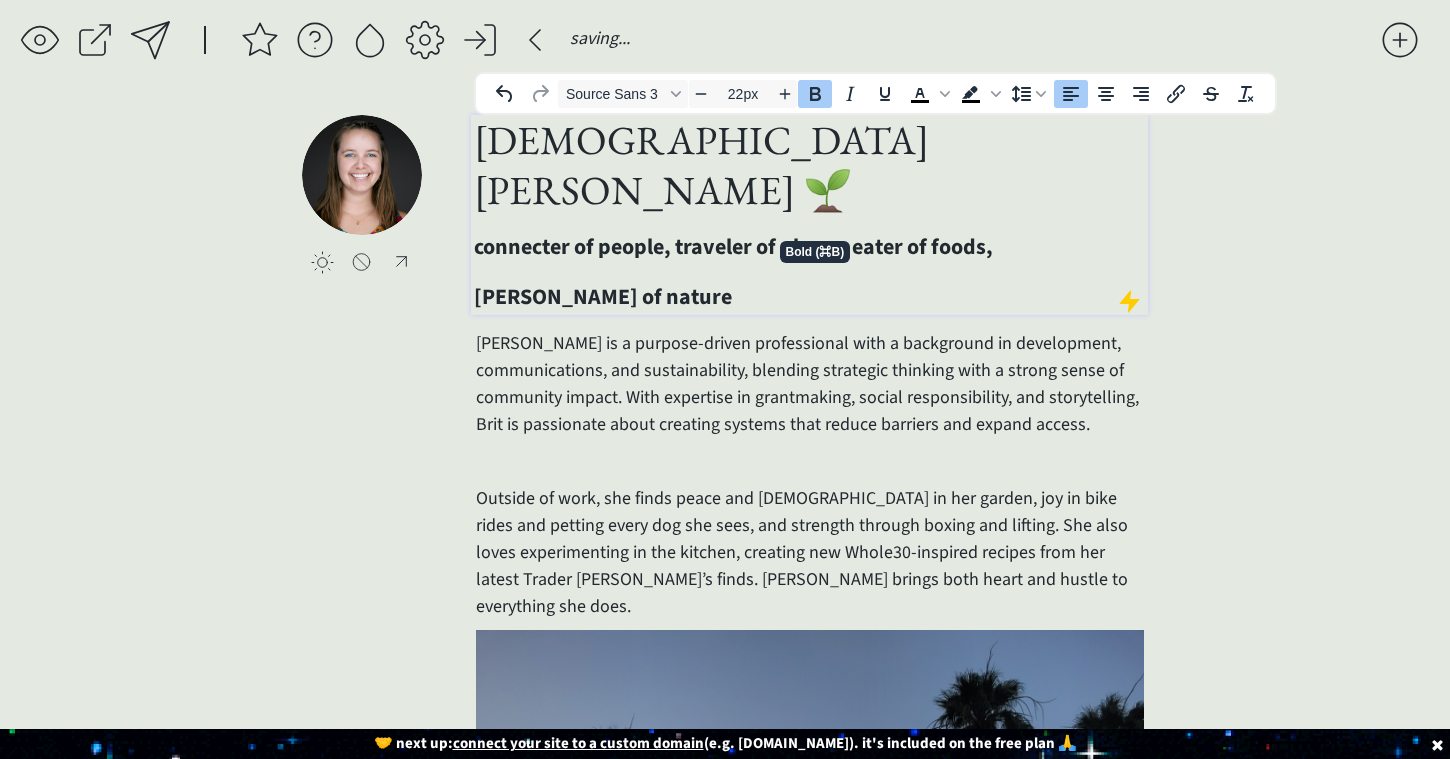 click 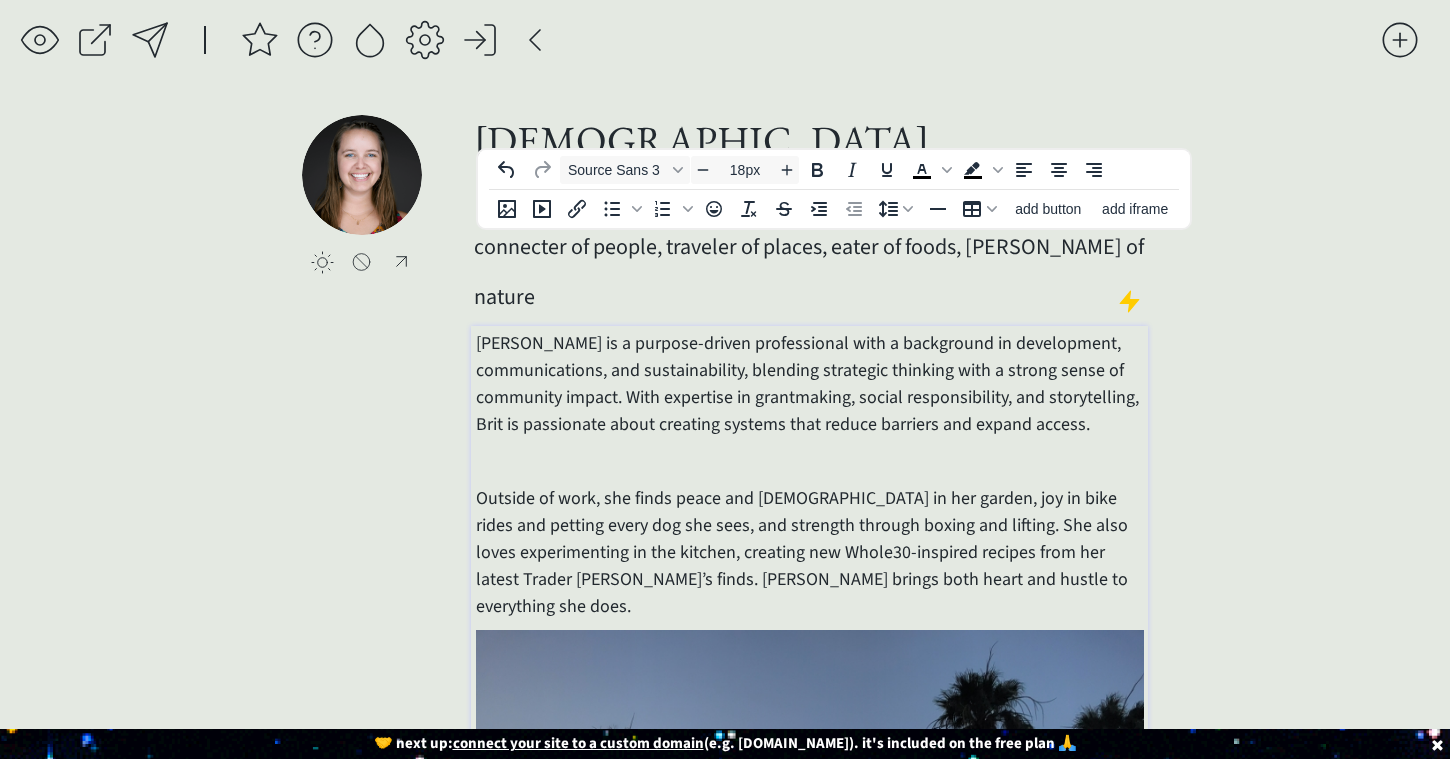 click on "[PERSON_NAME] is a purpose-driven professional with a background in development, communications, and sustainability, blending strategic thinking with a strong sense of community impact. With expertise in grantmaking, social responsibility, and storytelling, Brit is passionate about creating systems that reduce barriers and expand access." at bounding box center (810, 384) 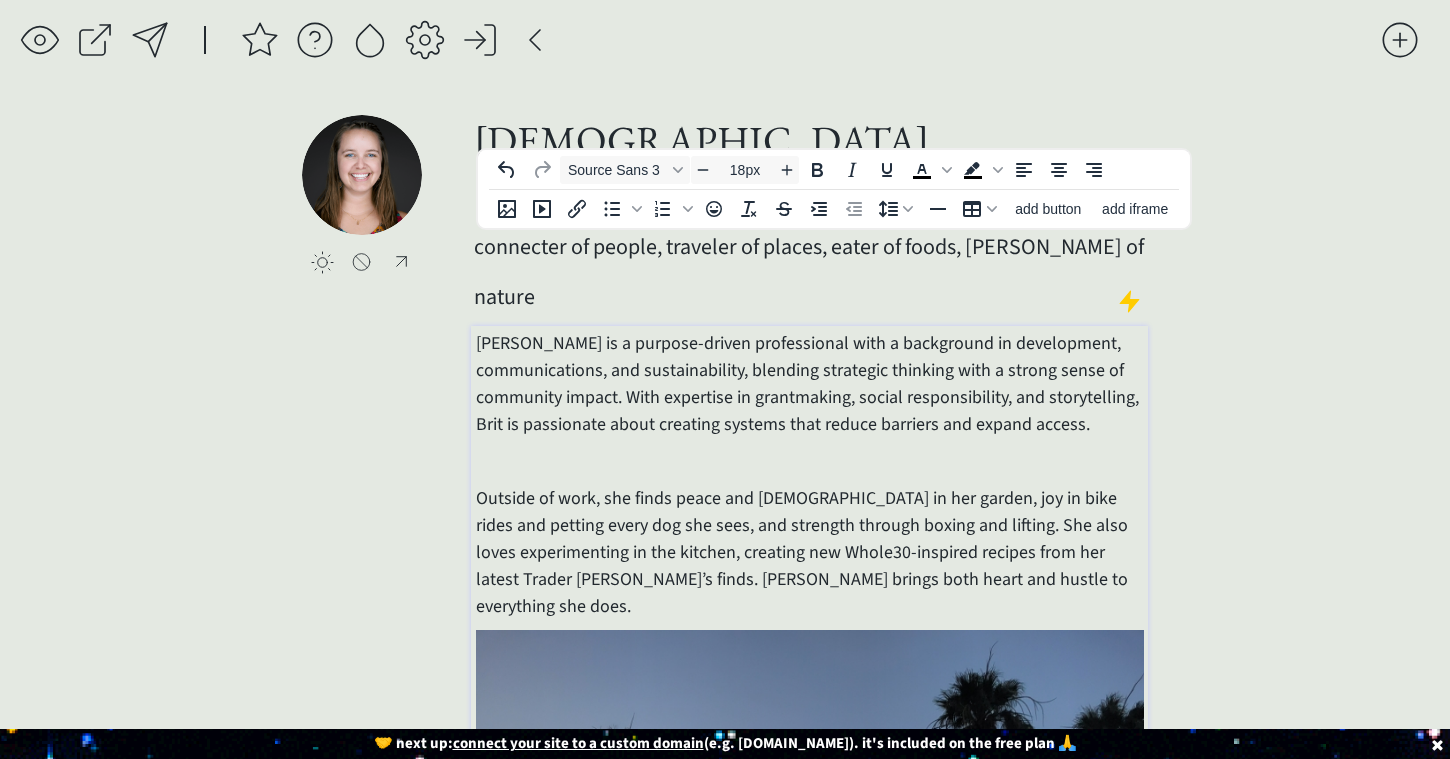 click on "[PERSON_NAME] is a purpose-driven professional with a background in development, communications, and sustainability, blending strategic thinking with a strong sense of community impact. With expertise in grantmaking, social responsibility, and storytelling, Brit is passionate about creating systems that reduce barriers and expand access." at bounding box center [810, 384] 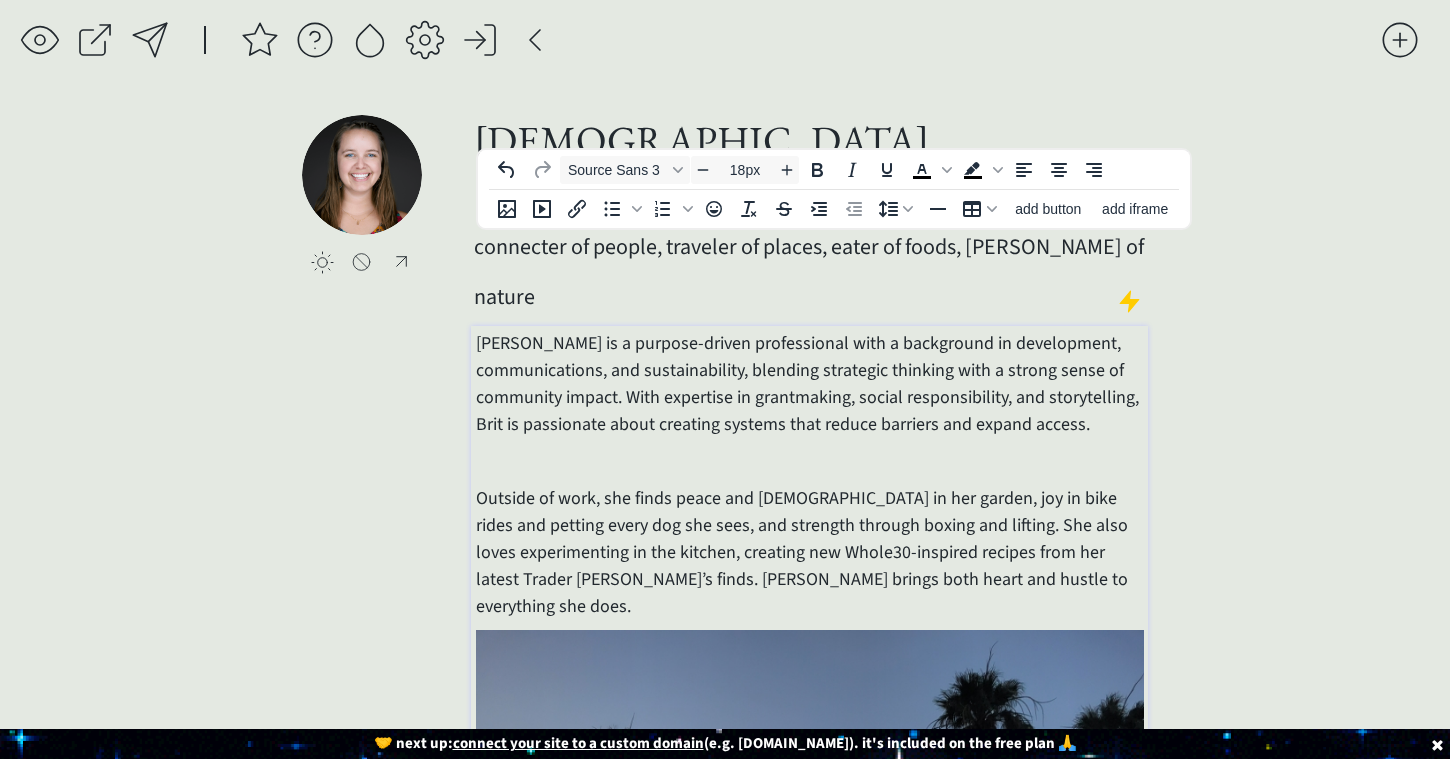 click on "saving & publishing saved & published! 👍 saving... click to upload a picture click to upload a picture [PERSON_NAME] 🌱   connecter of people, traveler of places, eater of foods, [PERSON_NAME] of nature  [PERSON_NAME] is a purpose-driven professional with a background in development, communications, and sustainability, blending strategic thinking with a strong sense of community impact. With expertise in grantmaking, social responsibility, and storytelling, Brit is passionate about creating systems that reduce barriers and expand access.  Outside of work, she finds peace and [DEMOGRAPHIC_DATA] in her garden, joy in bike rides and petting every dog she sees, and strength through boxing and lifting. She also loves experimenting in the kitchen, creating new Whole30-inspired recipes from her latest Trader [PERSON_NAME]’s finds. [PERSON_NAME] brings both heart and hustle to everything she does.
made with realnice" 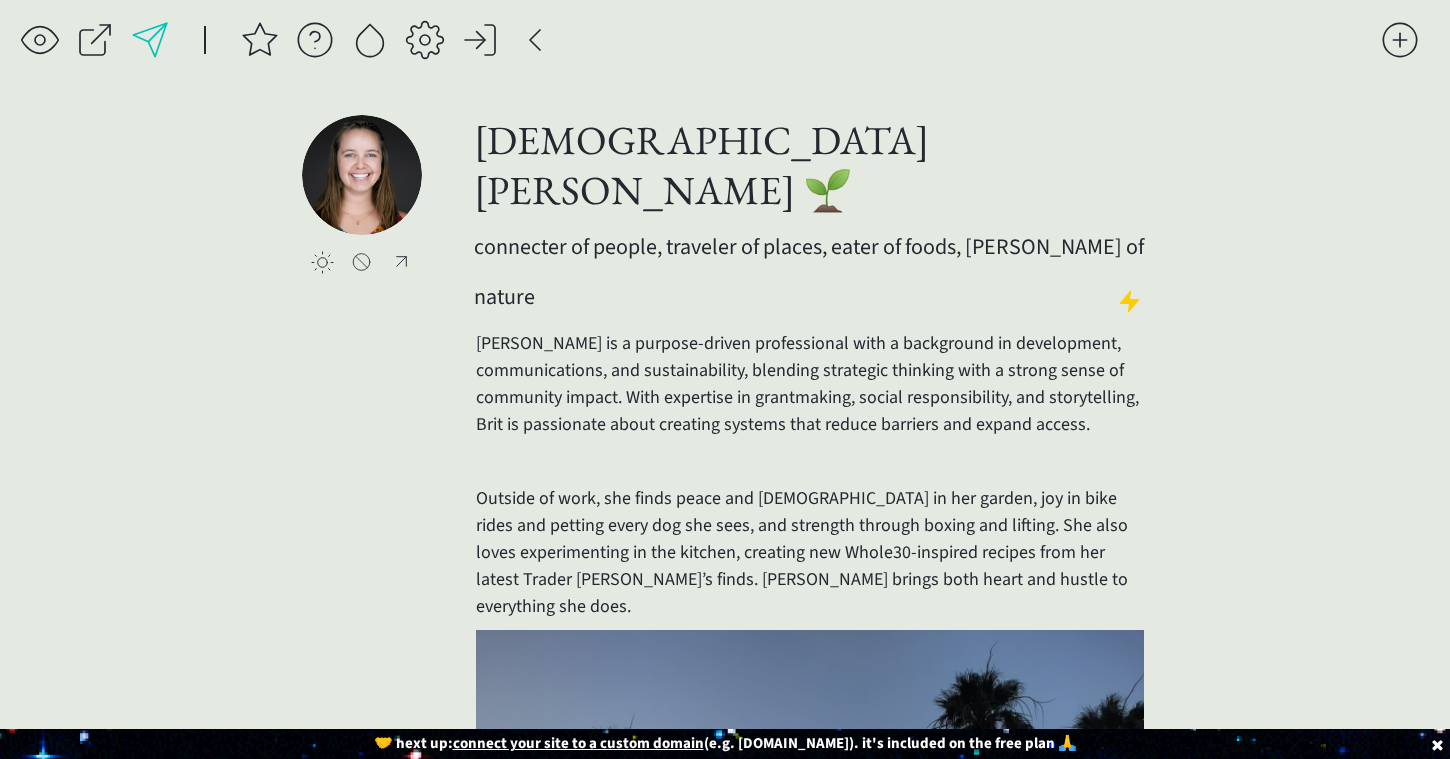 click at bounding box center [150, 40] 